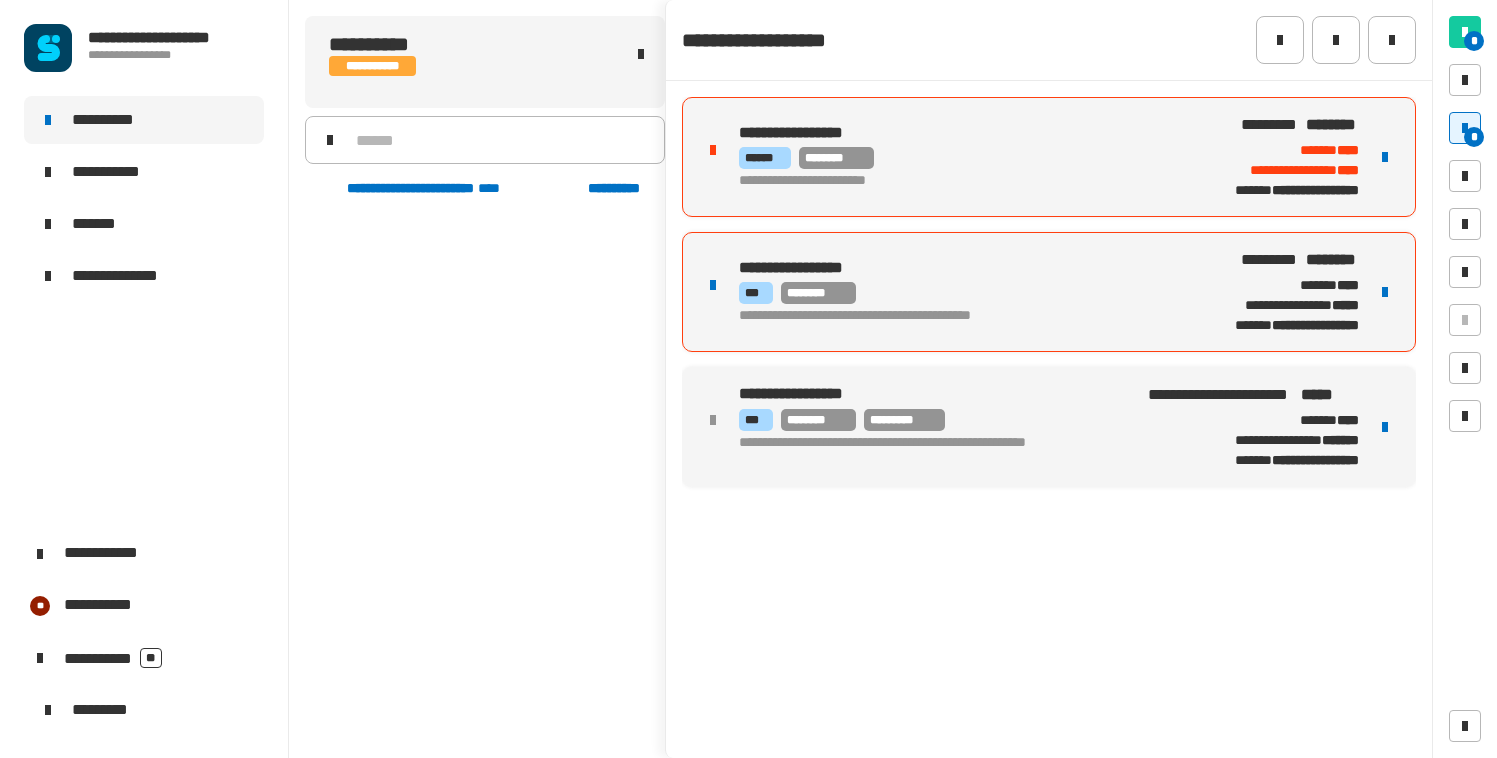 scroll, scrollTop: 0, scrollLeft: 0, axis: both 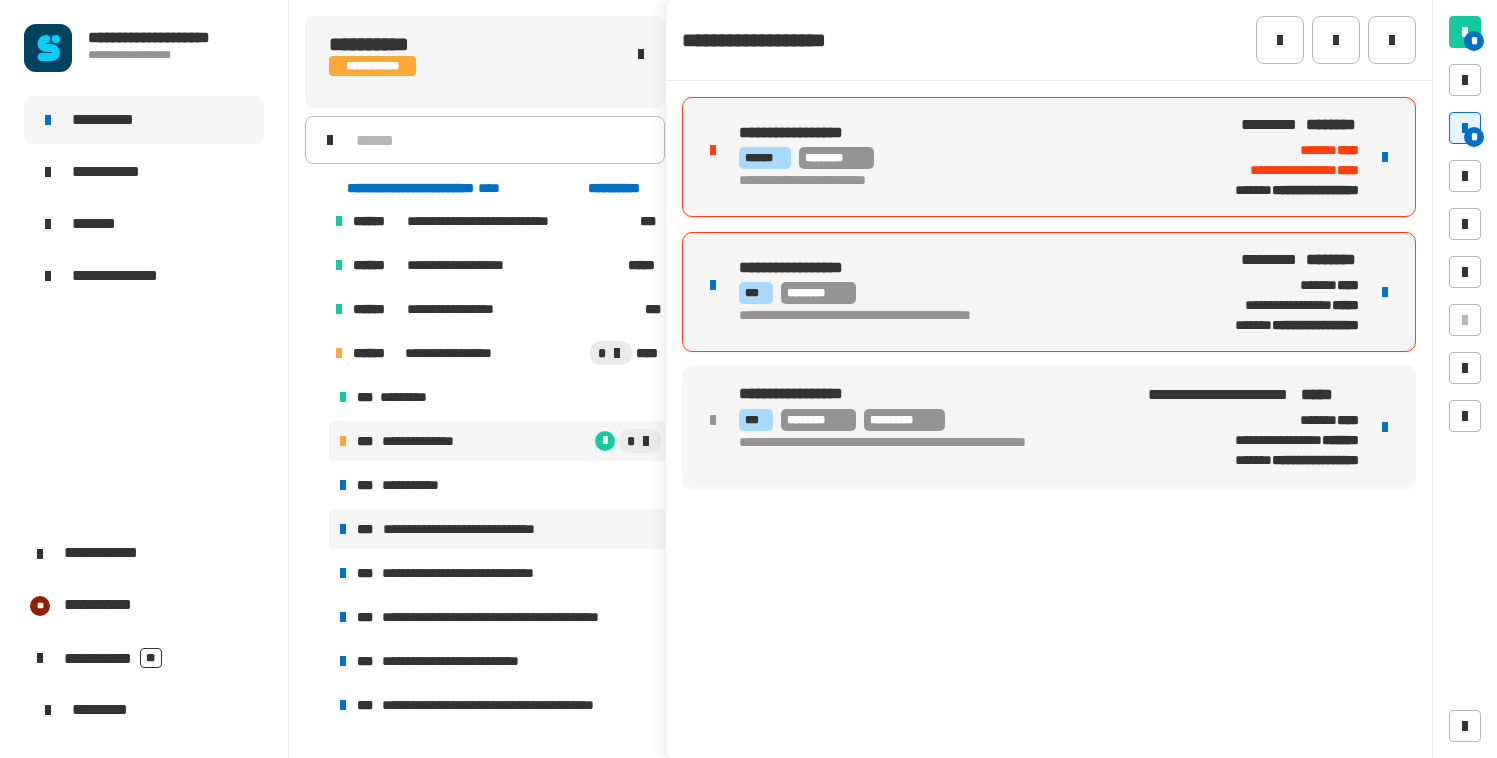 click on "**********" at bounding box center [473, 529] 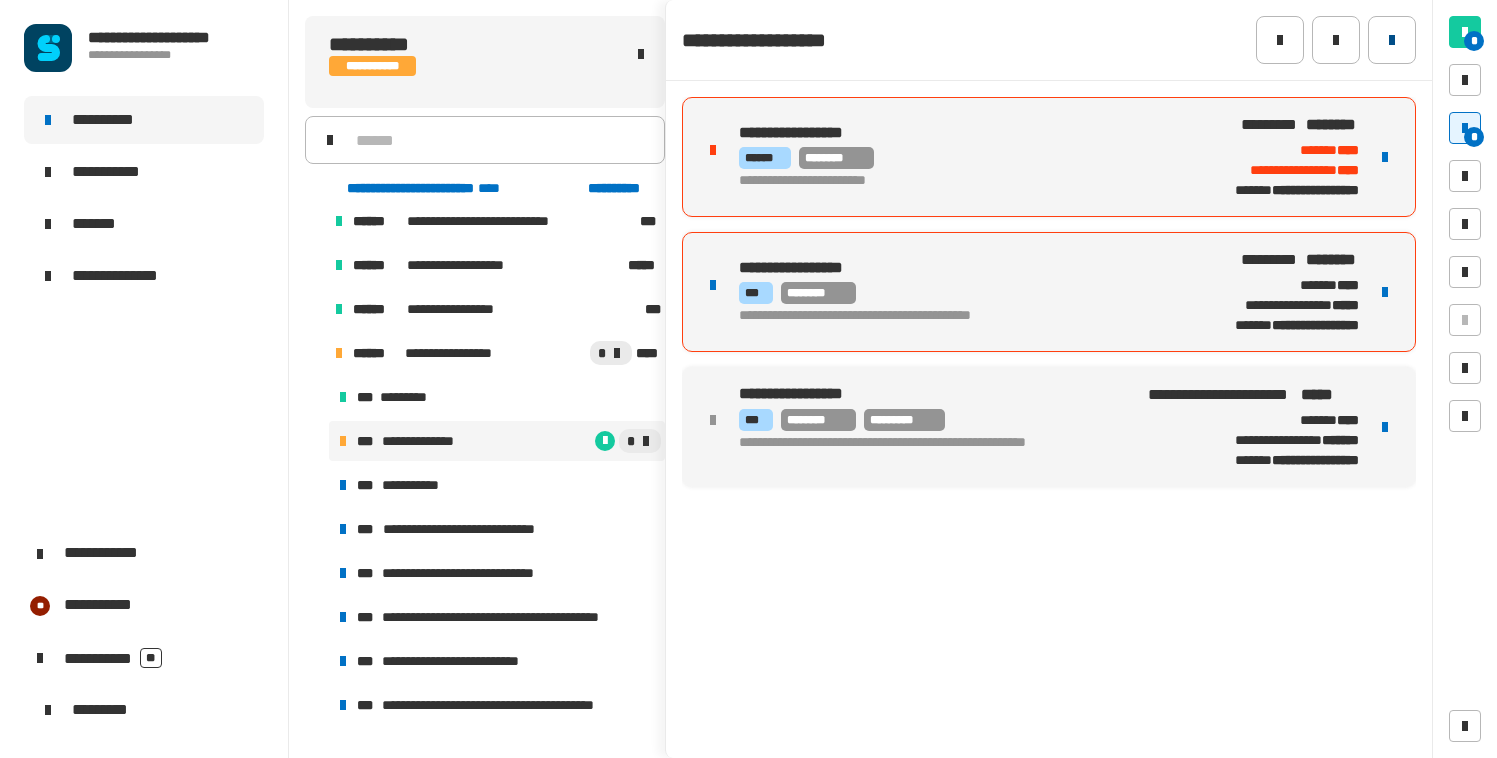 click 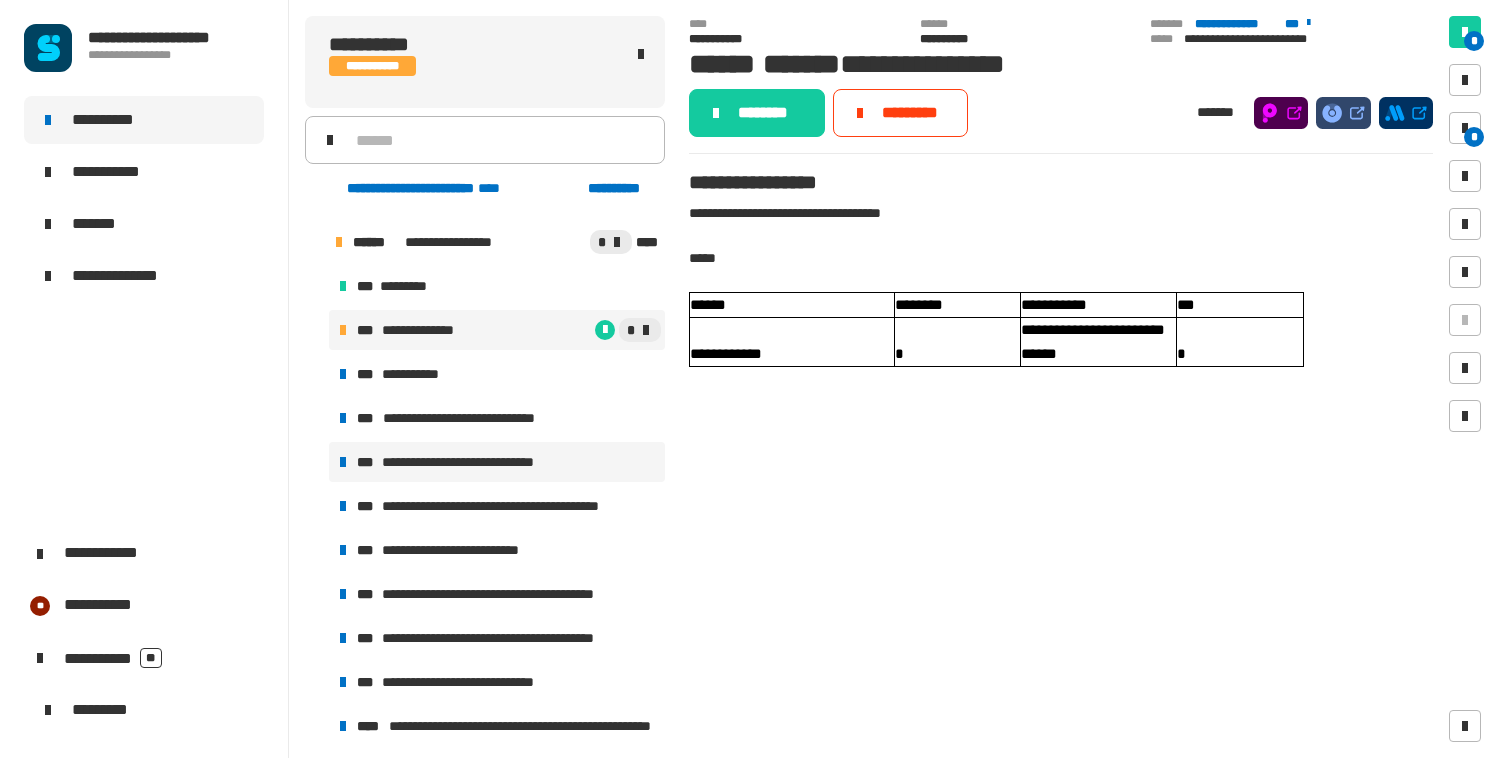 scroll, scrollTop: 1226, scrollLeft: 0, axis: vertical 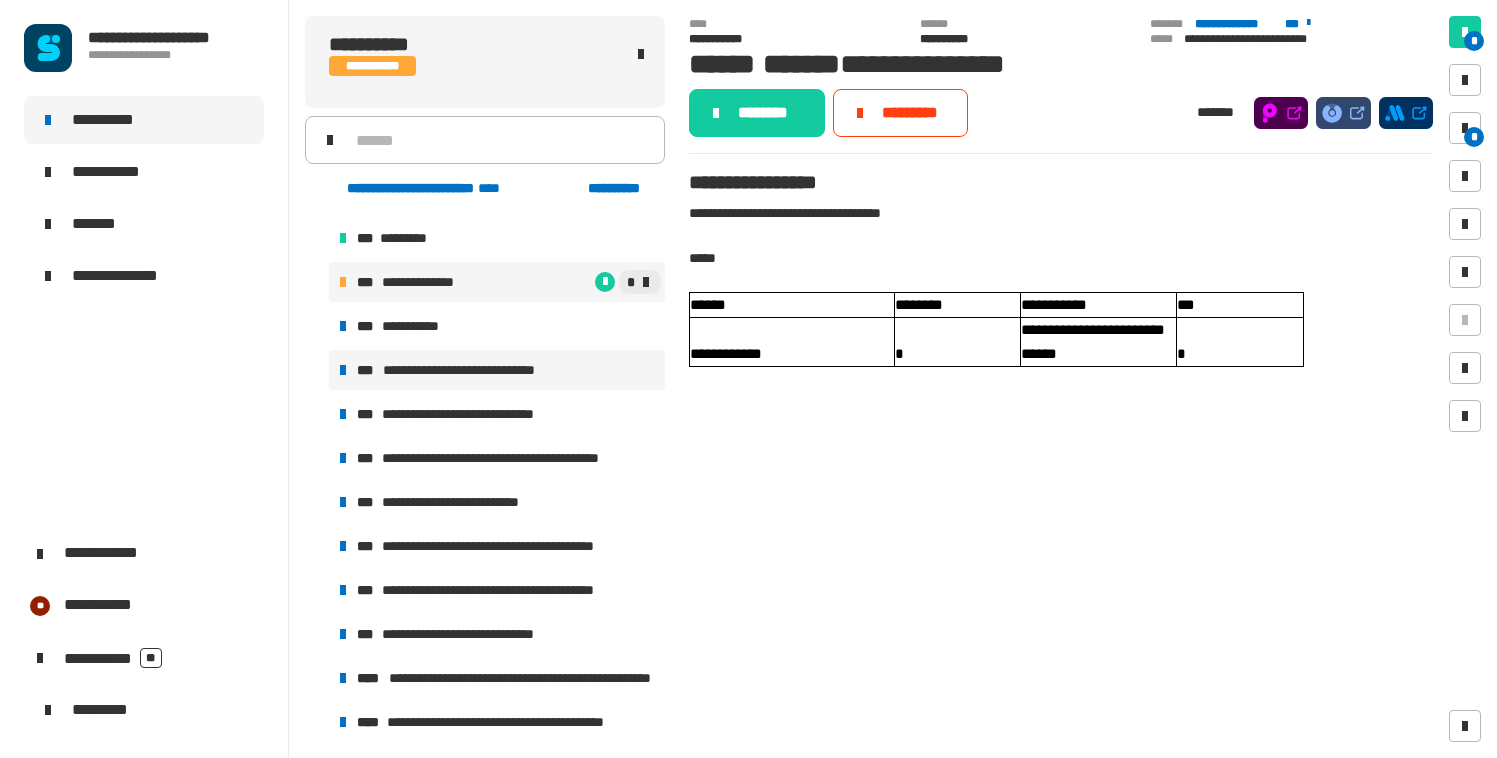 click on "**********" at bounding box center (473, 370) 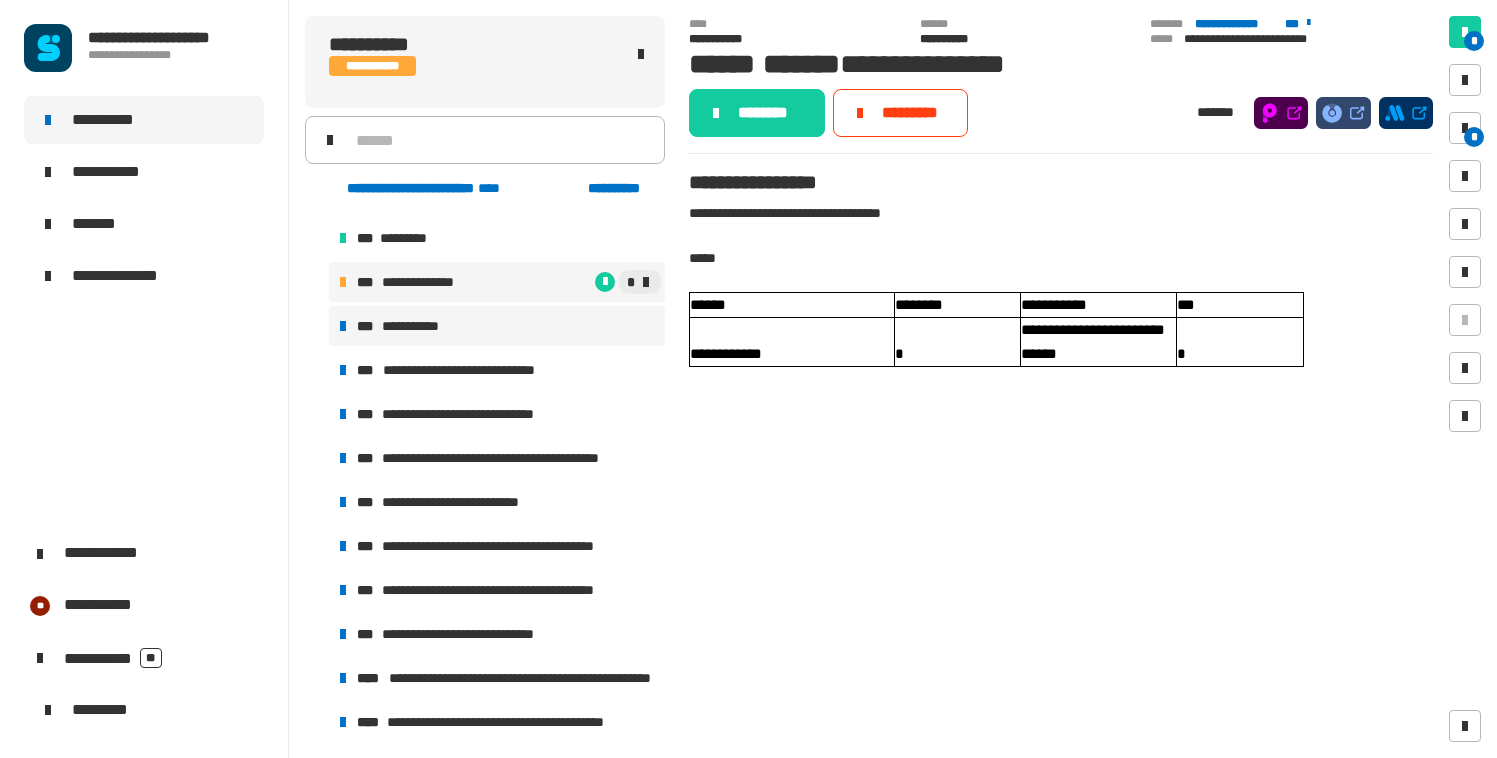 click on "**********" at bounding box center [417, 326] 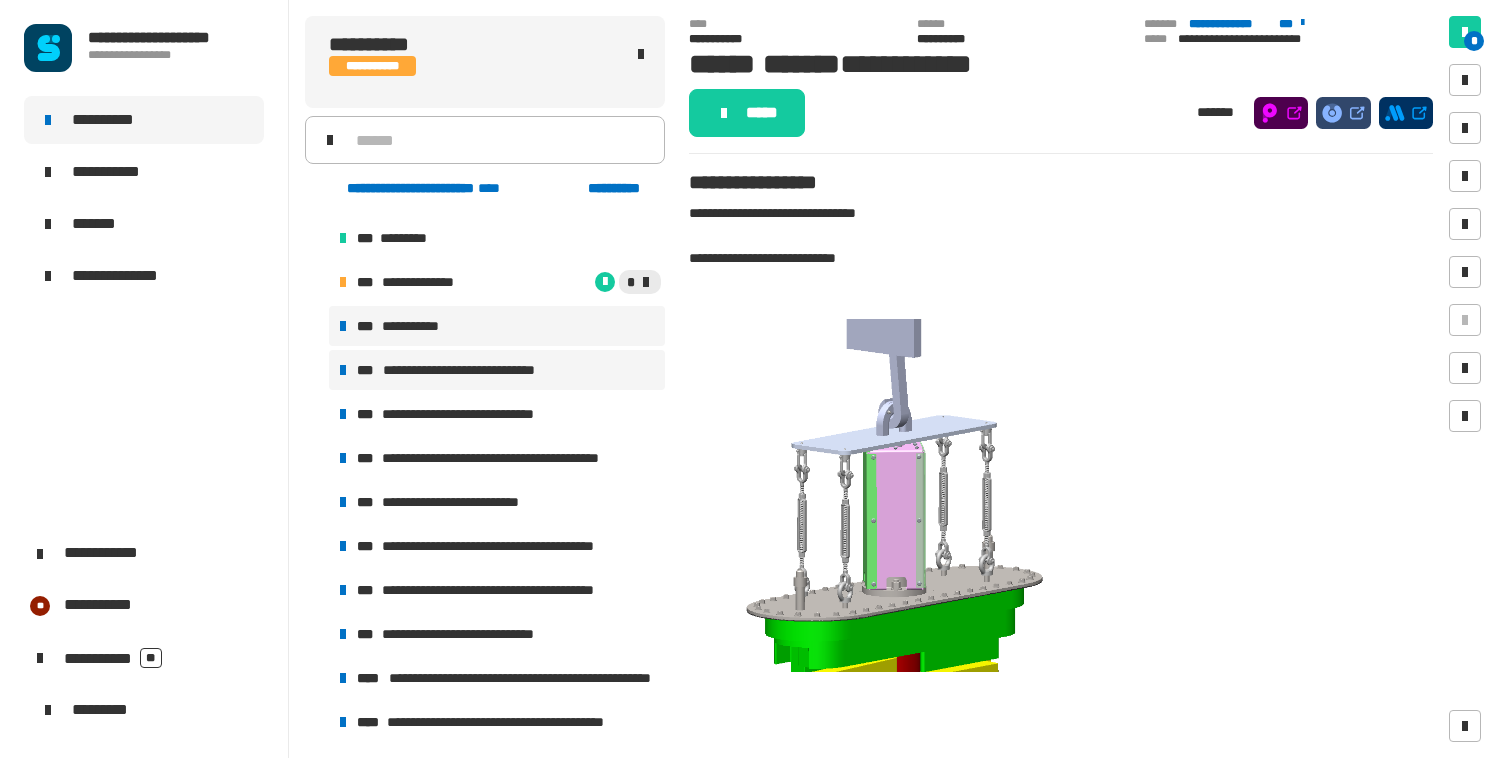 click on "**********" at bounding box center [473, 370] 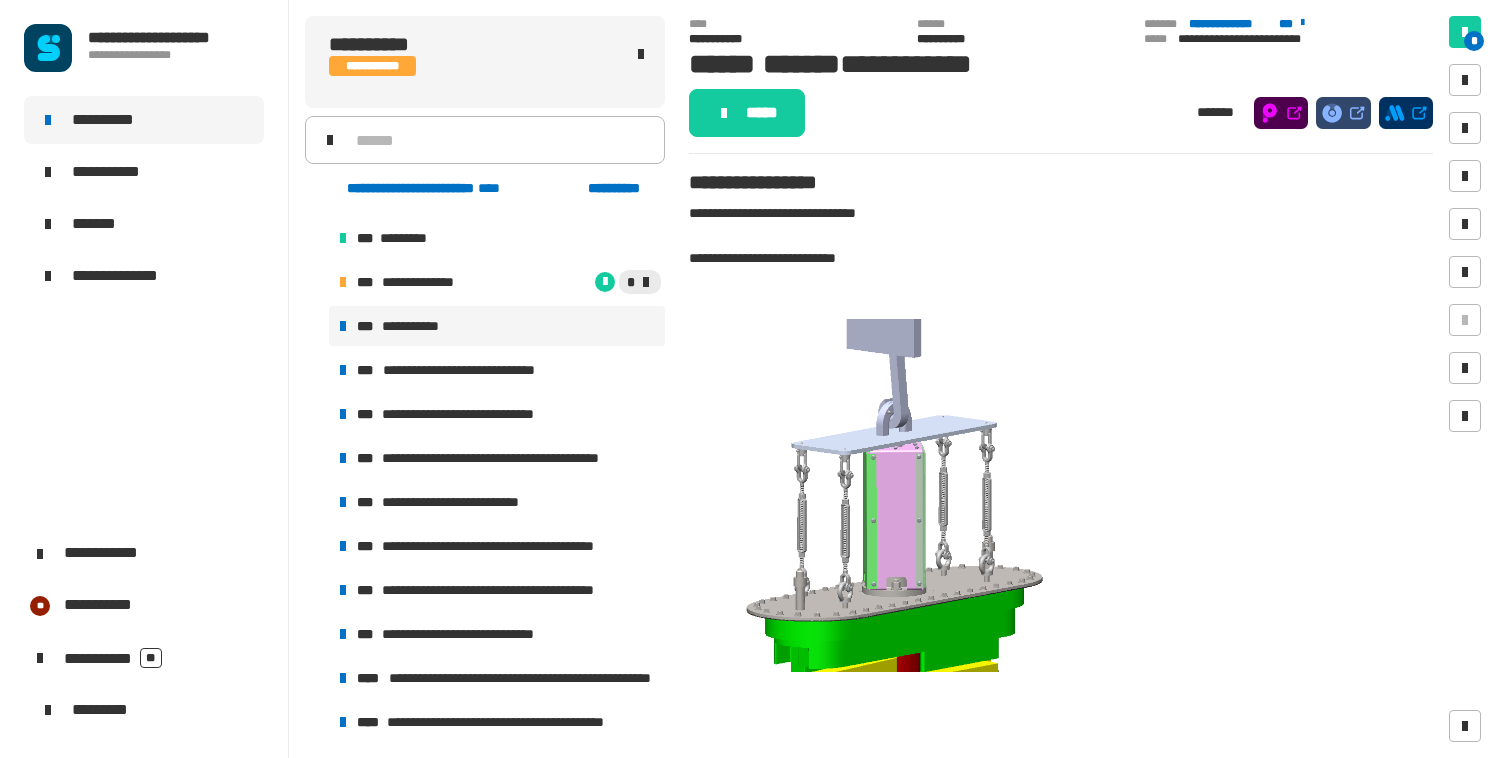 click on "**********" 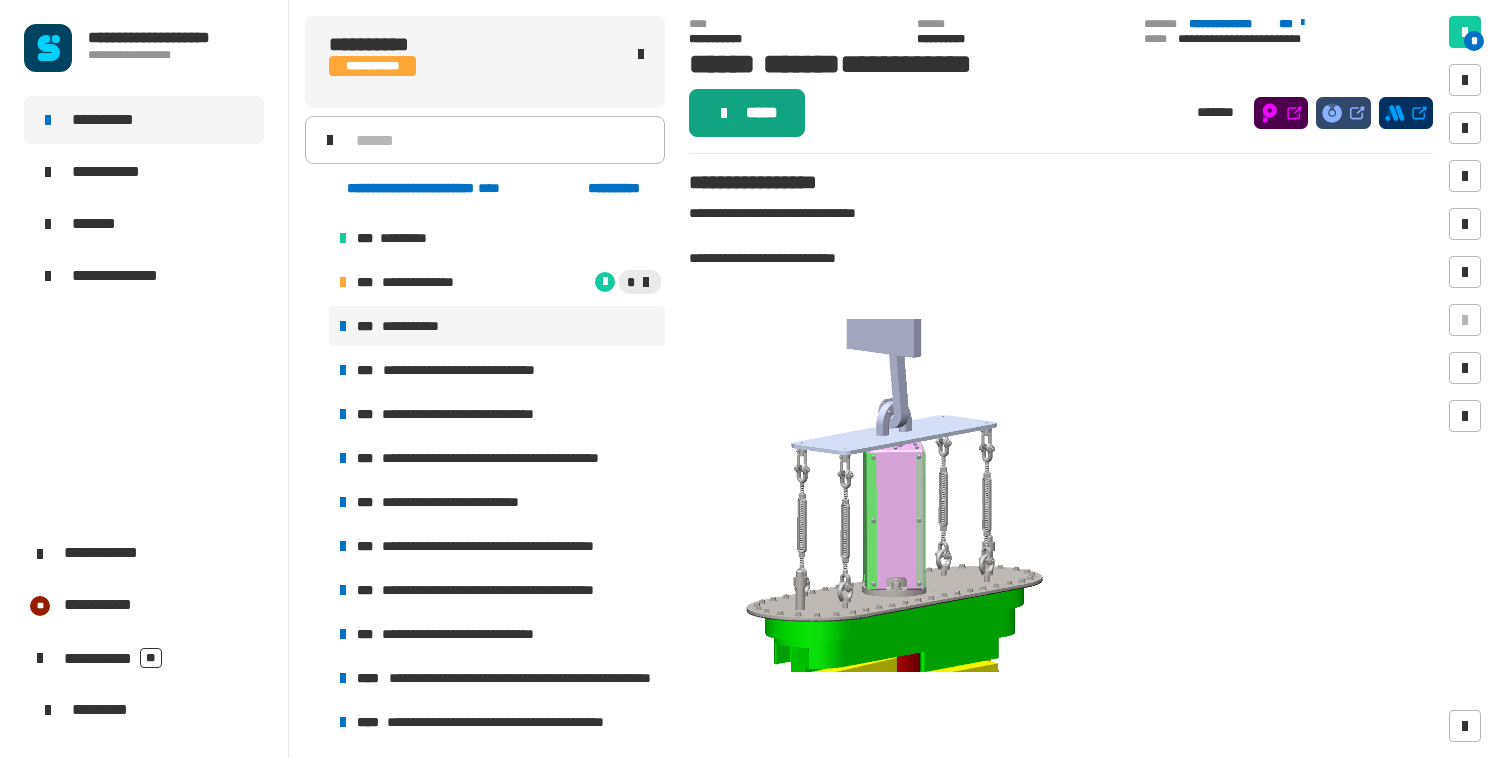 click on "*****" 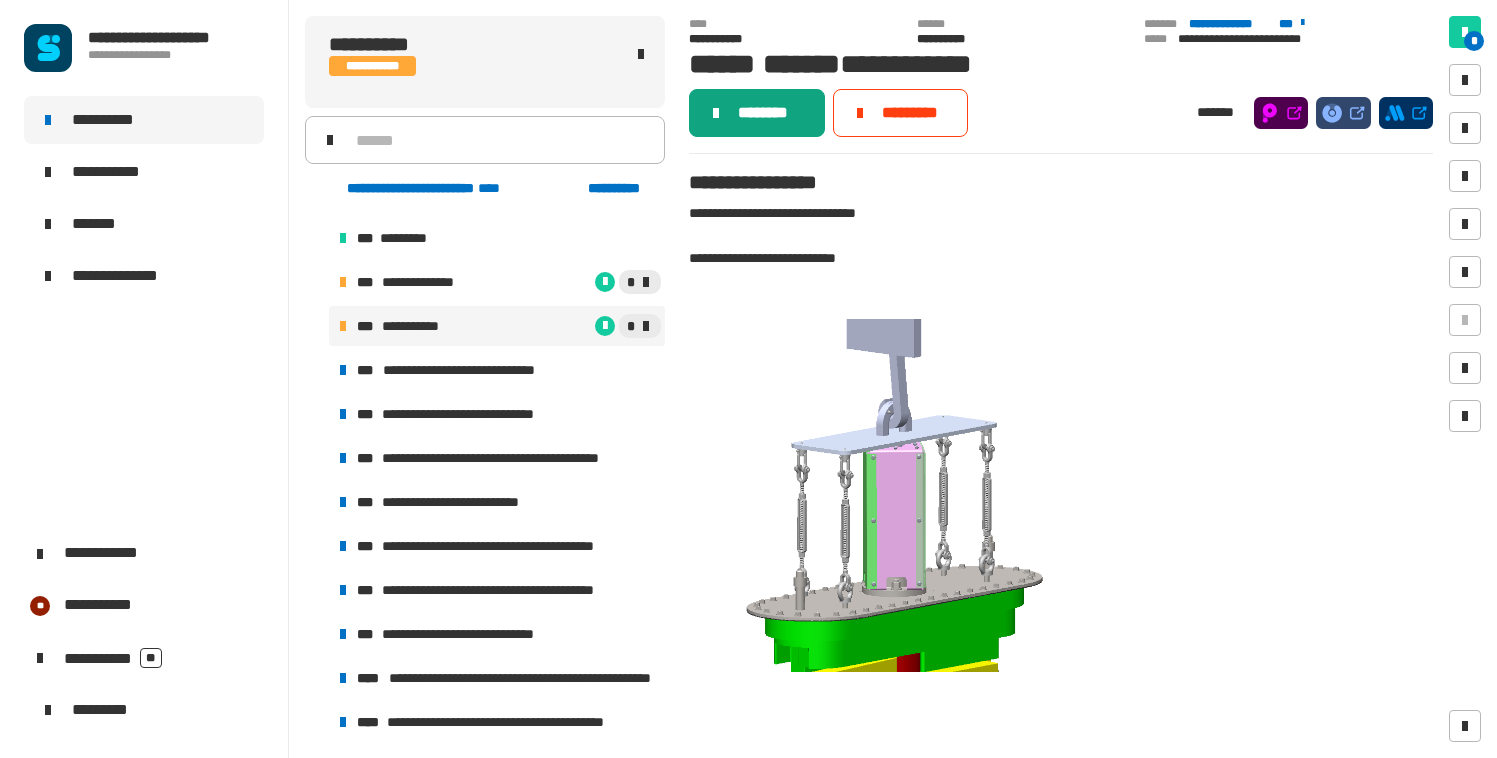 click on "********" 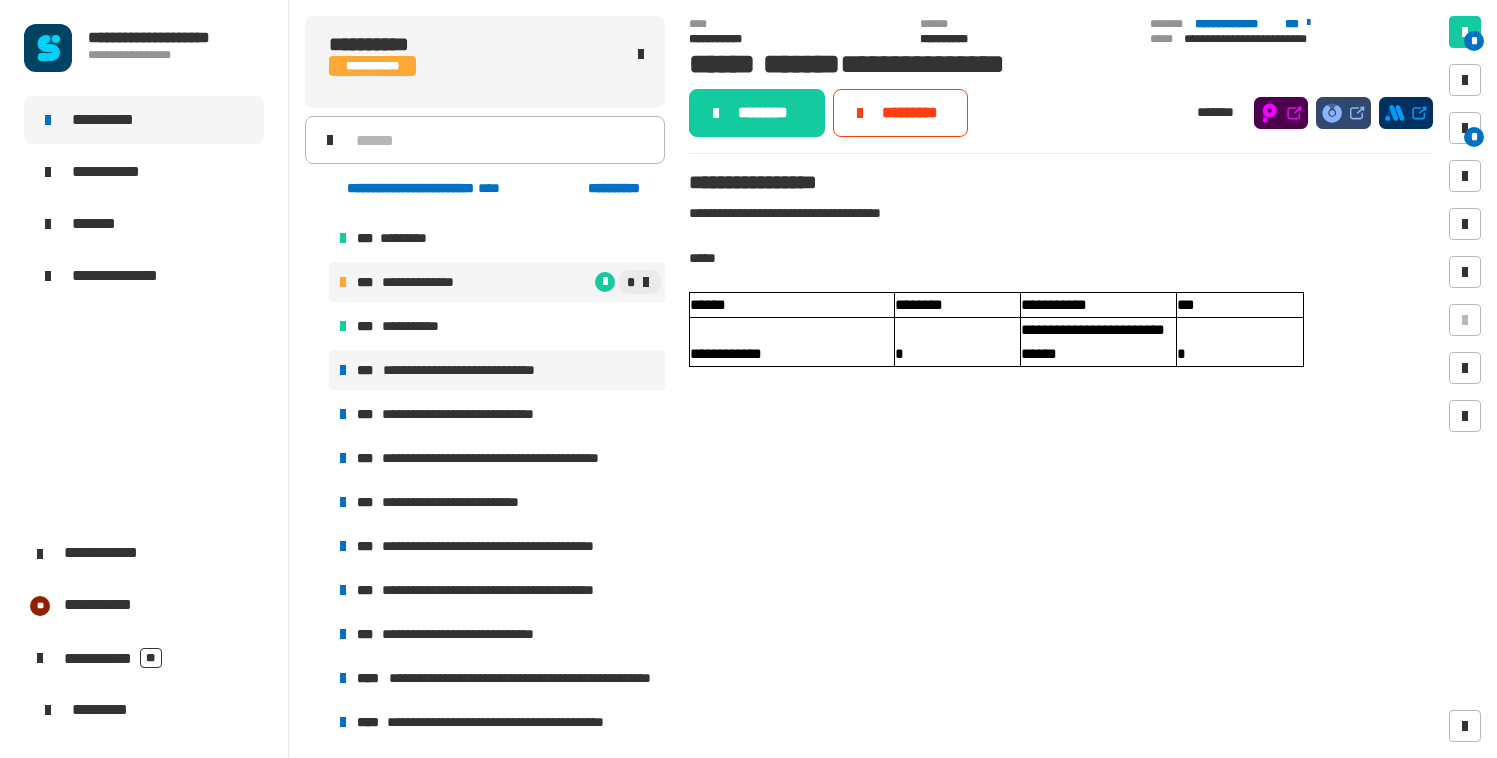 click on "**********" at bounding box center [473, 370] 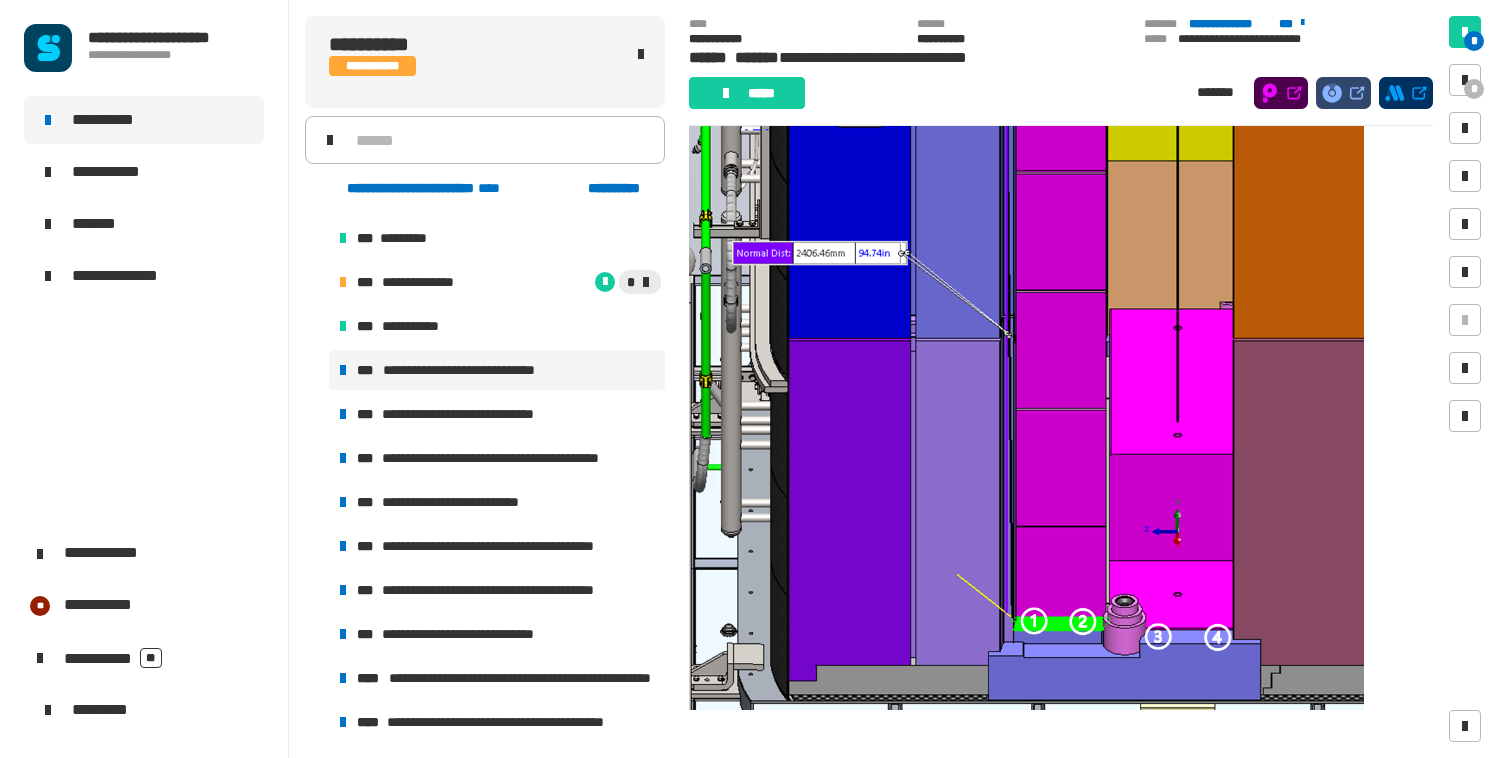 scroll, scrollTop: 0, scrollLeft: 0, axis: both 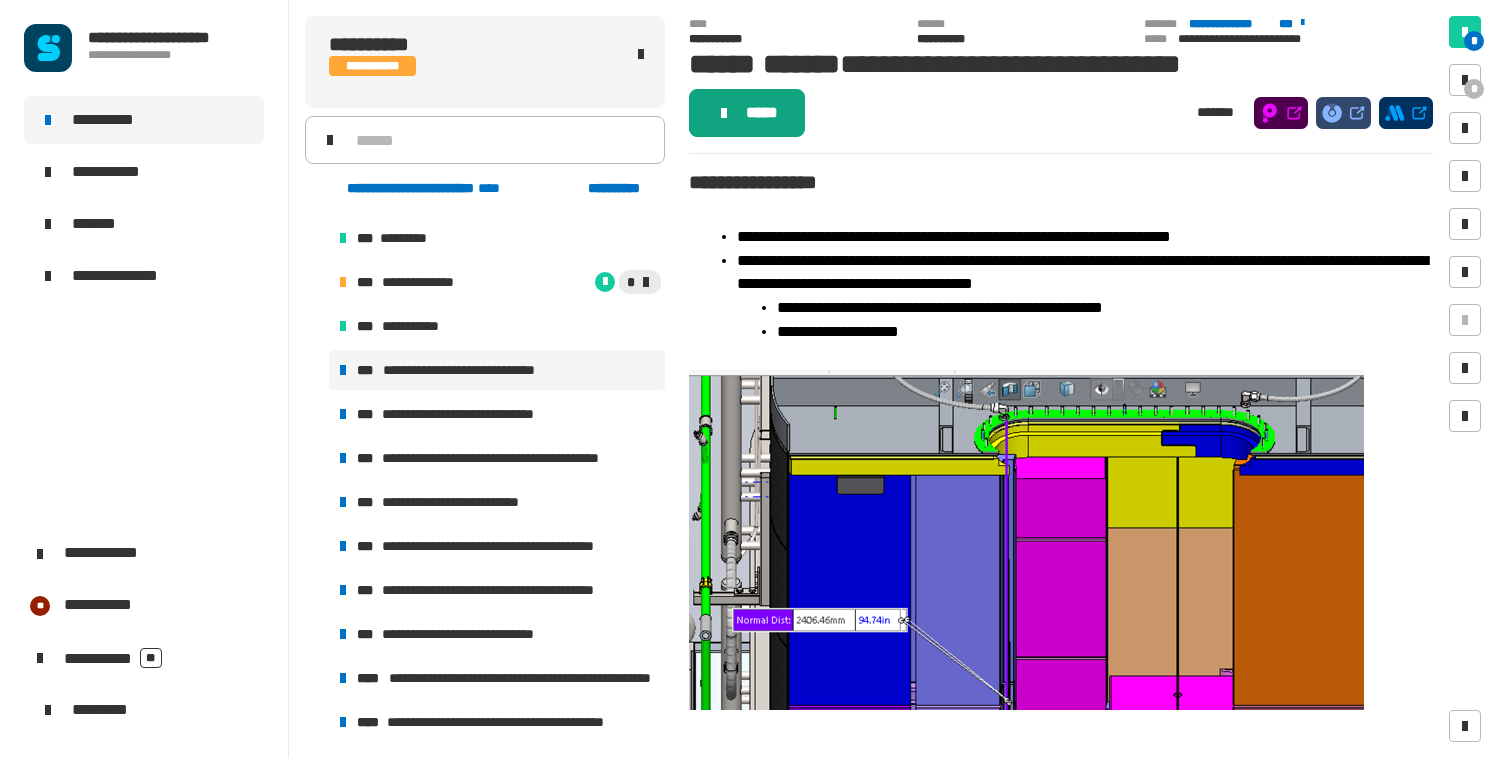 click on "*****" 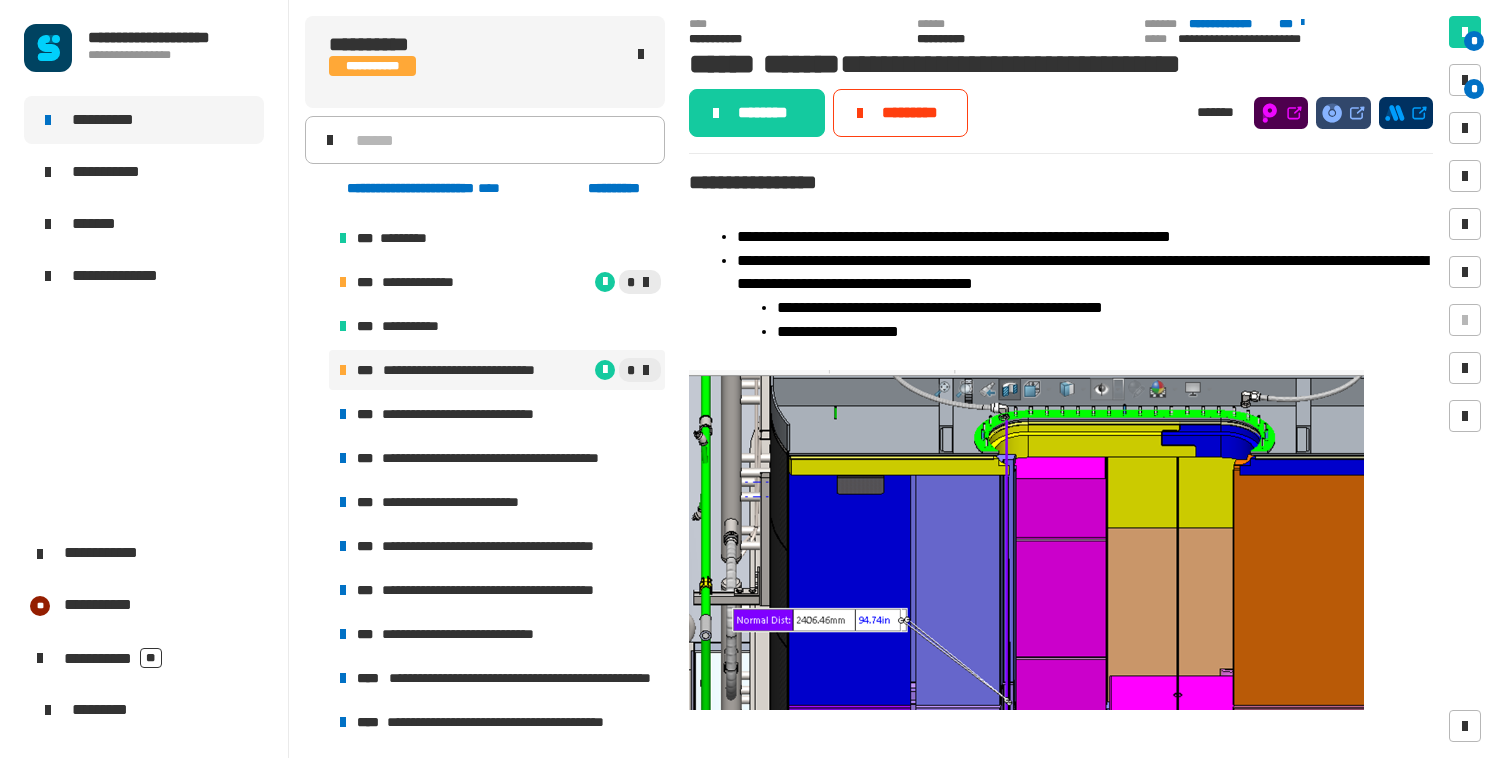 click on "* *" 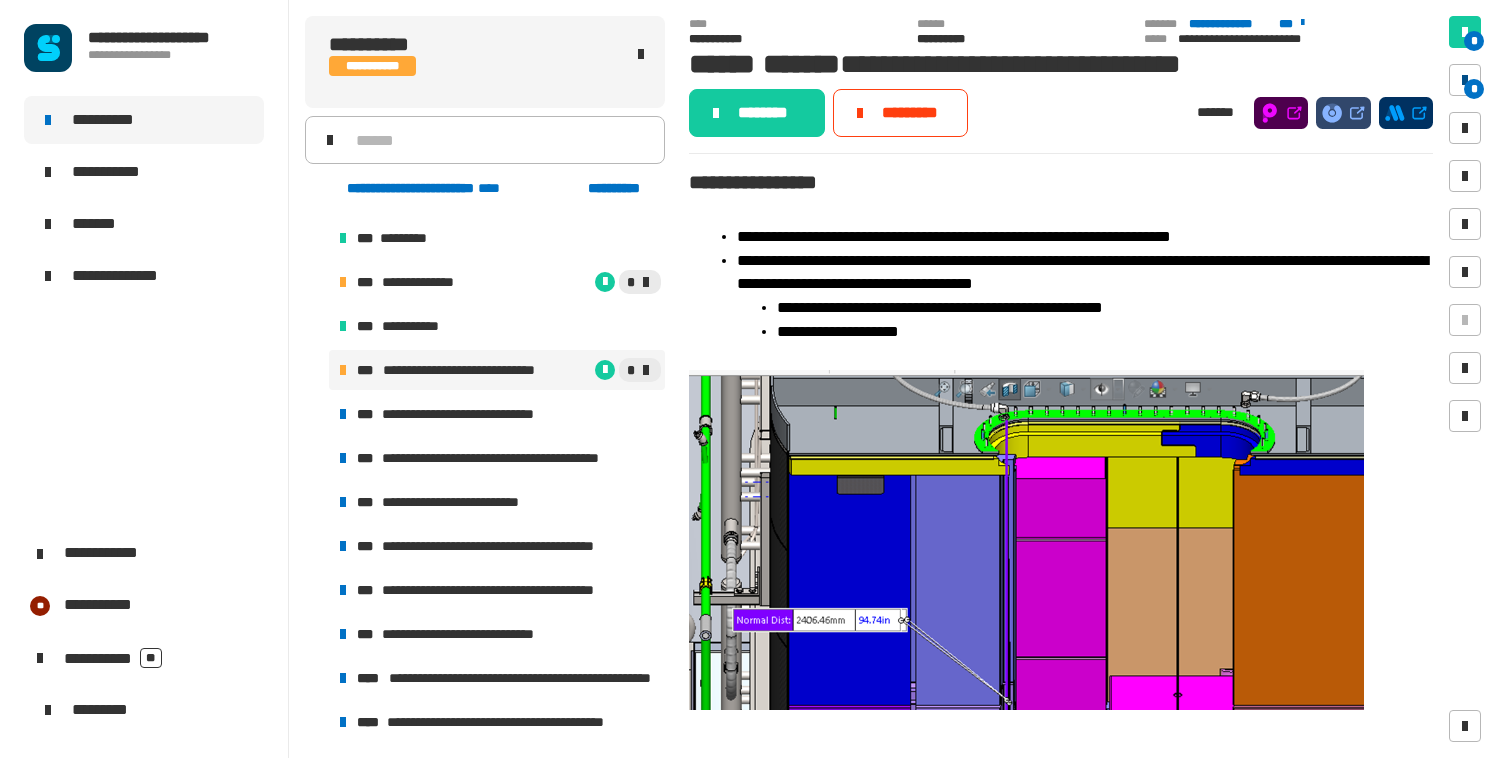 click on "*" at bounding box center (1465, 80) 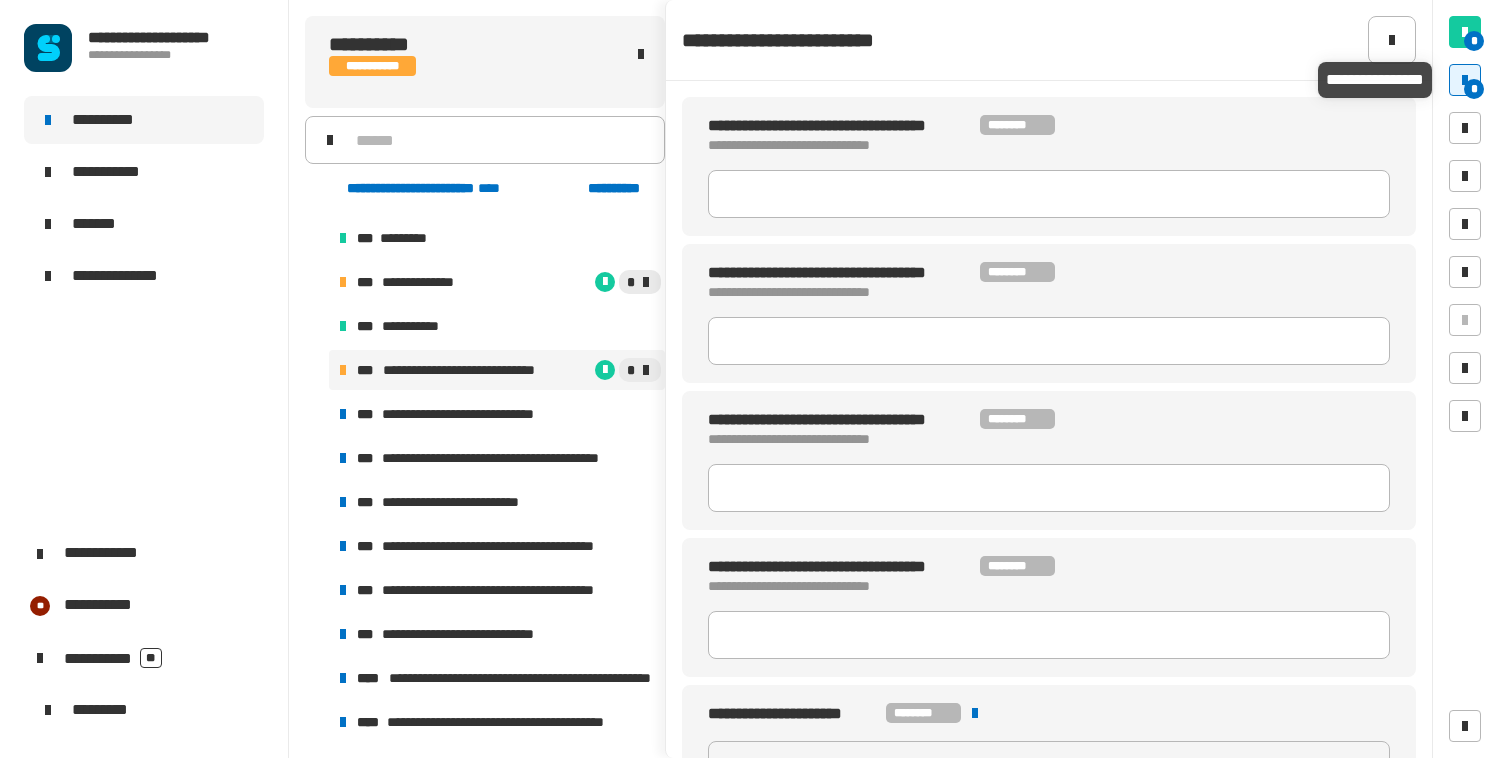 click on "*" at bounding box center (1465, 80) 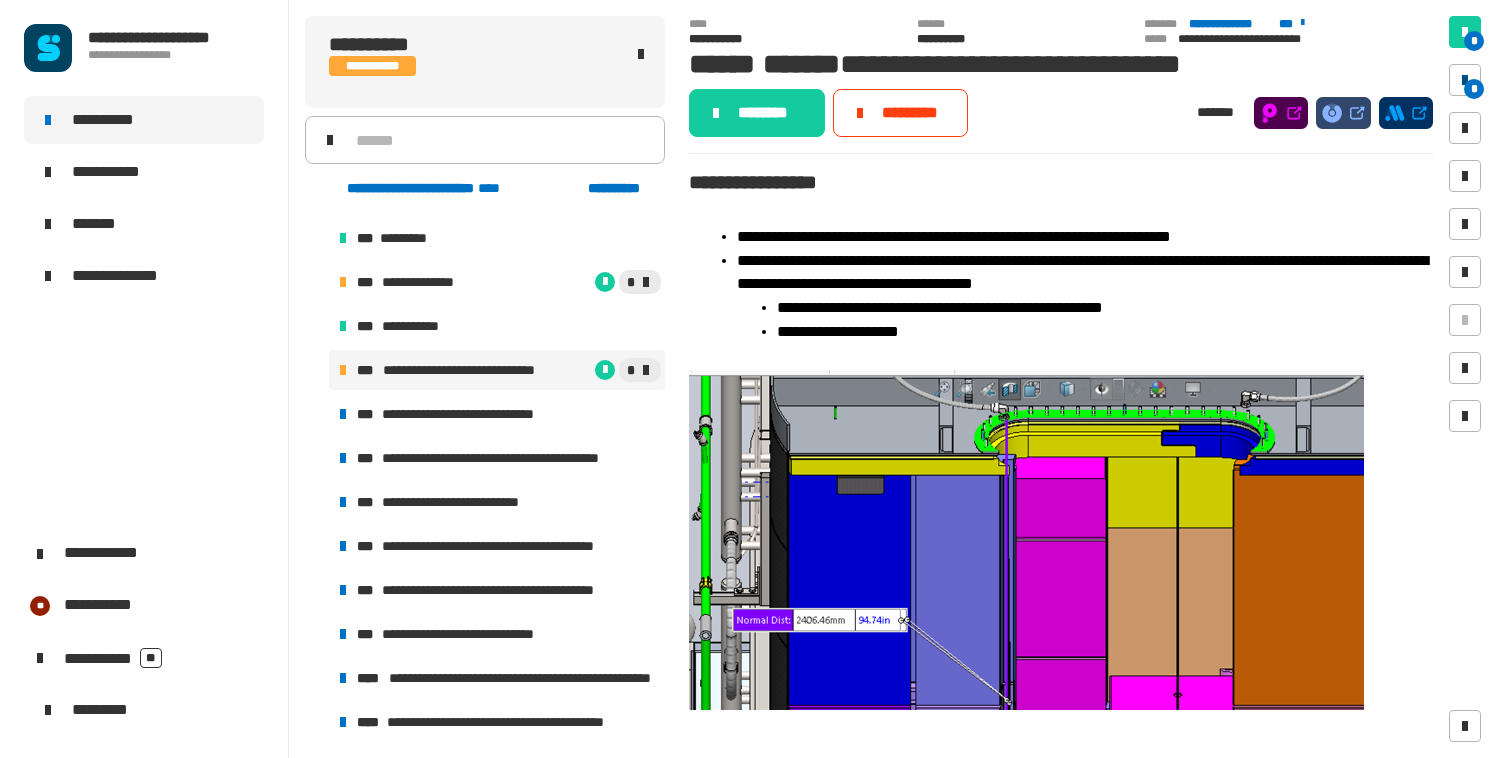 click at bounding box center [1465, 80] 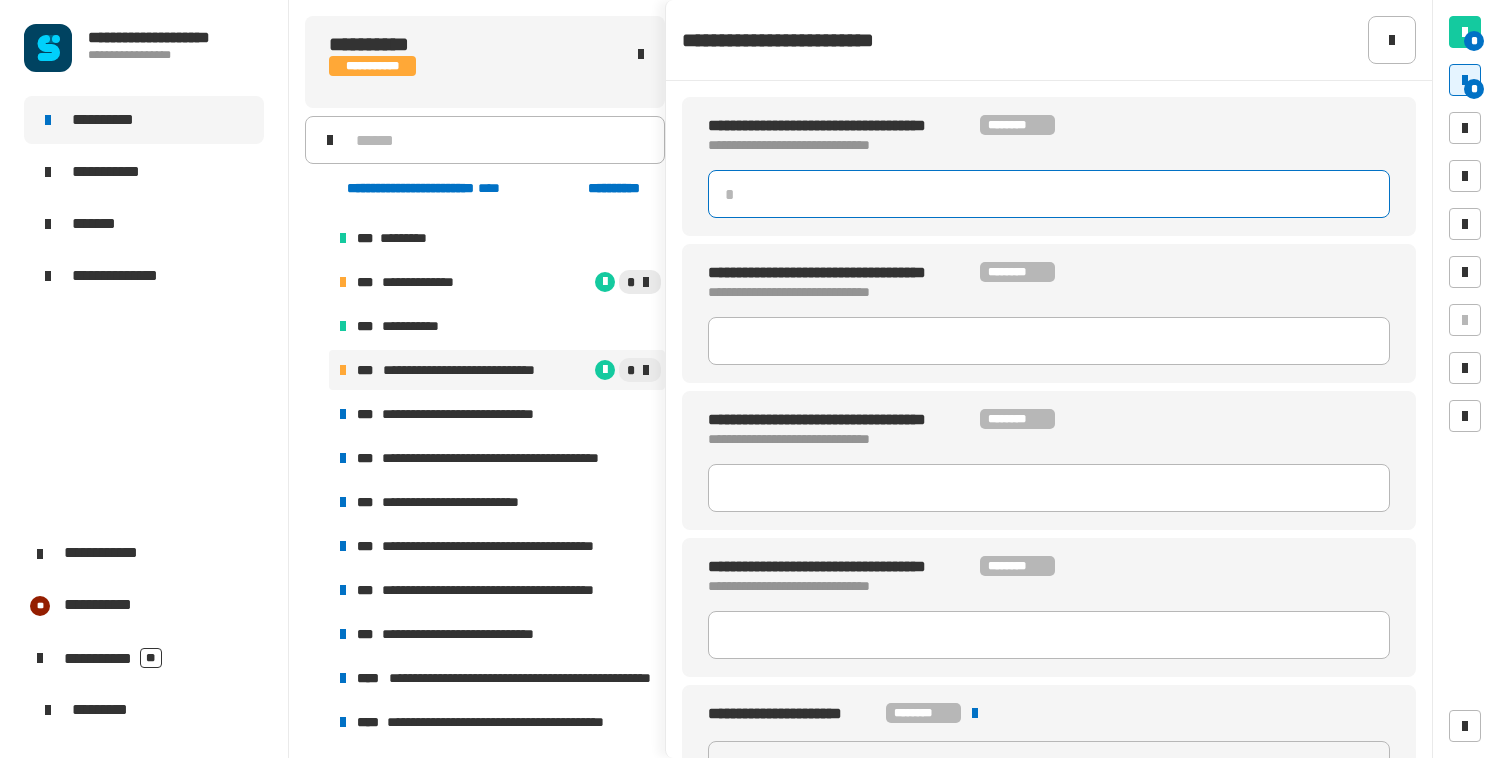 click 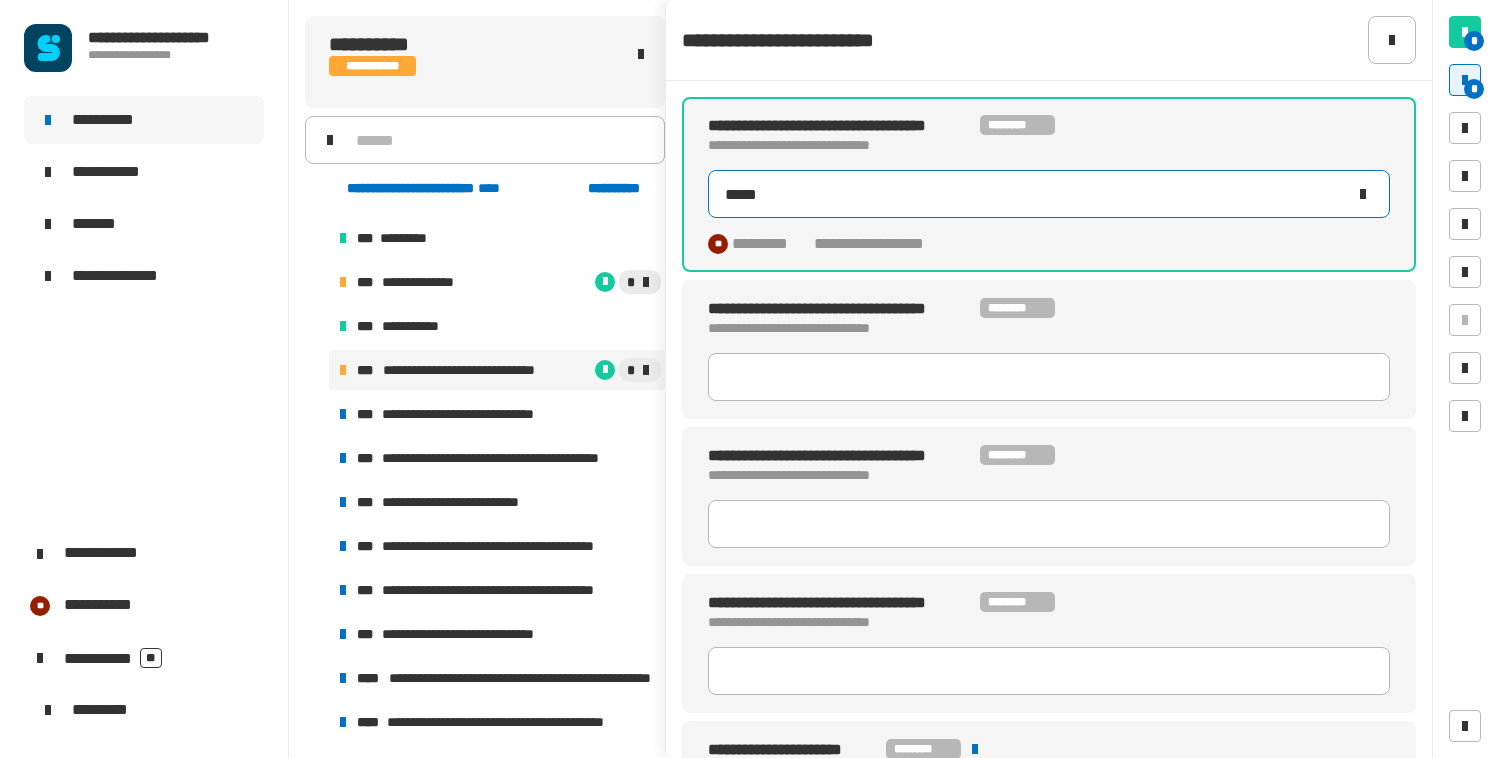type on "****" 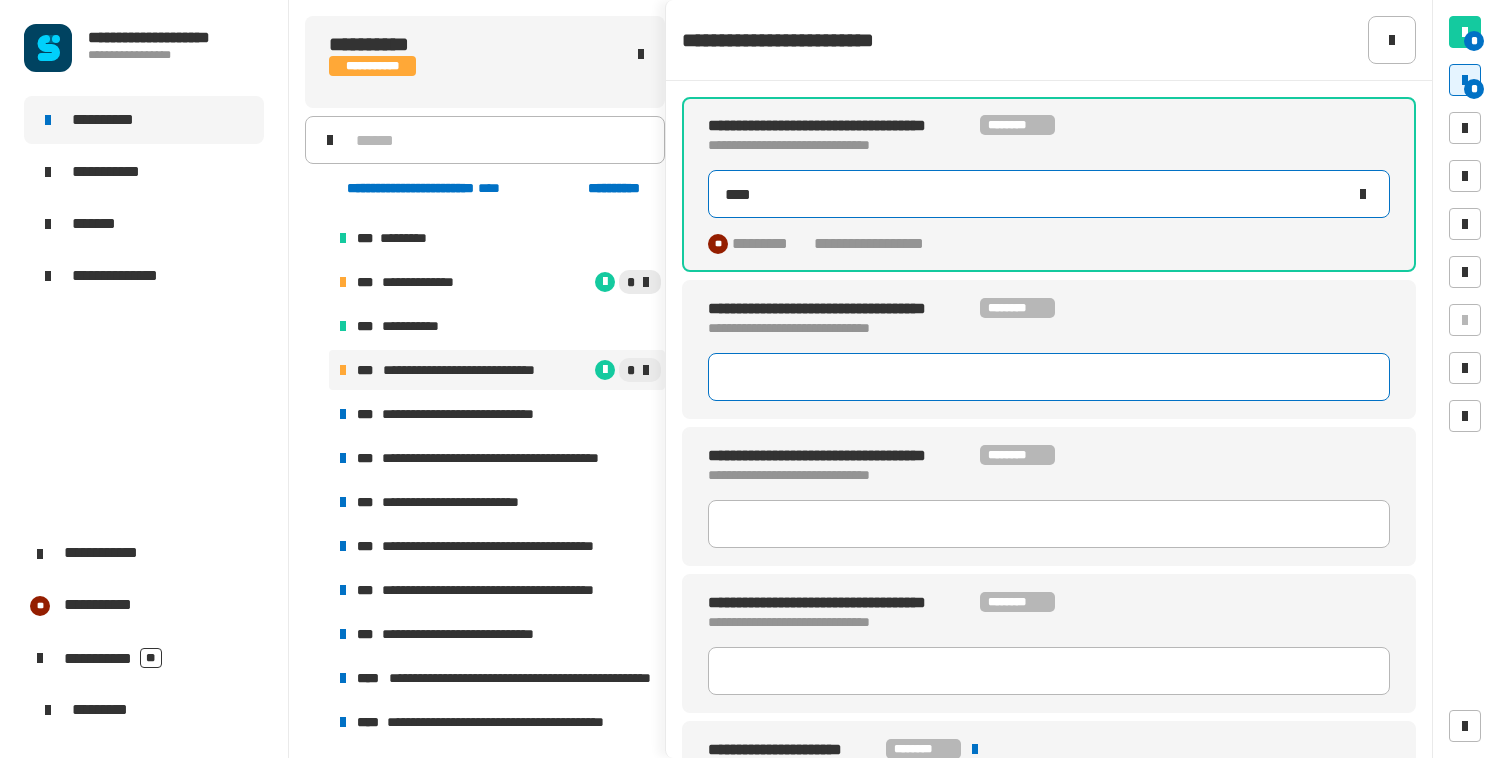 type 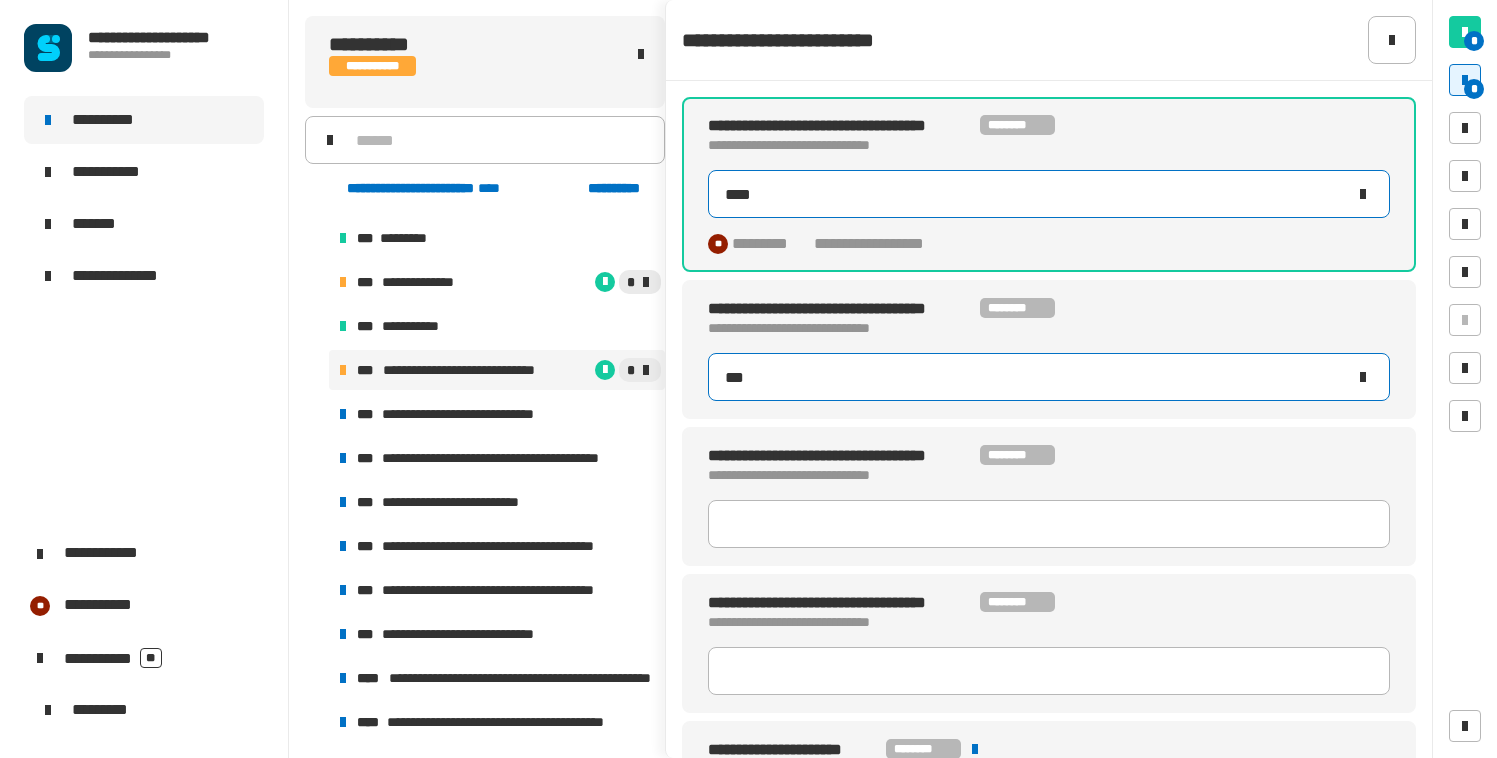 type on "****" 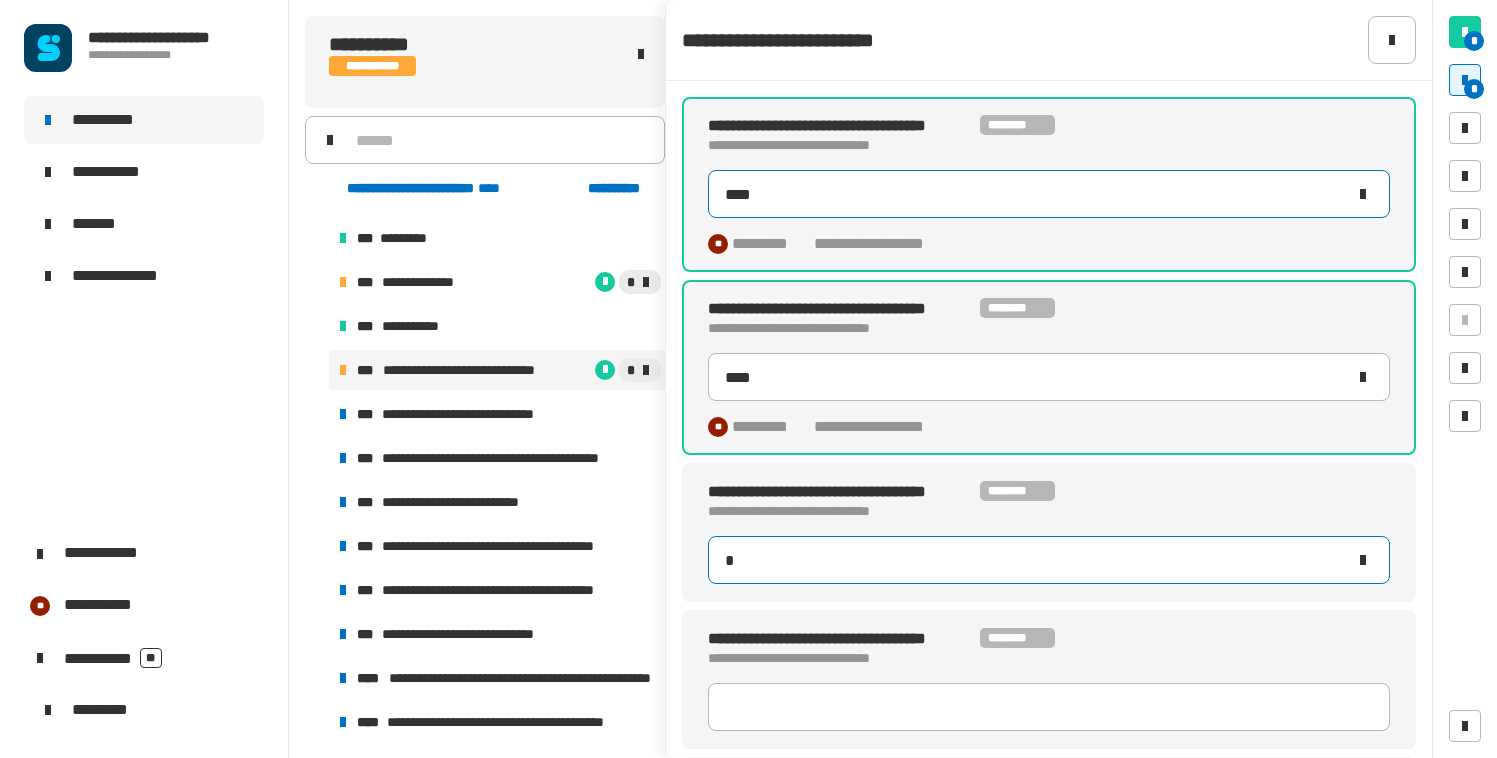 type on "**" 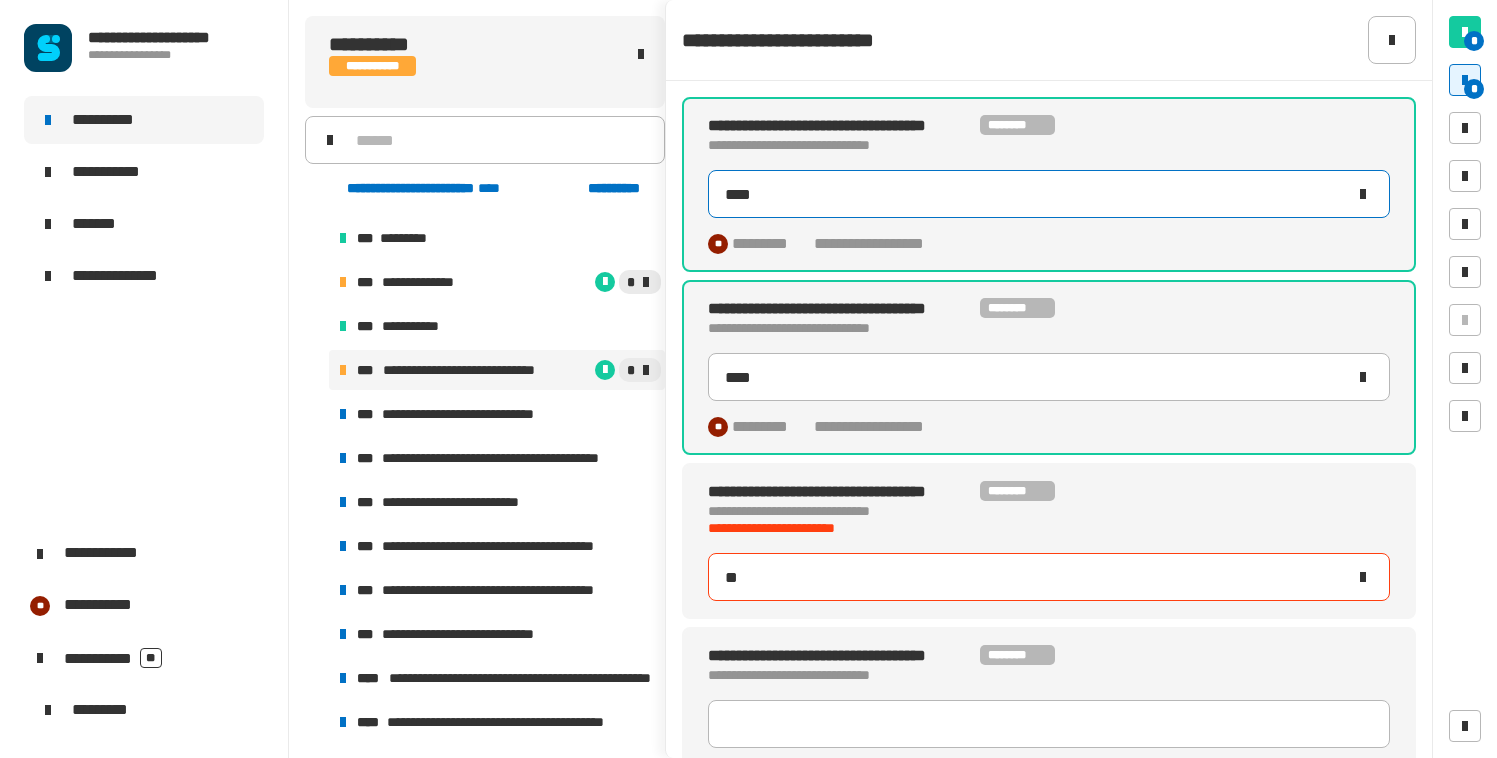 type on "****" 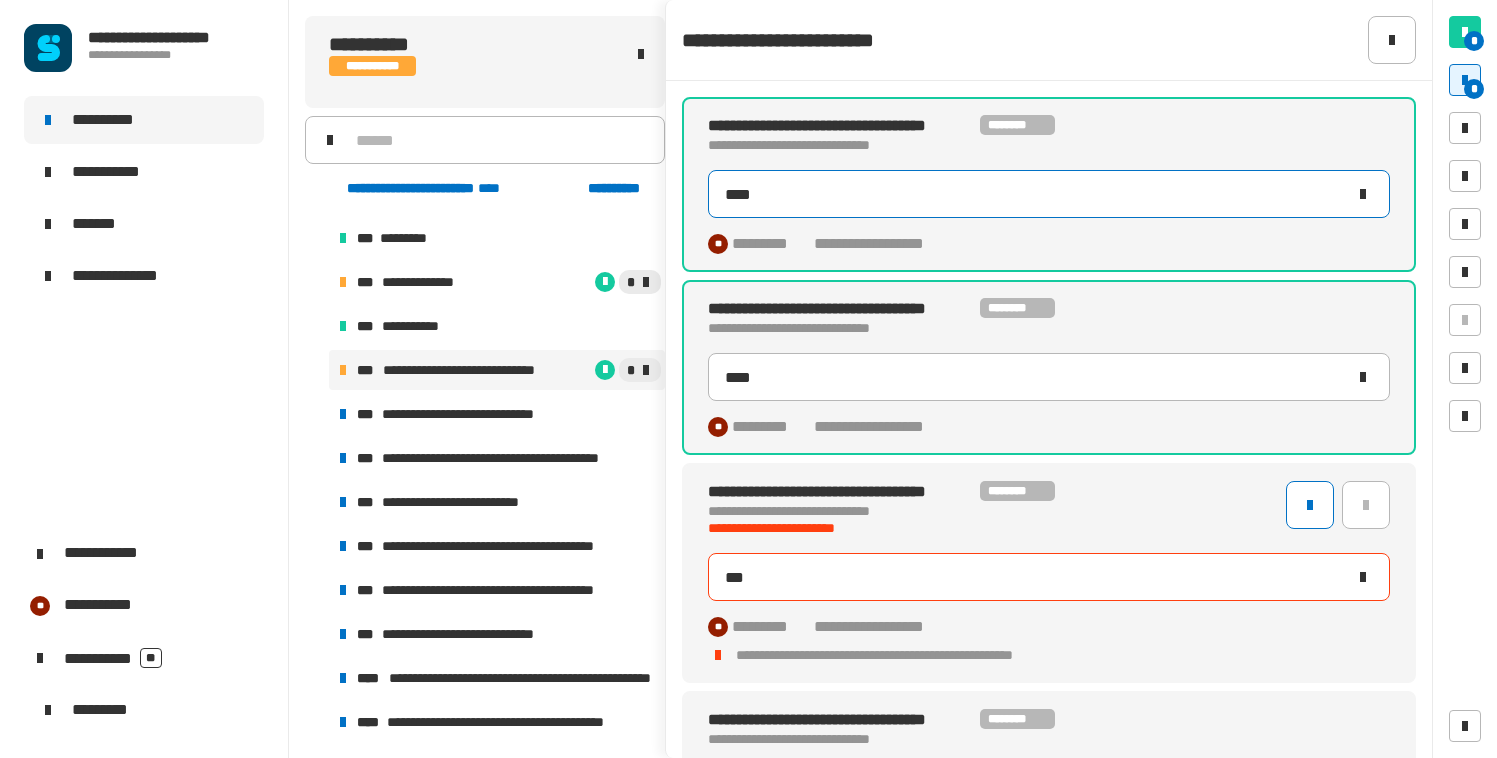 type on "****" 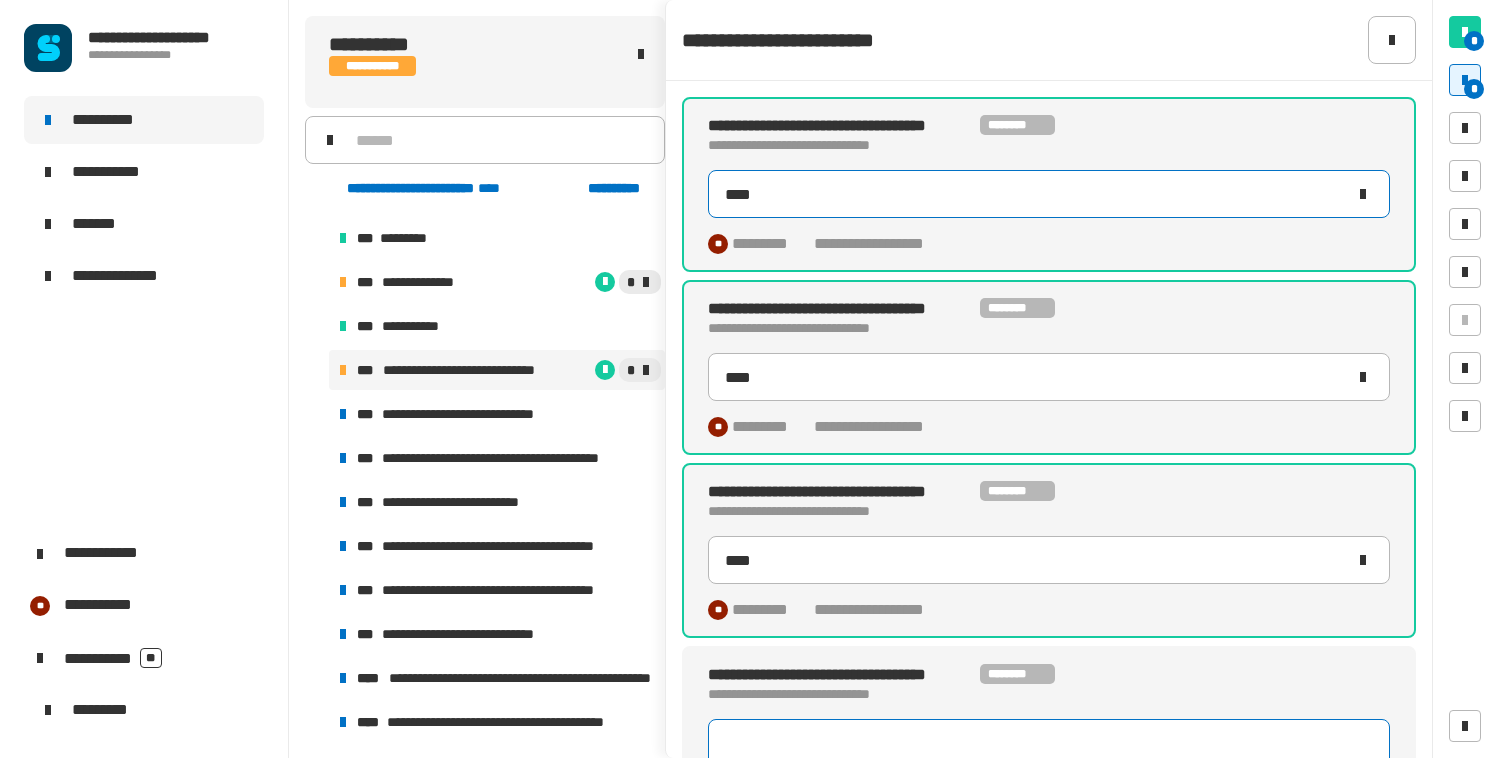scroll, scrollTop: 8, scrollLeft: 0, axis: vertical 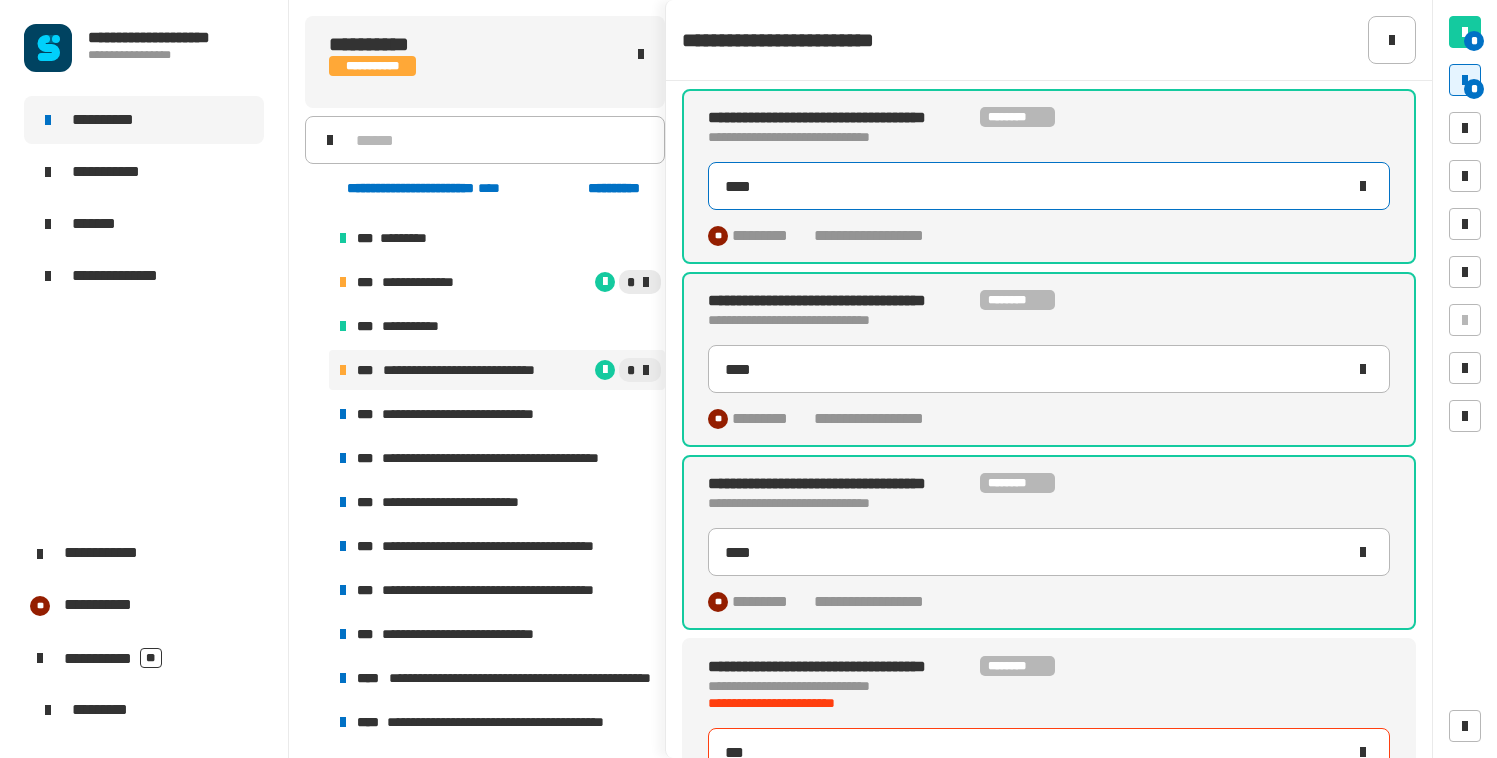 type on "****" 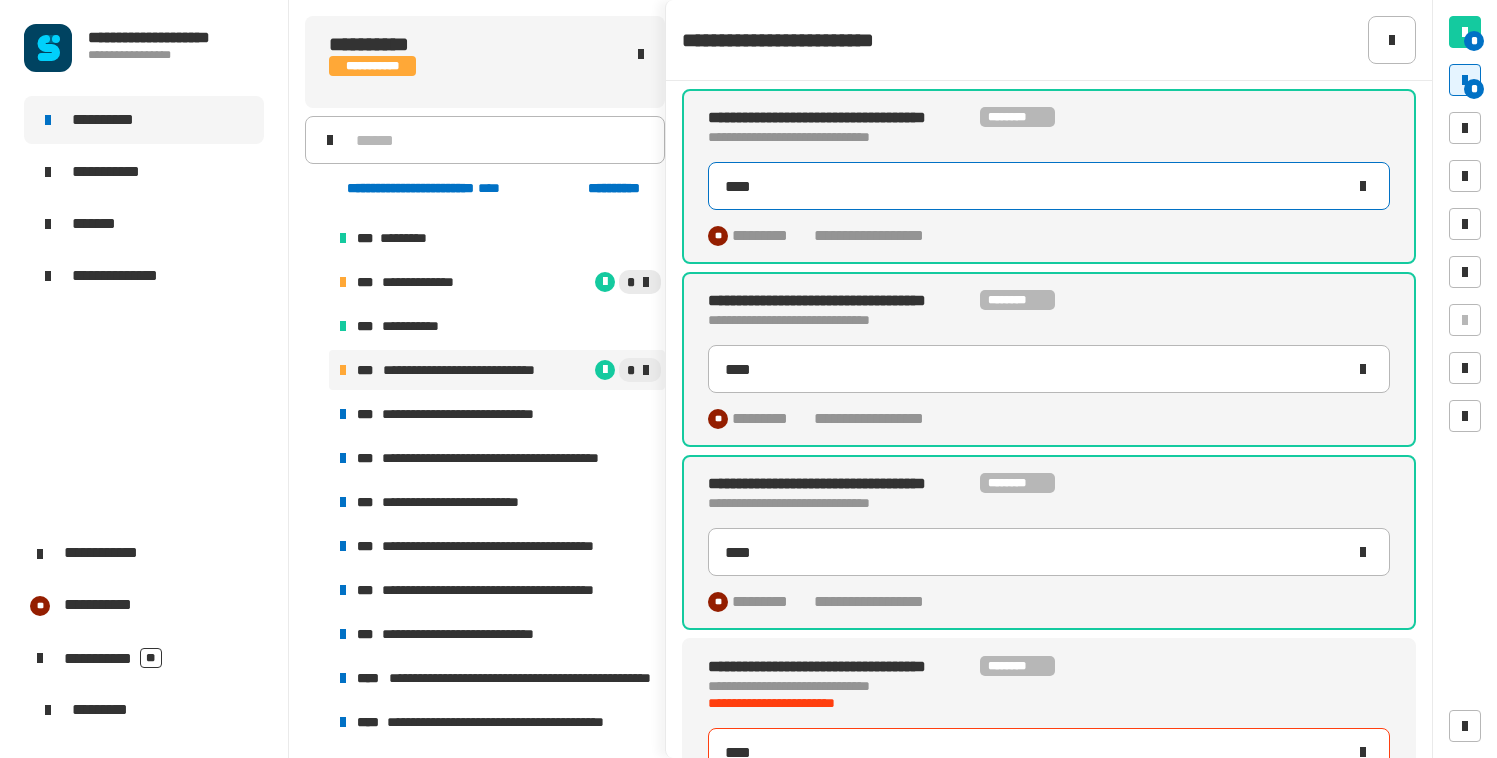 type on "****" 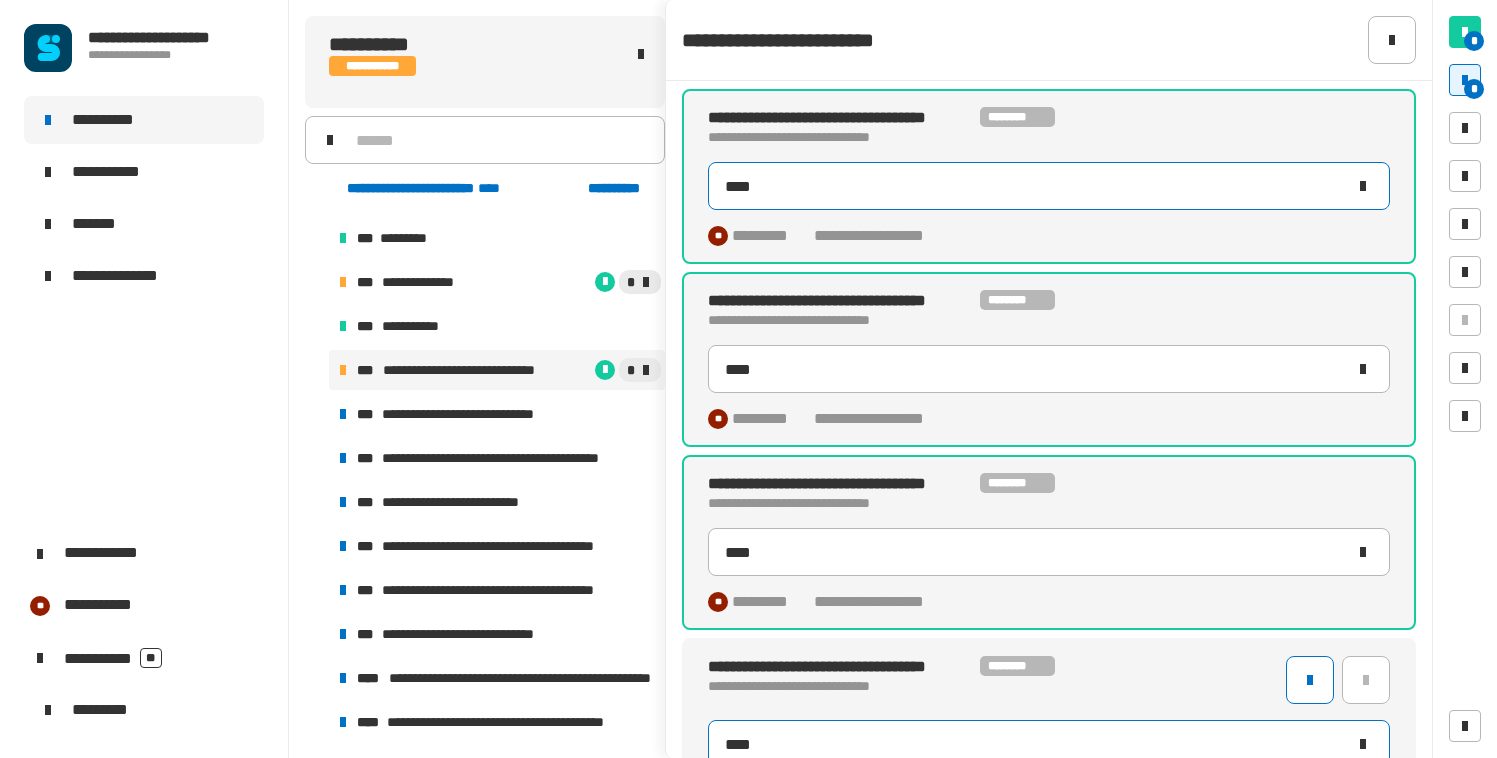 type on "**********" 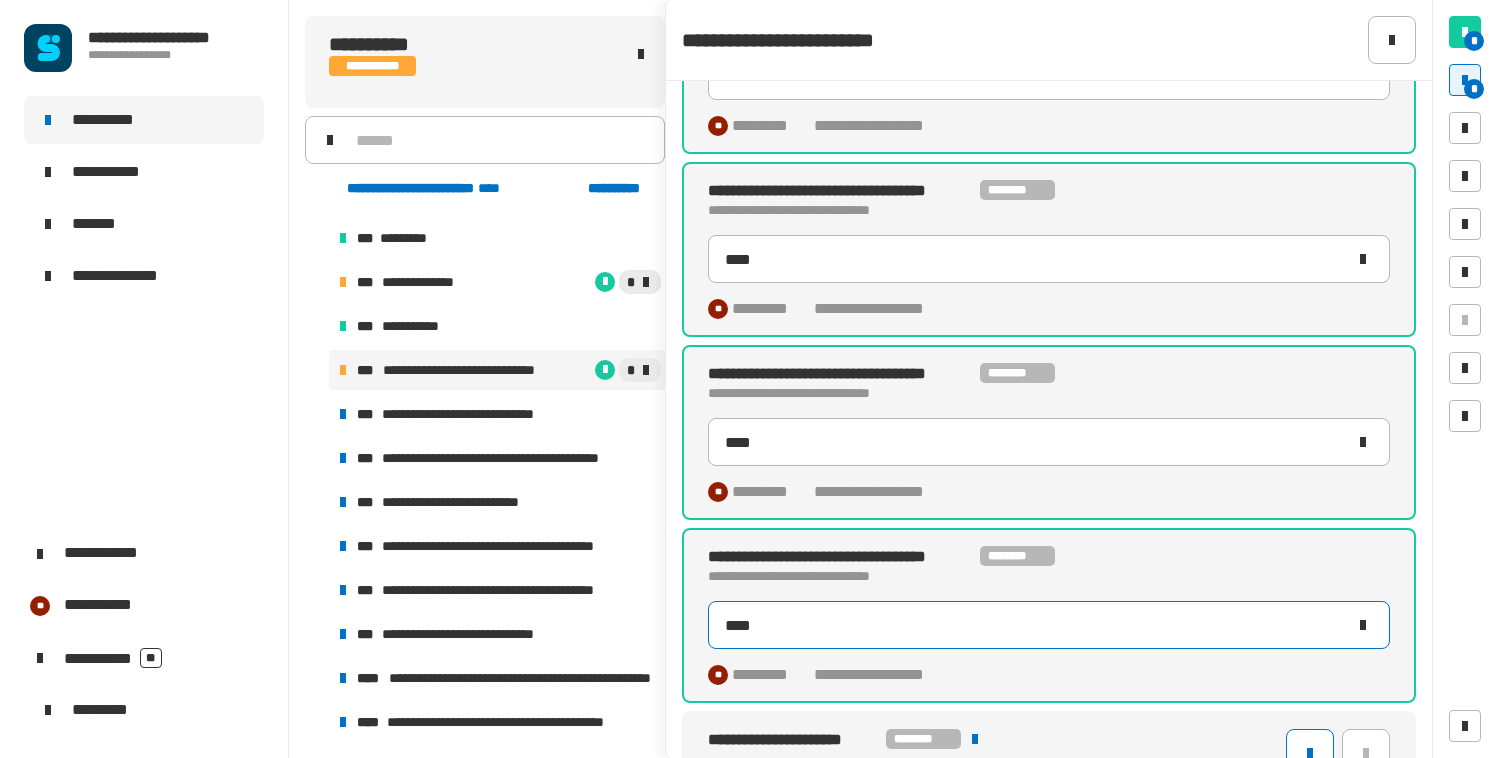 scroll, scrollTop: 146, scrollLeft: 0, axis: vertical 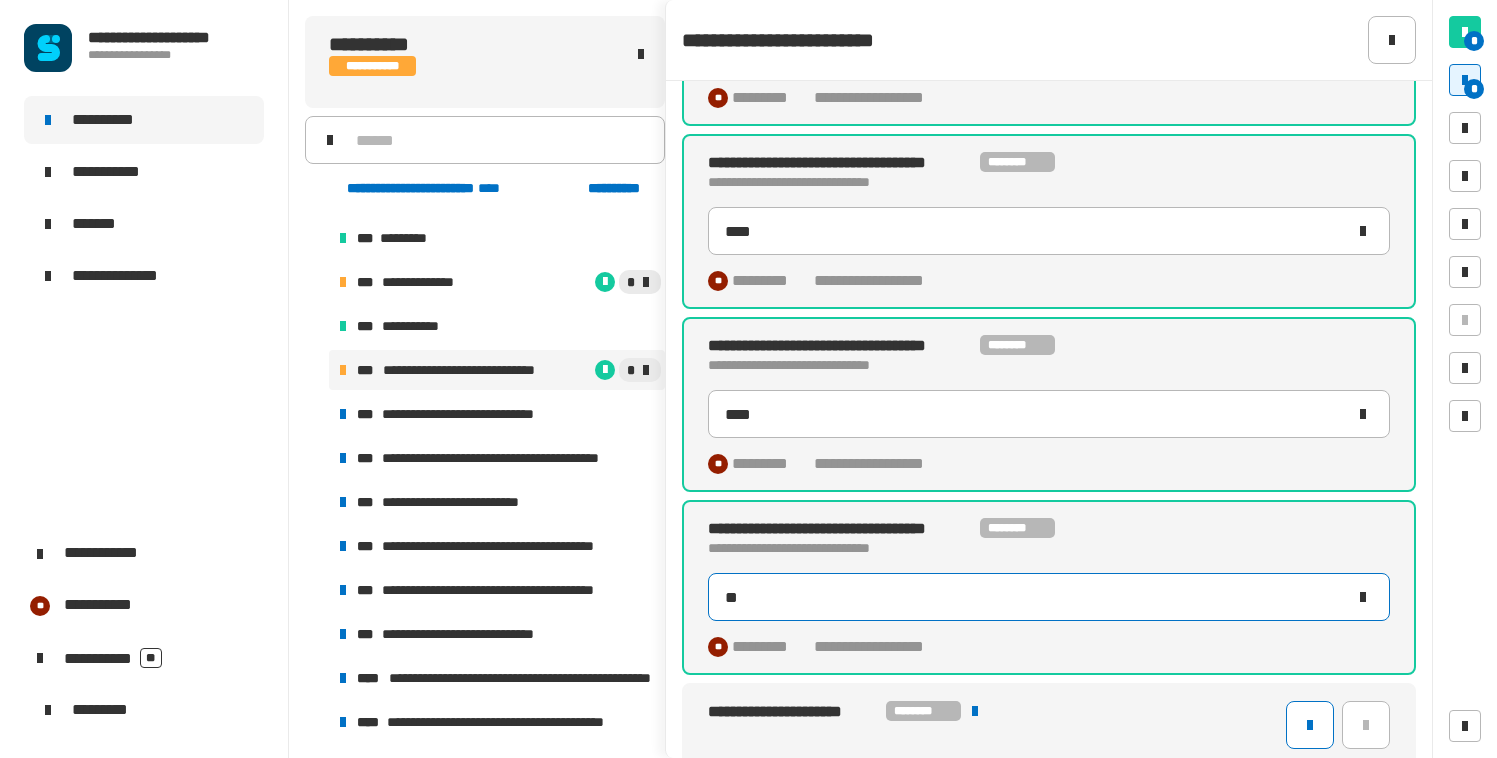 type on "*" 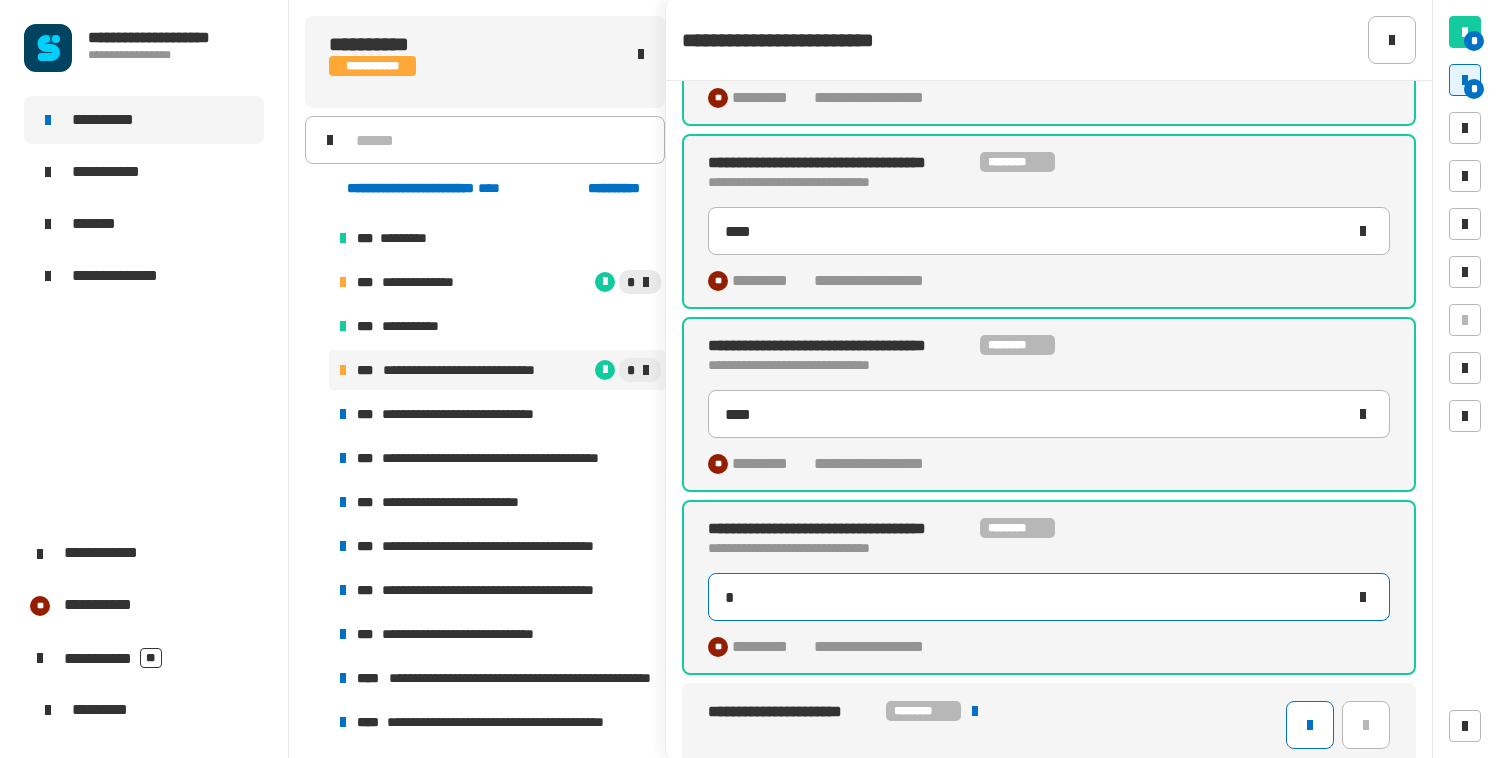 type 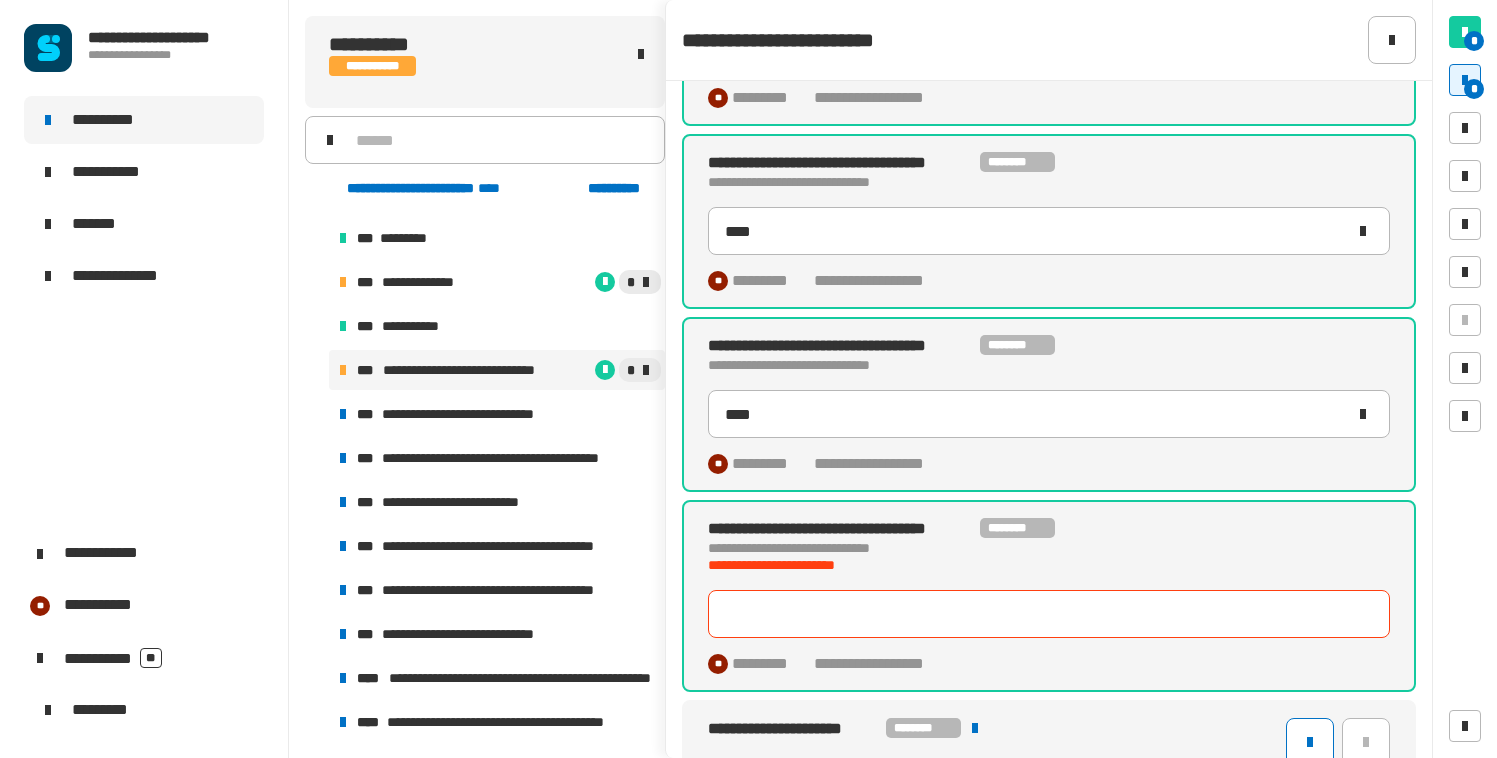 type 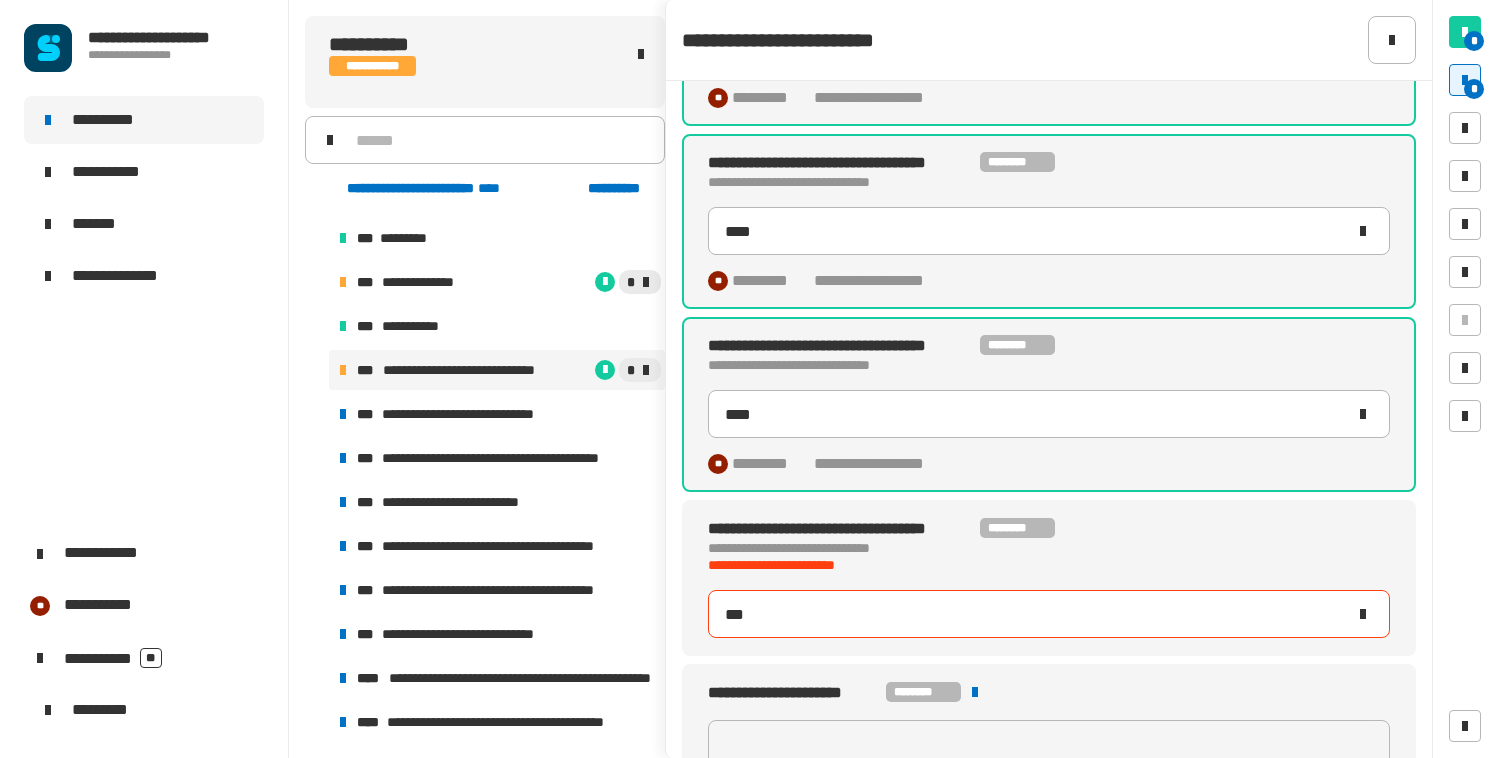 type on "****" 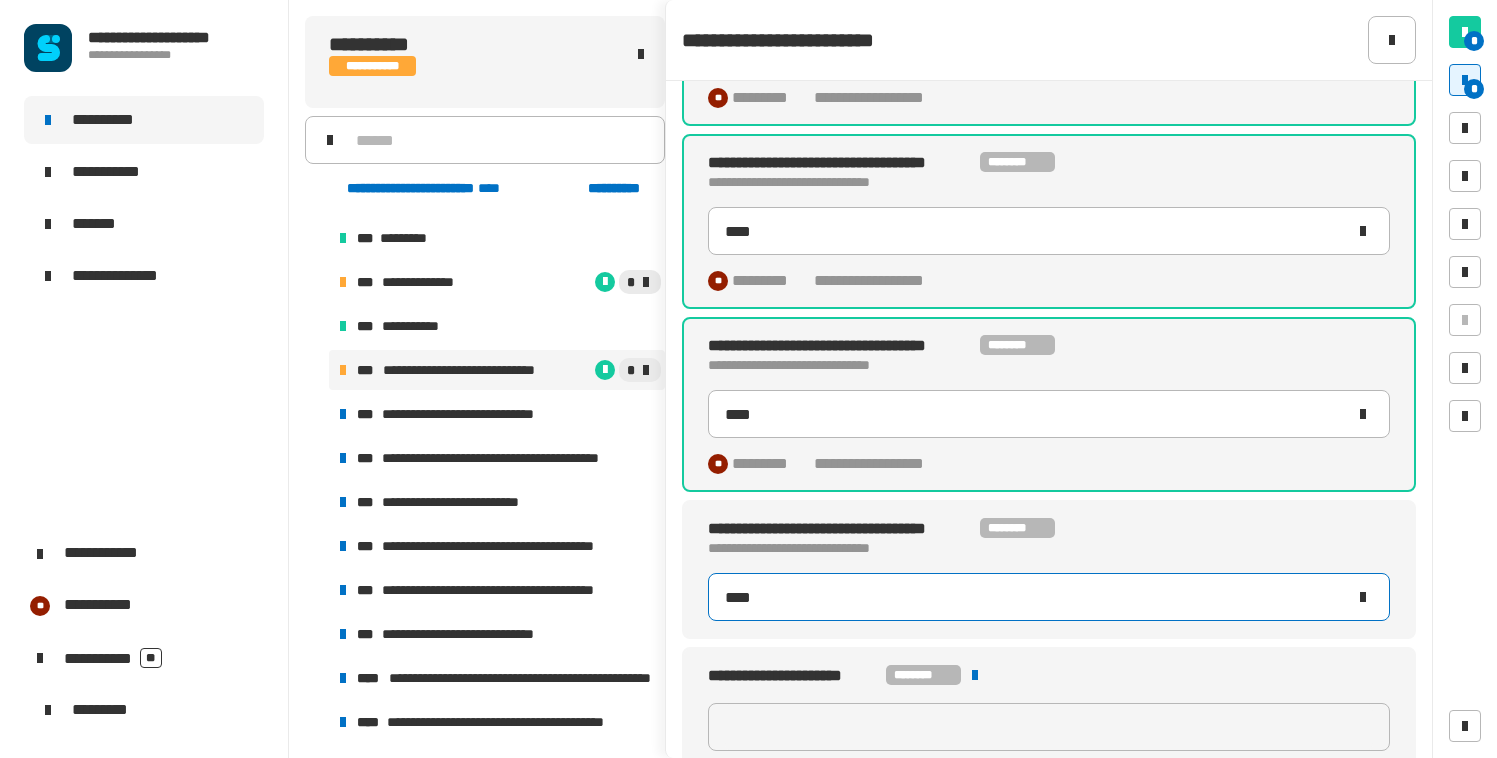 type on "**********" 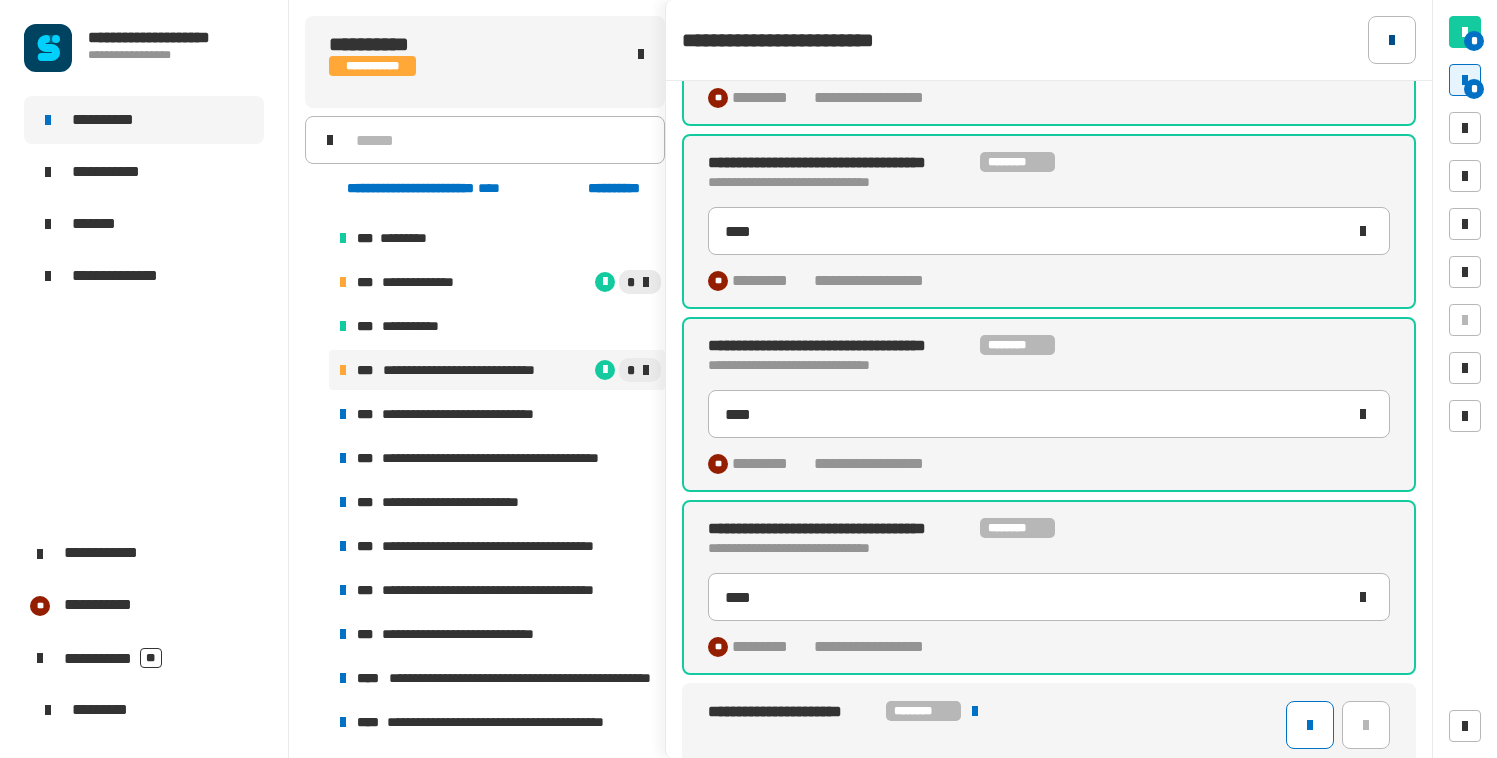 click 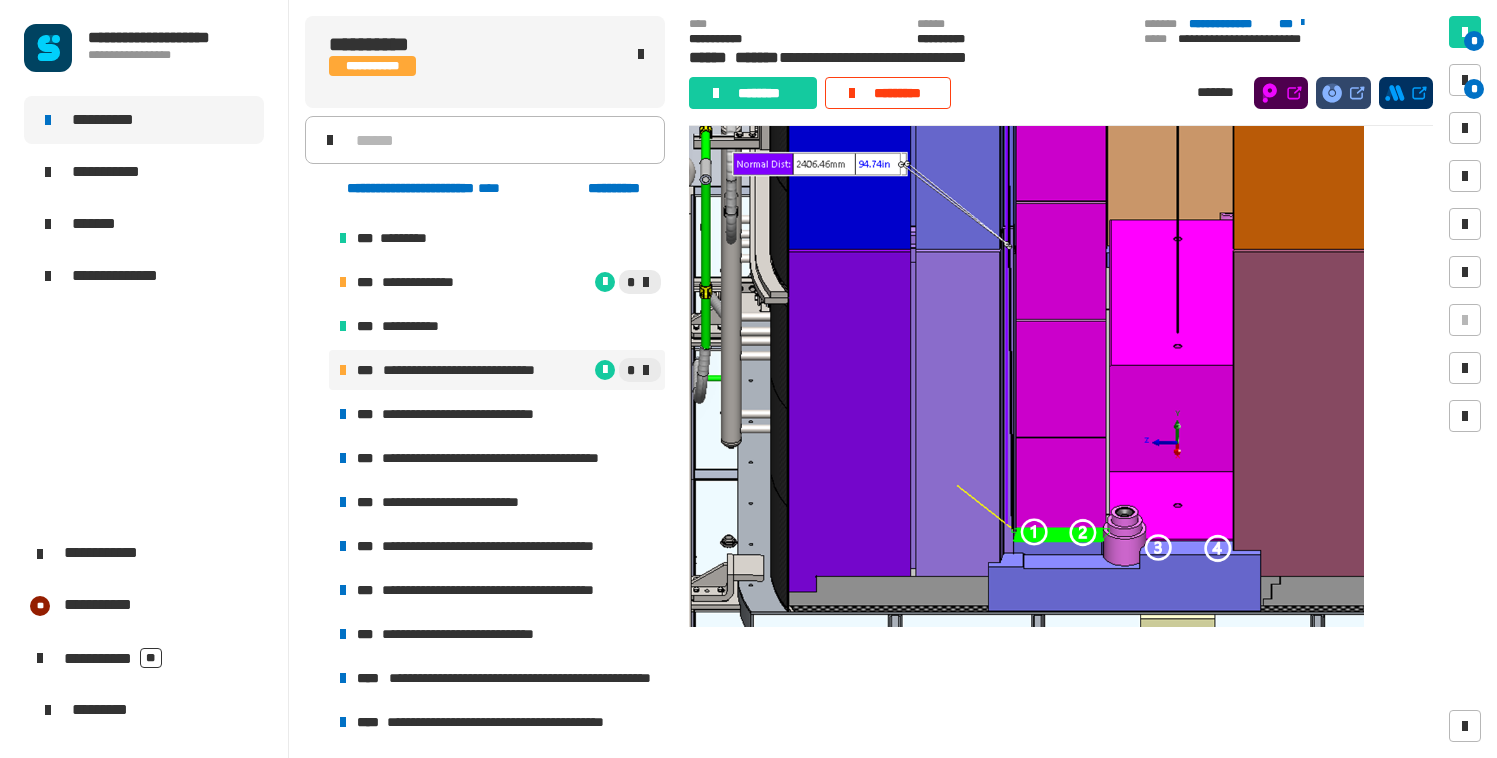 scroll, scrollTop: 427, scrollLeft: 0, axis: vertical 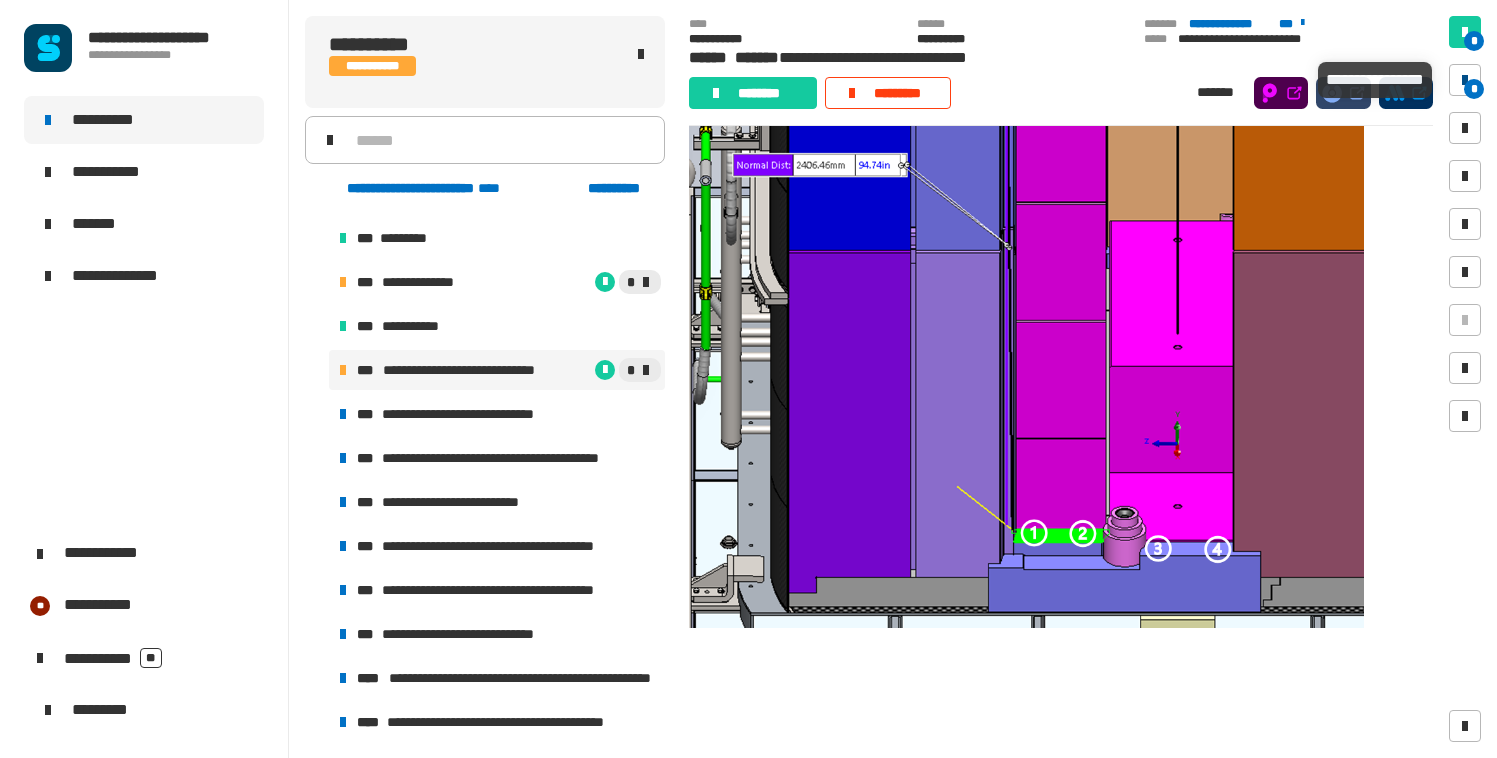 click on "*" at bounding box center [1474, 89] 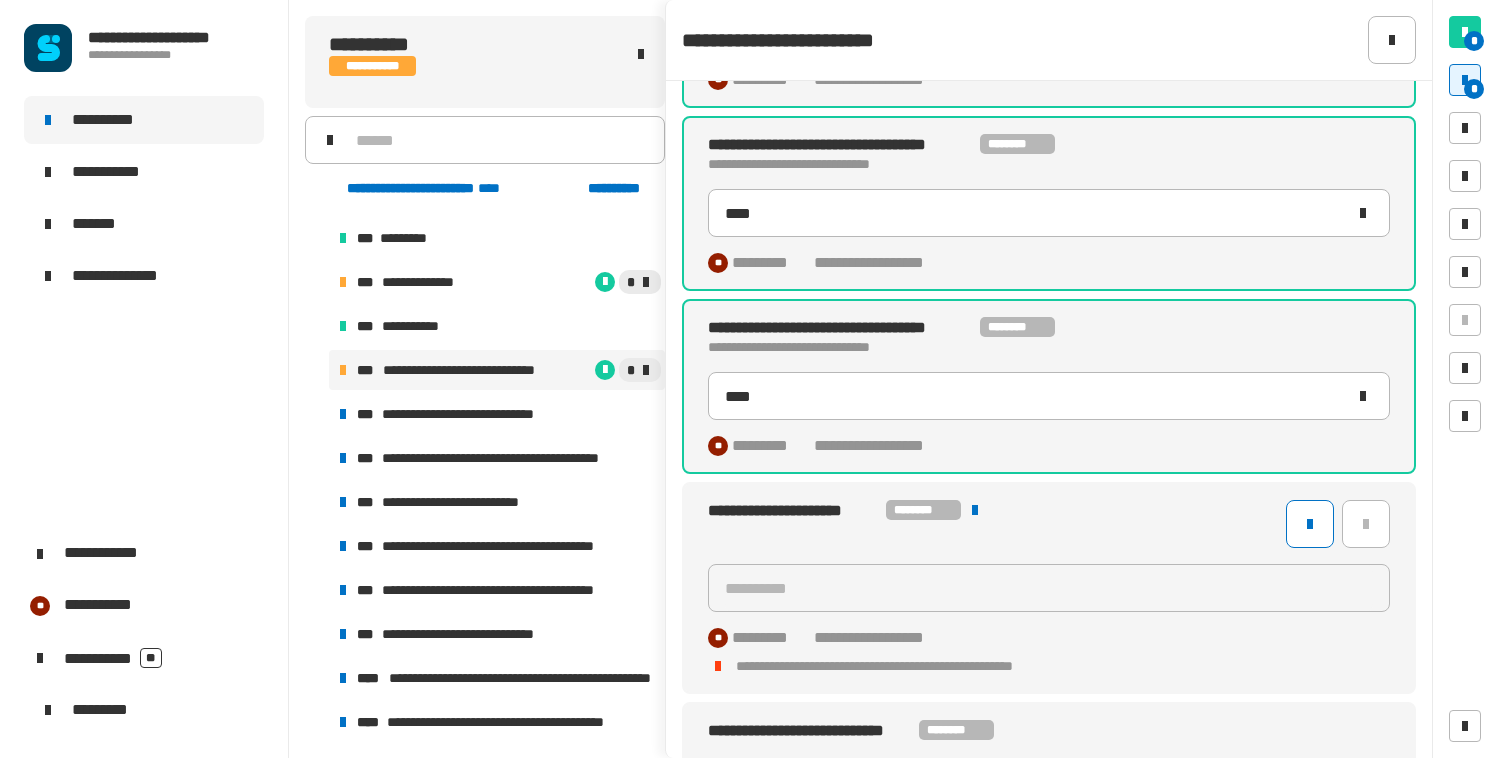 scroll, scrollTop: 385, scrollLeft: 0, axis: vertical 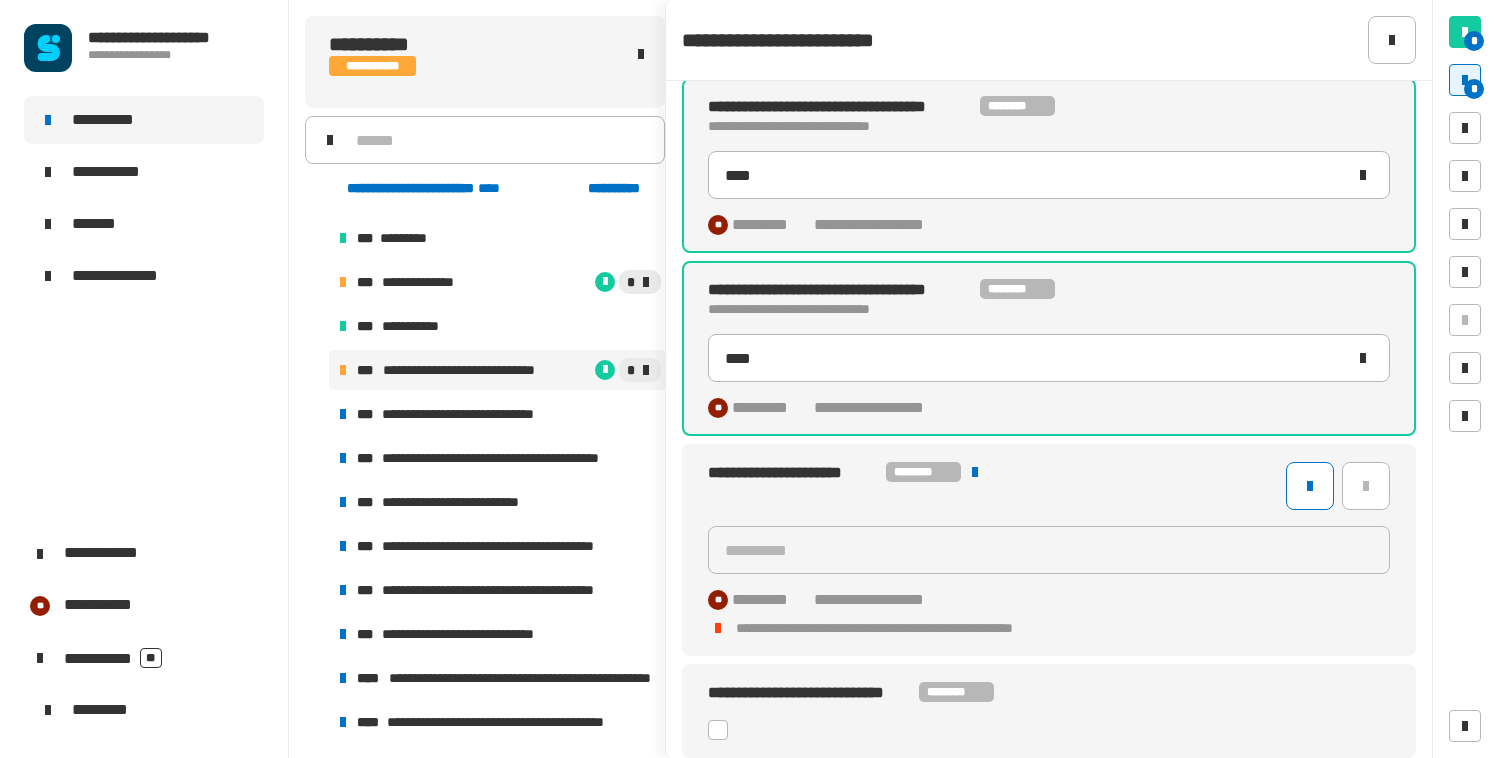 click on "**********" 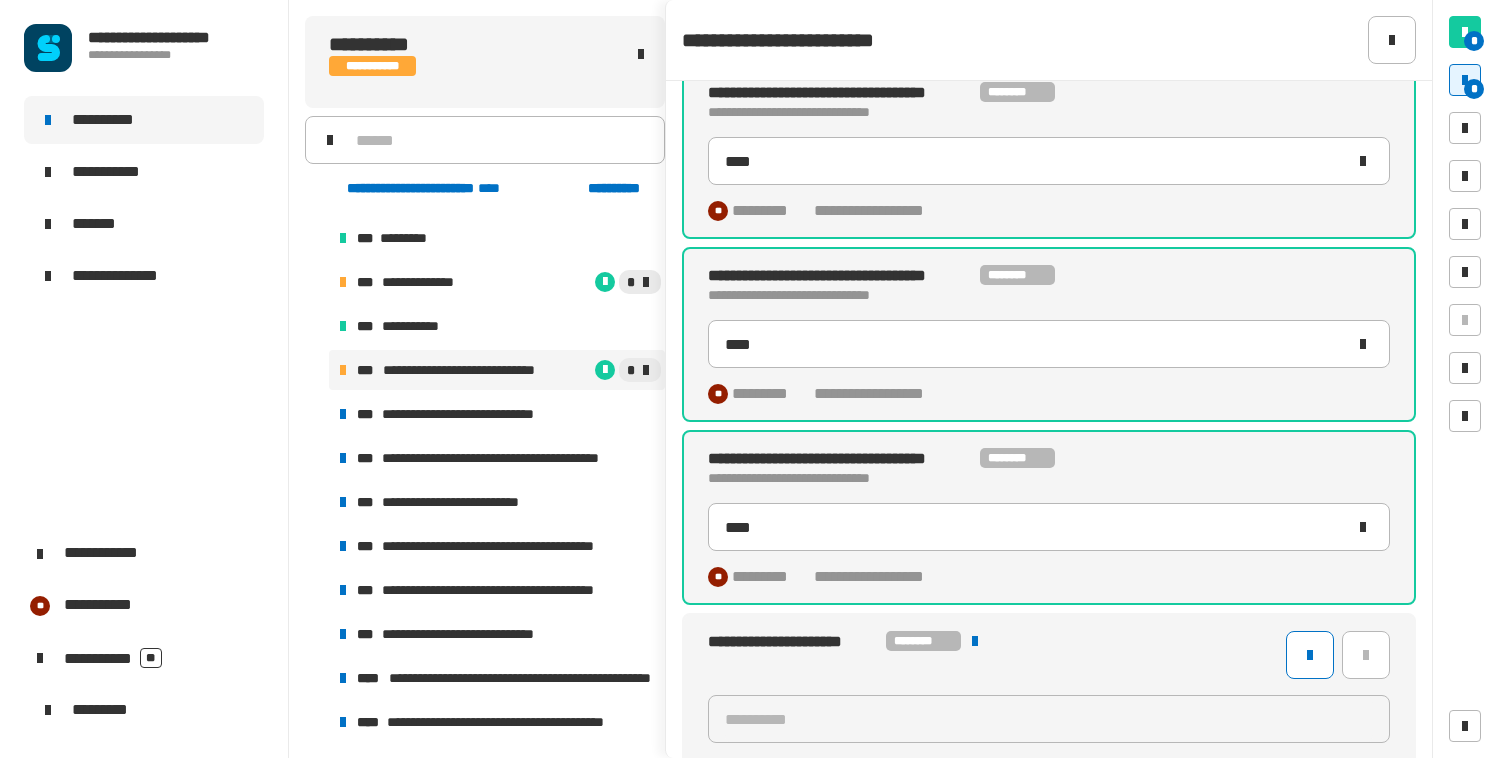 scroll, scrollTop: 197, scrollLeft: 0, axis: vertical 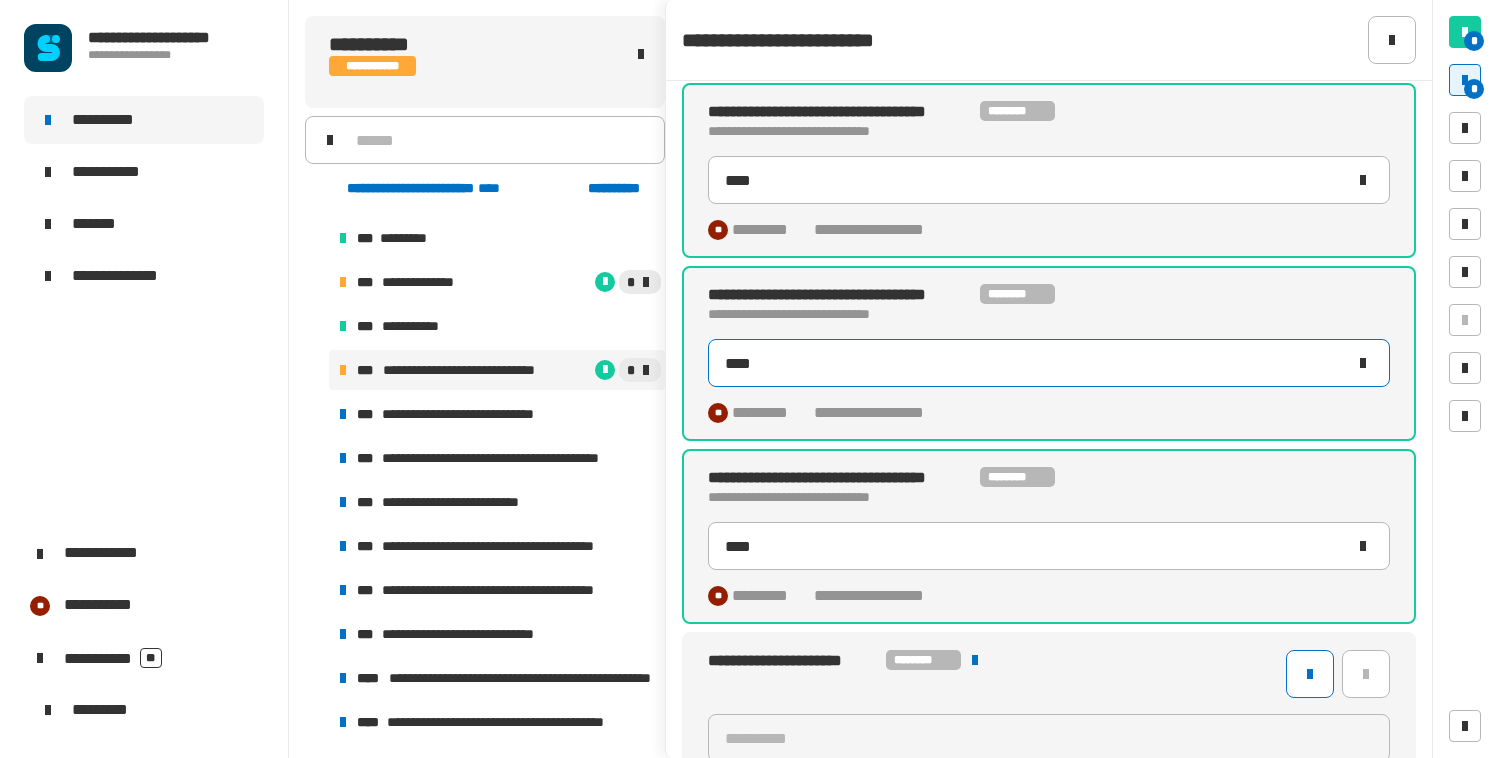 click on "****" 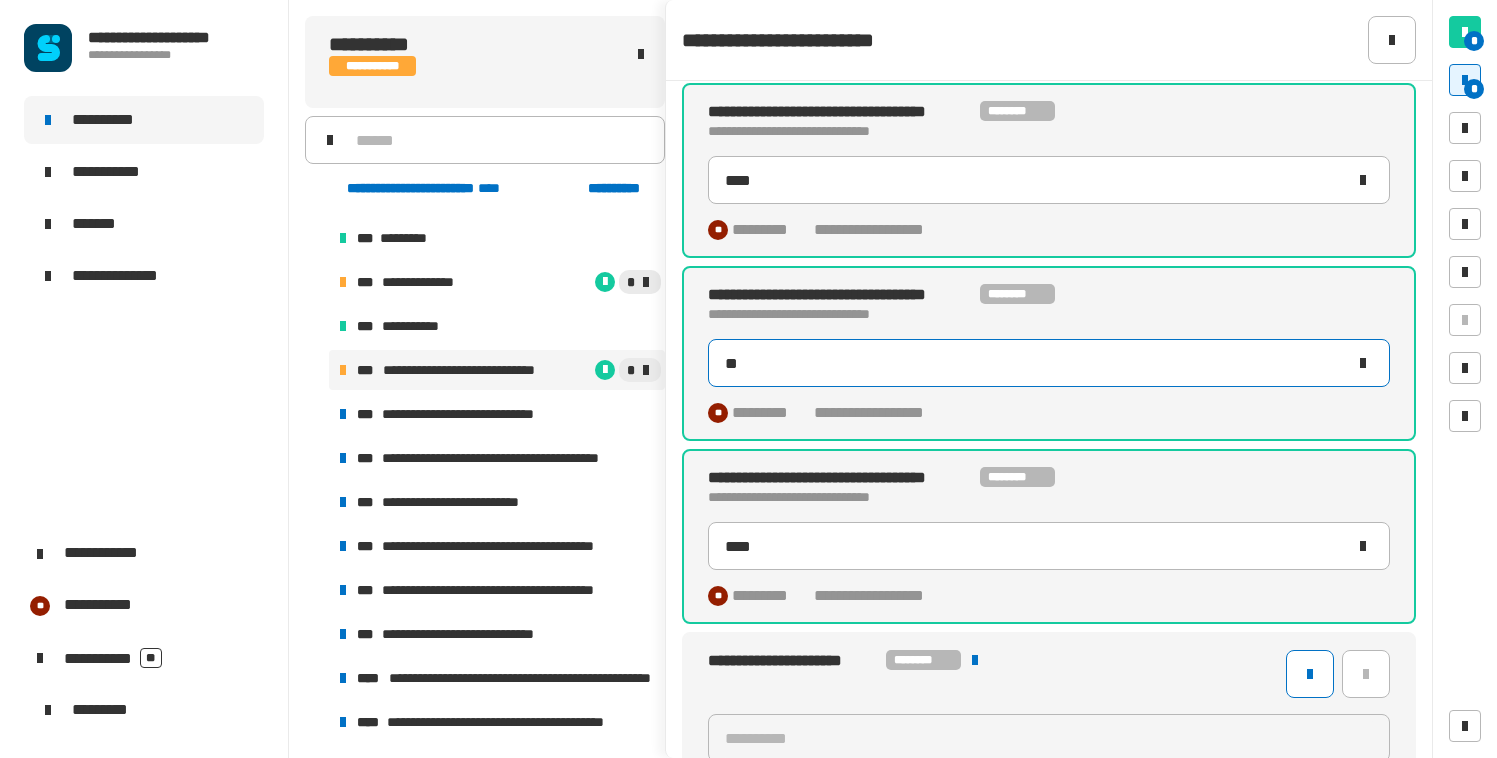 type on "*" 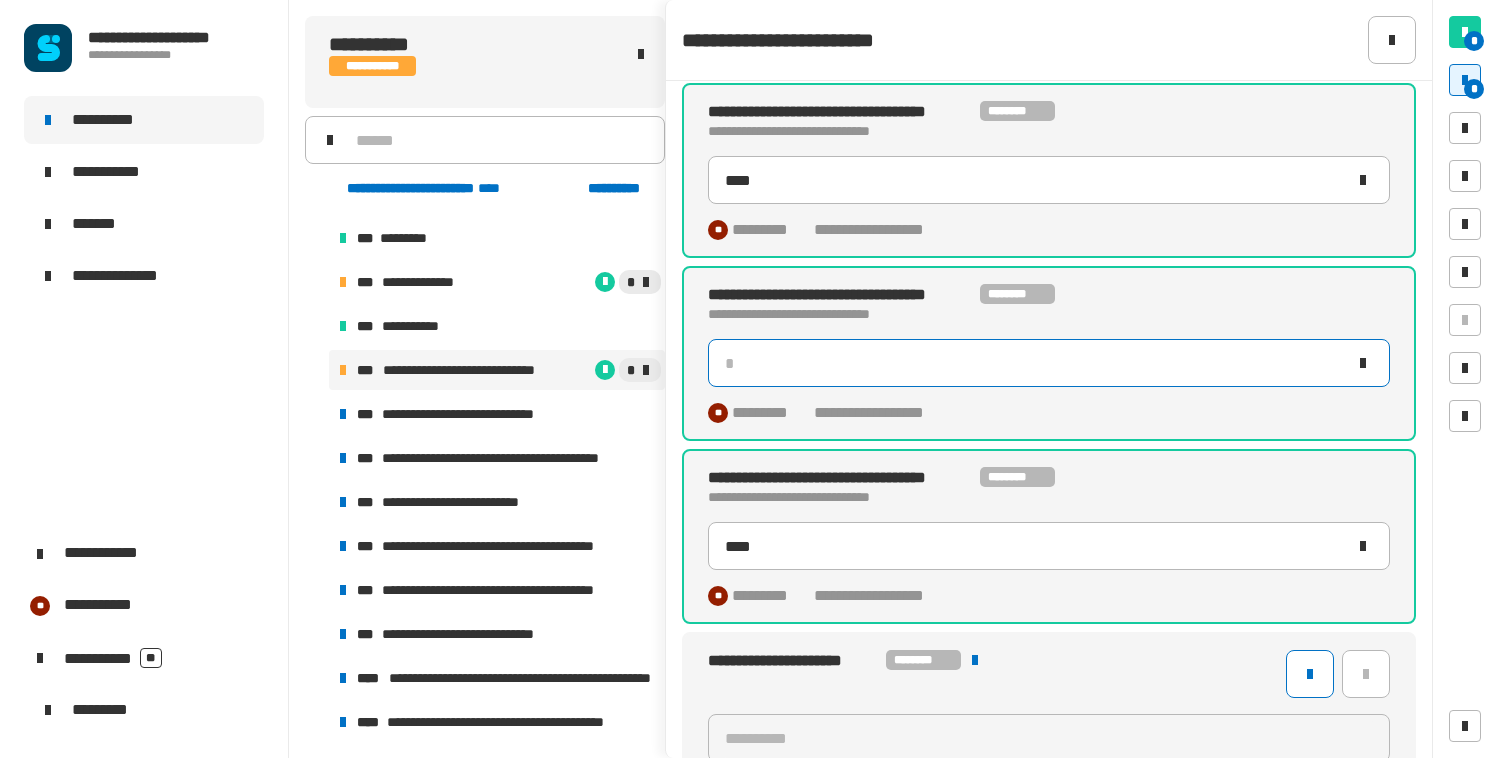 type 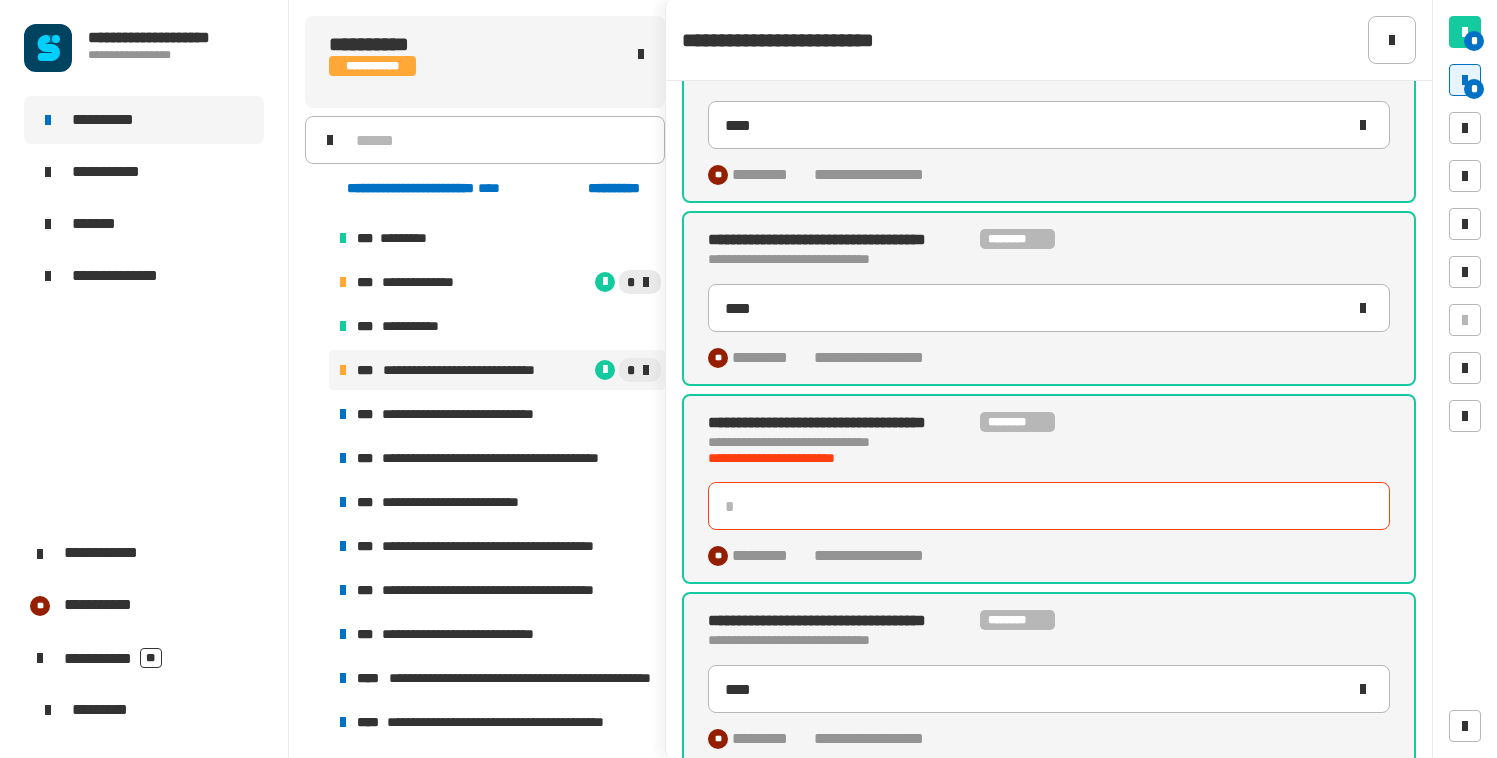 type on "****" 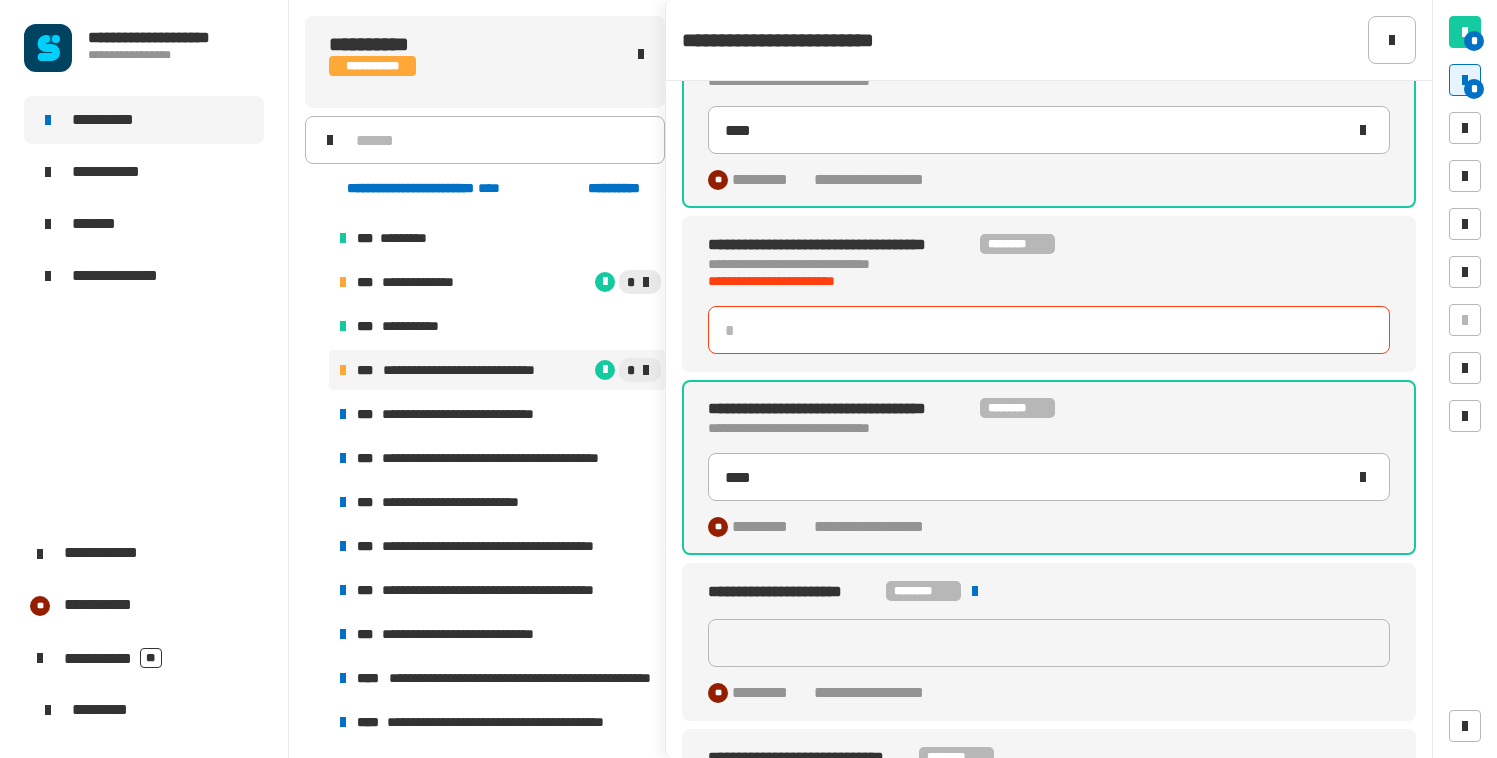scroll, scrollTop: 255, scrollLeft: 0, axis: vertical 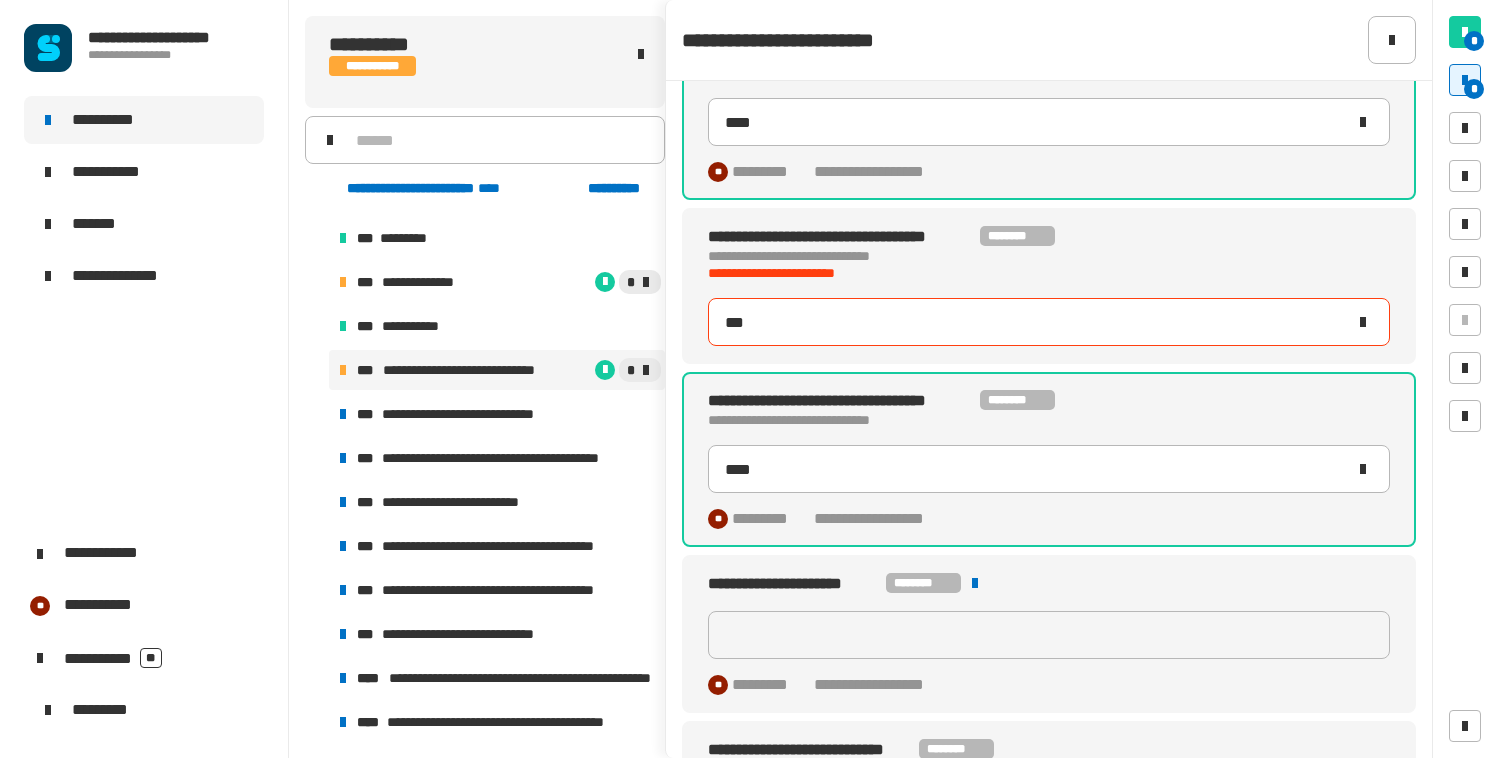 type on "****" 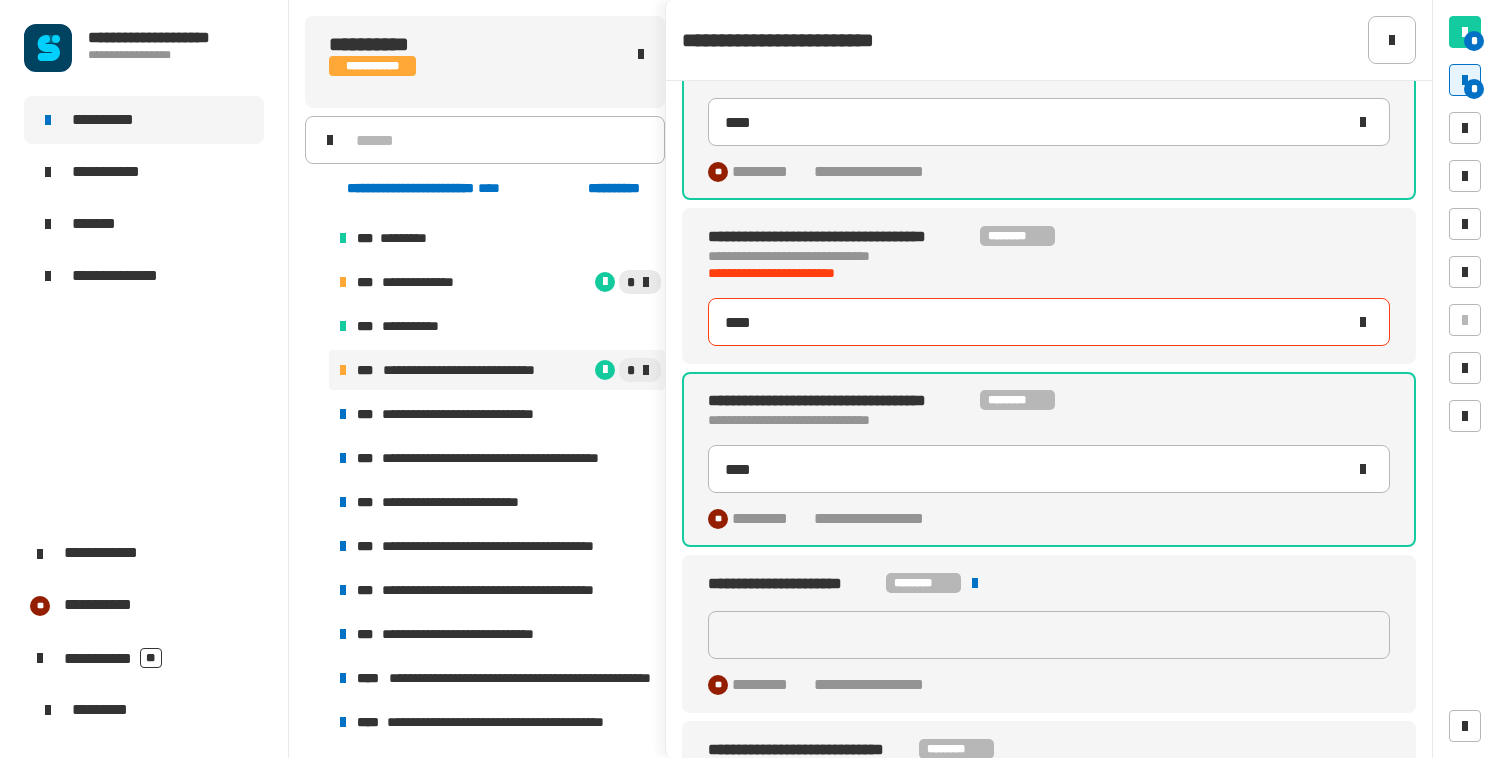 type on "**********" 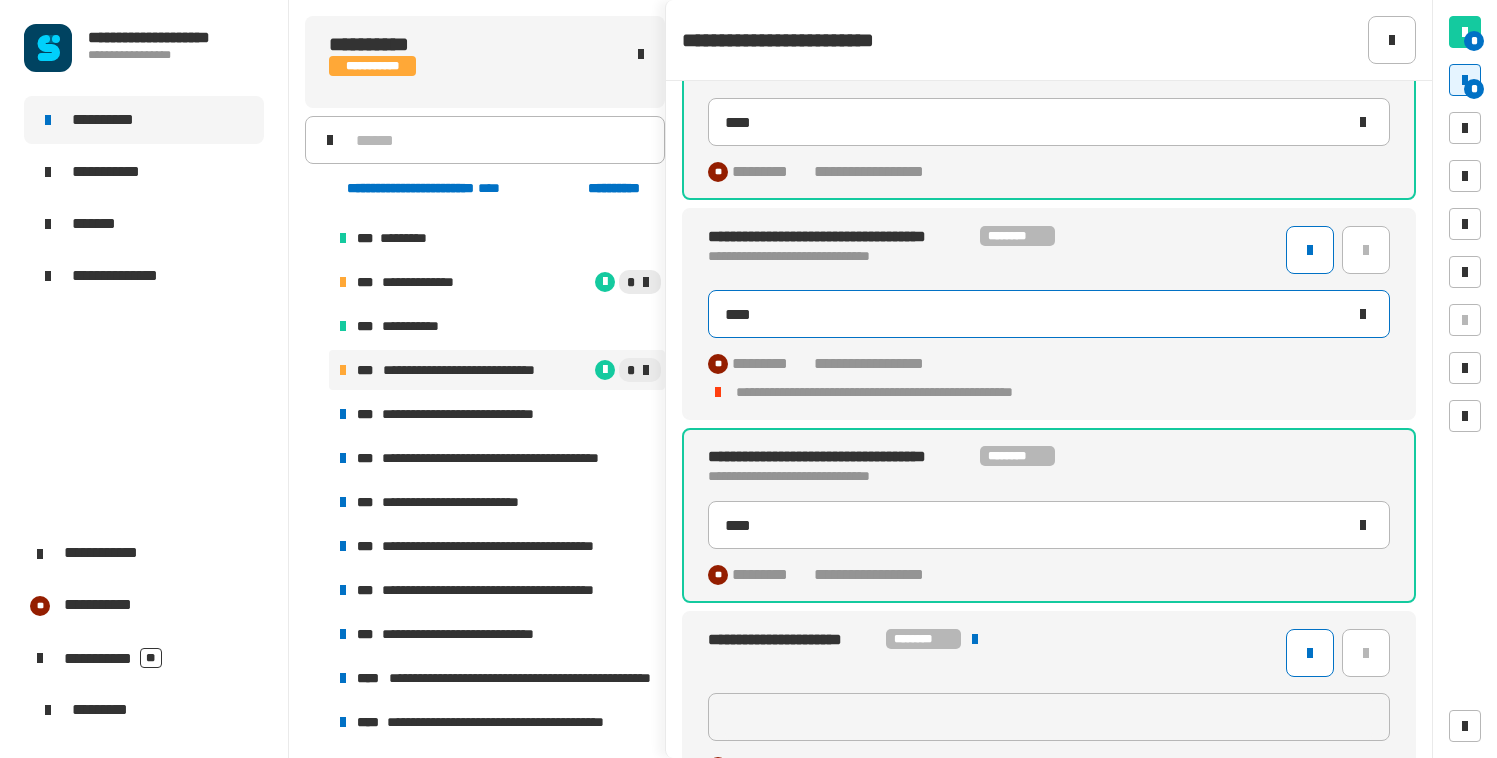 type on "**********" 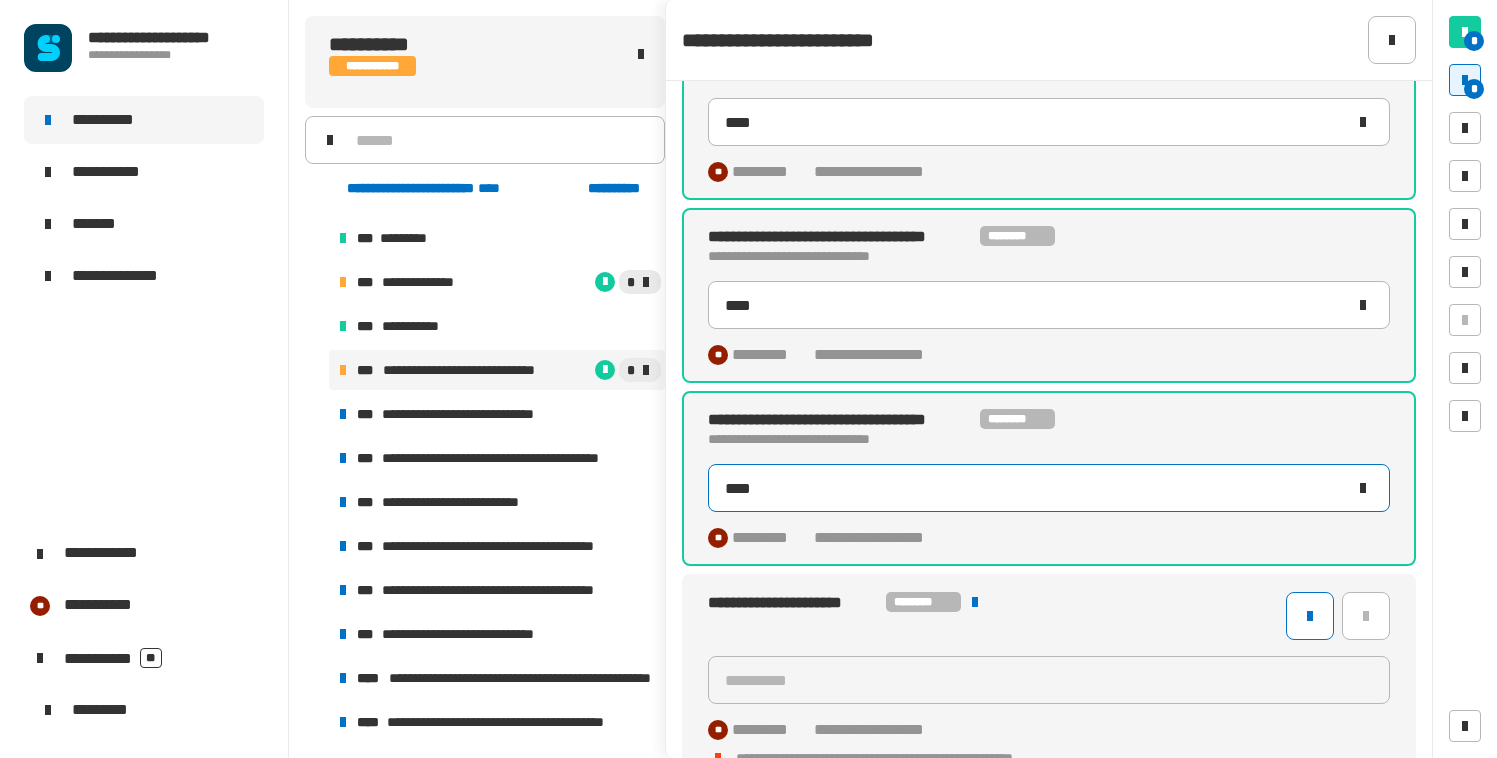 click on "****" 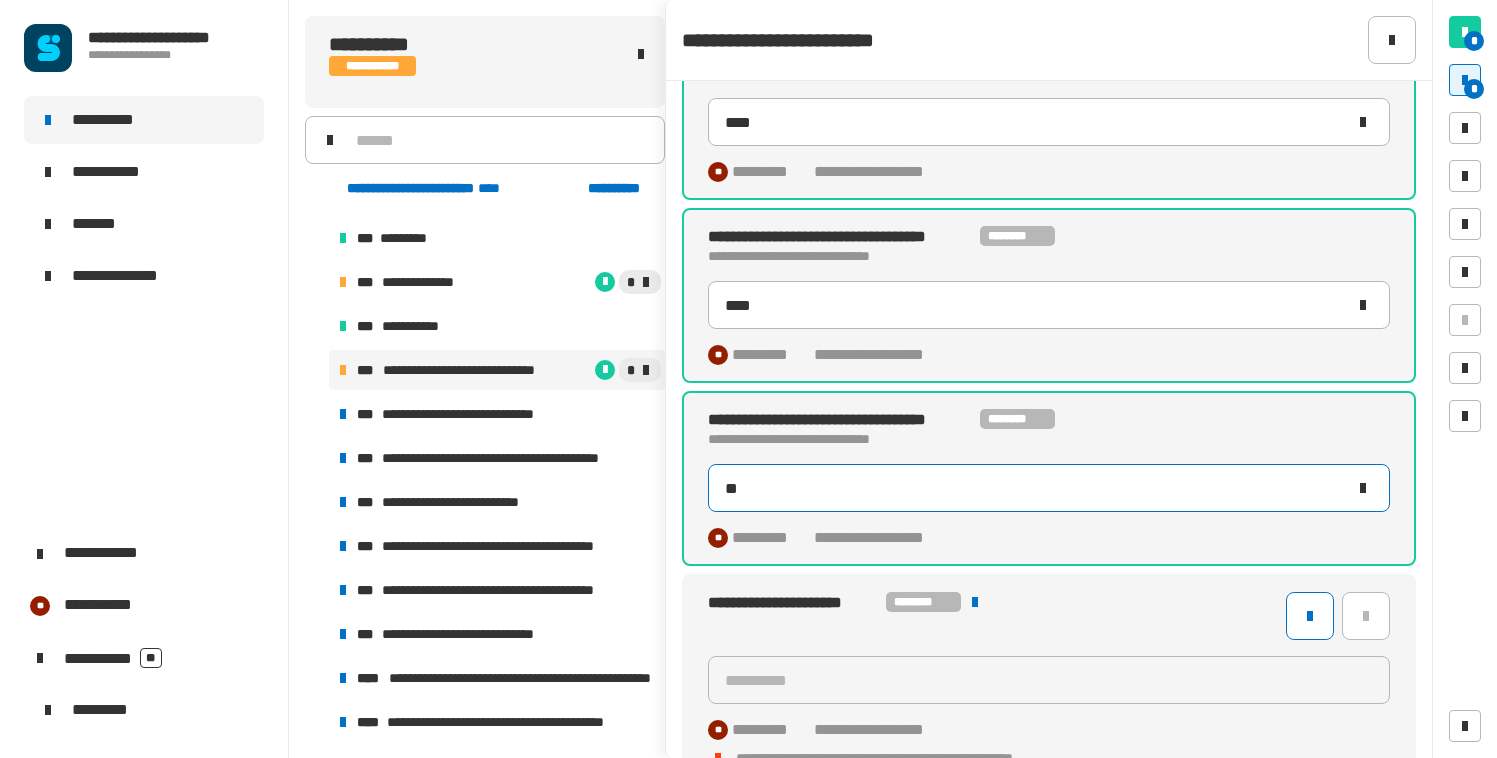 type on "*" 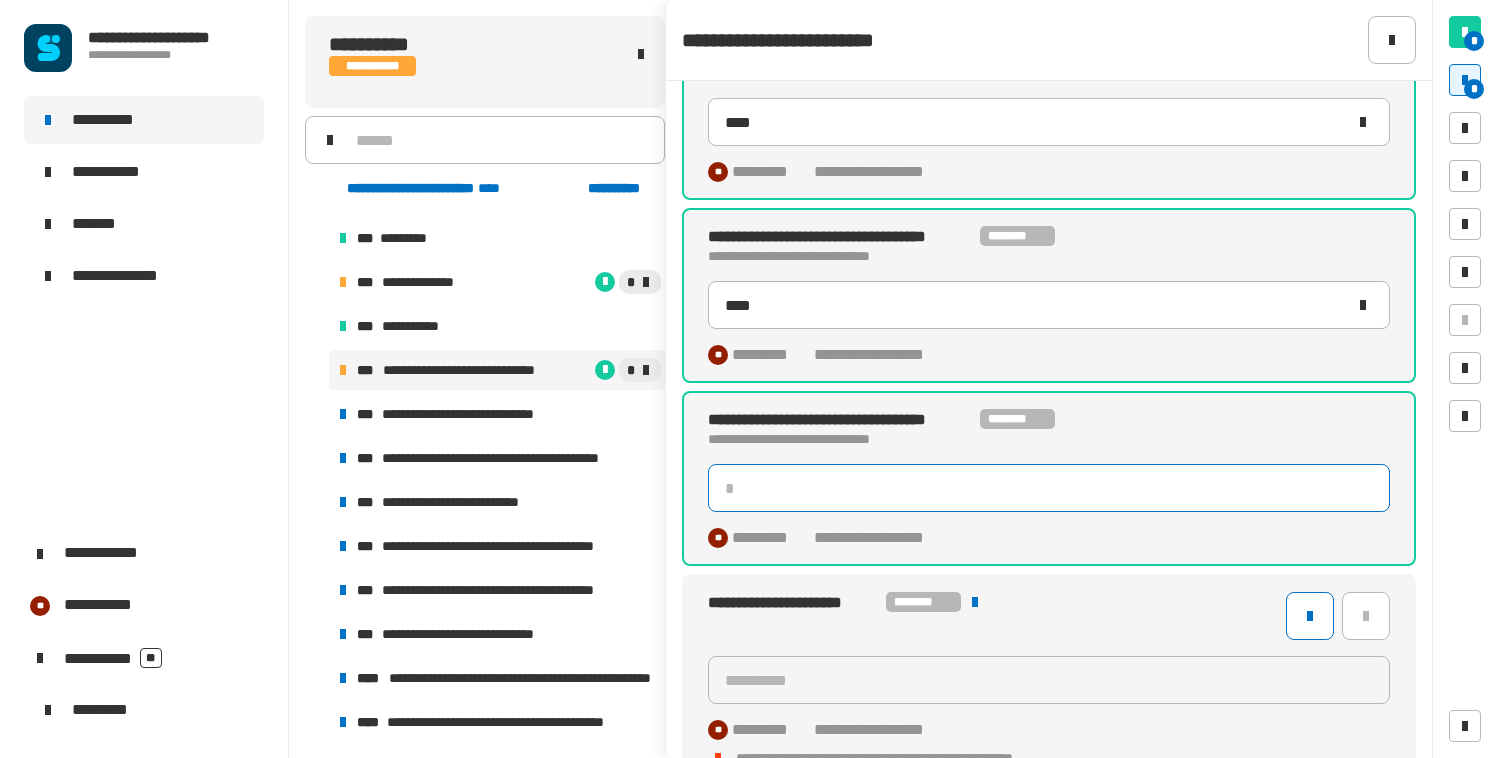 type 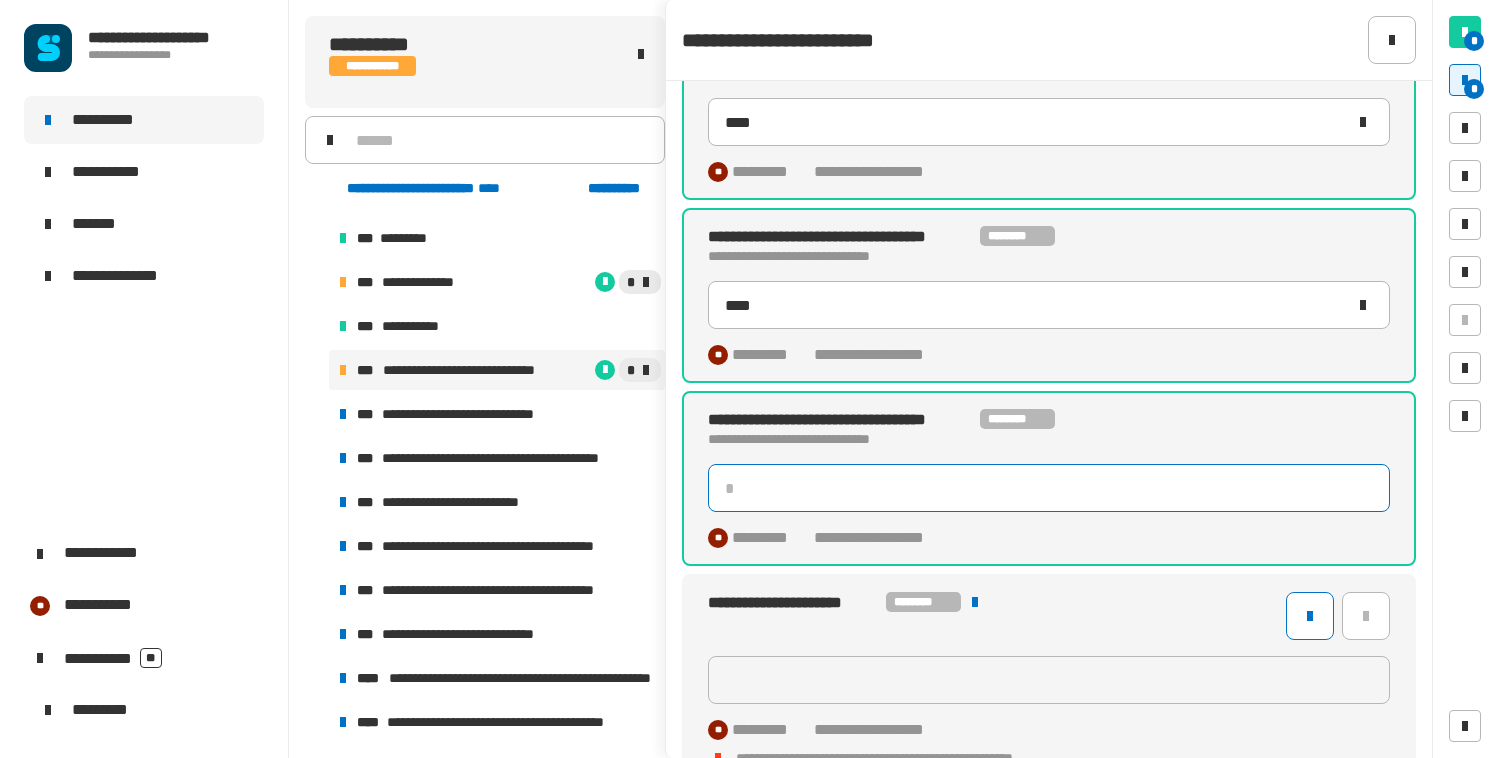 type 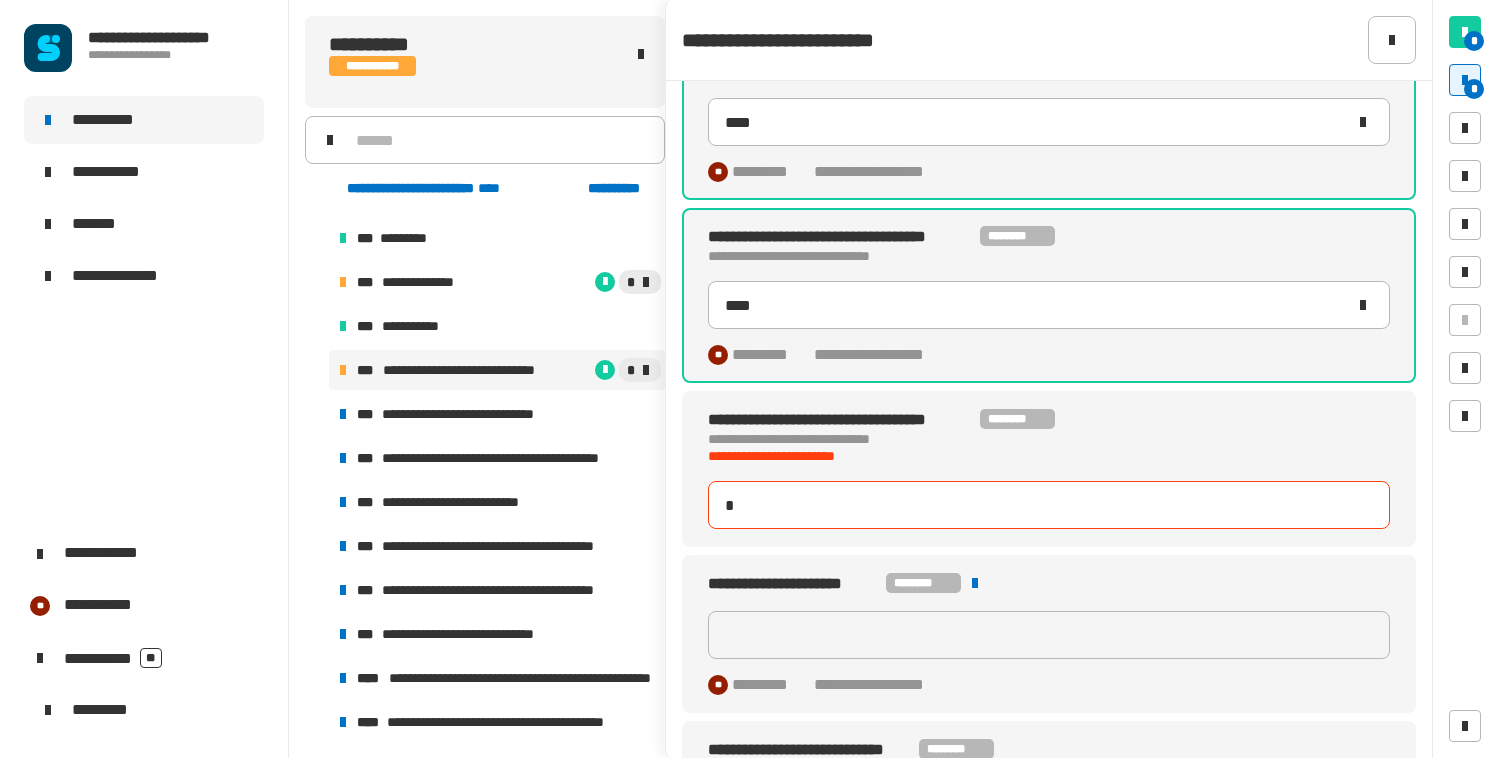 type on "**" 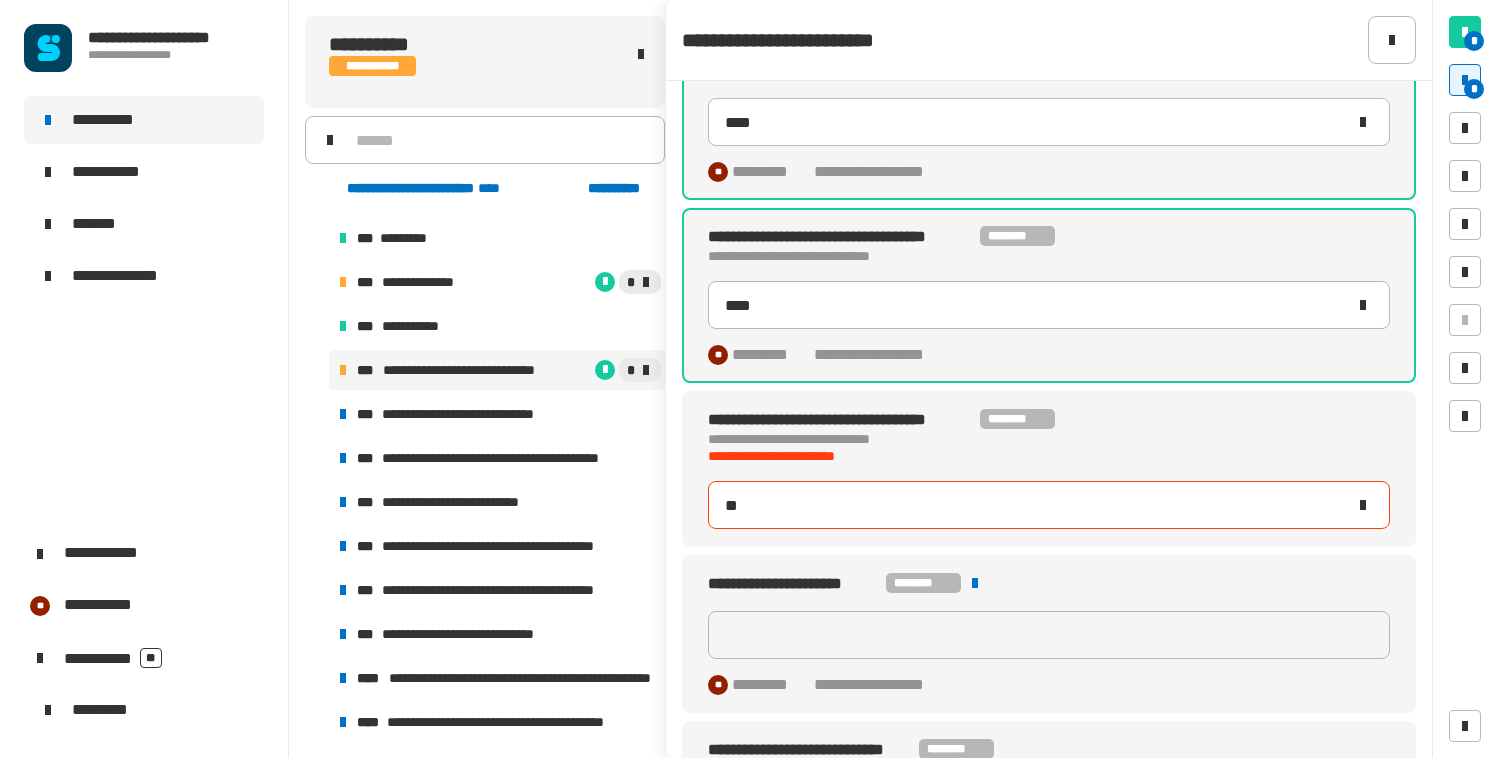 type on "**********" 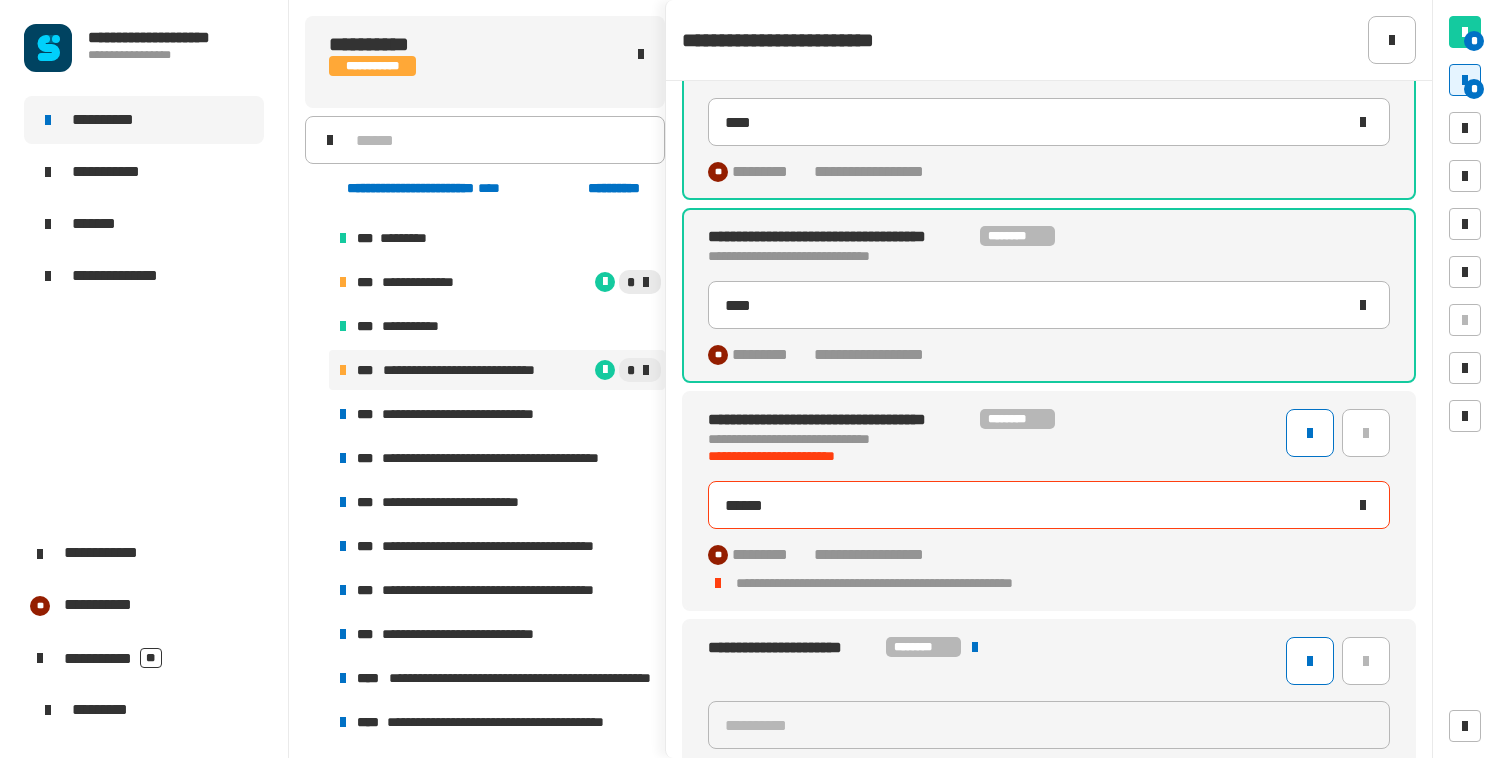 type on "********" 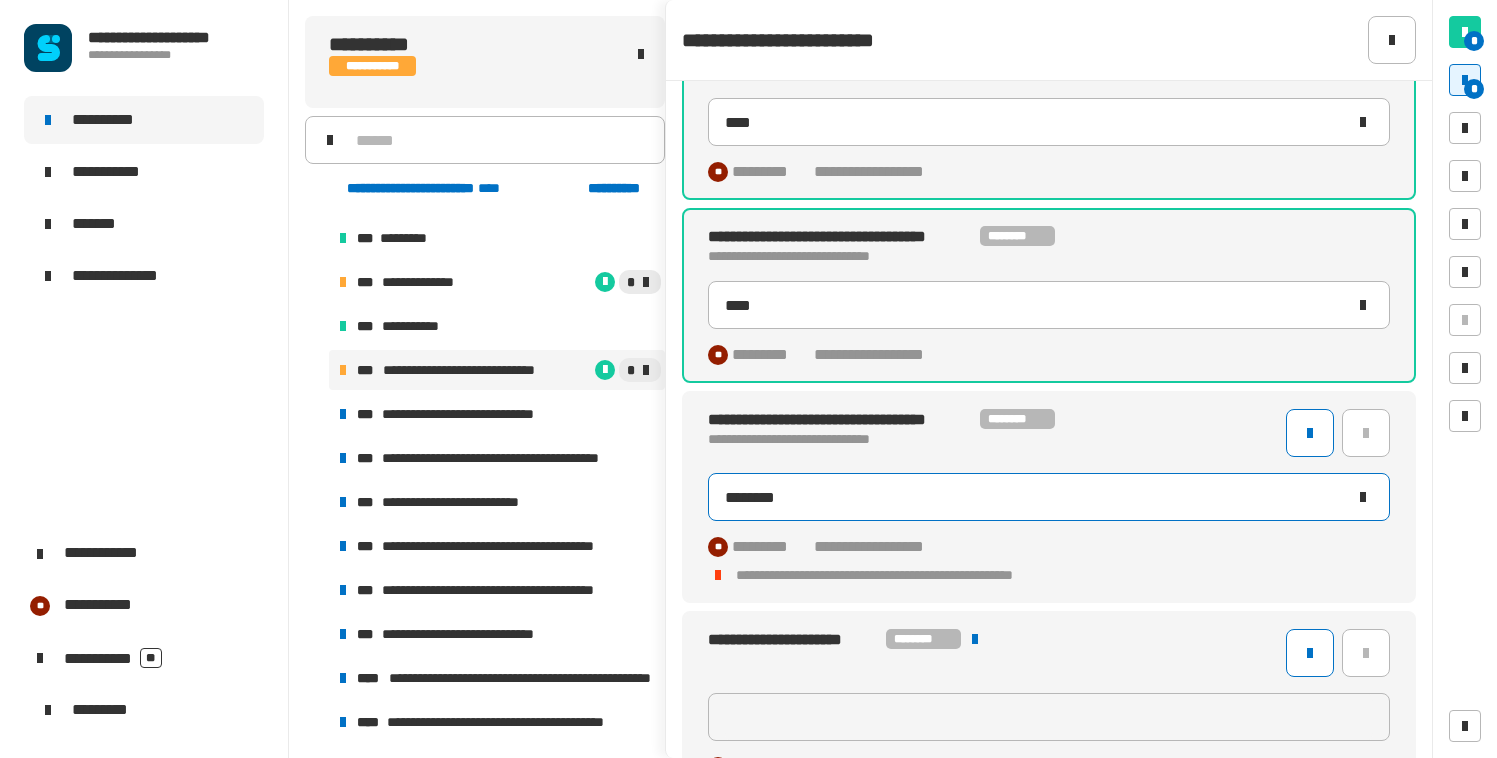 type on "**********" 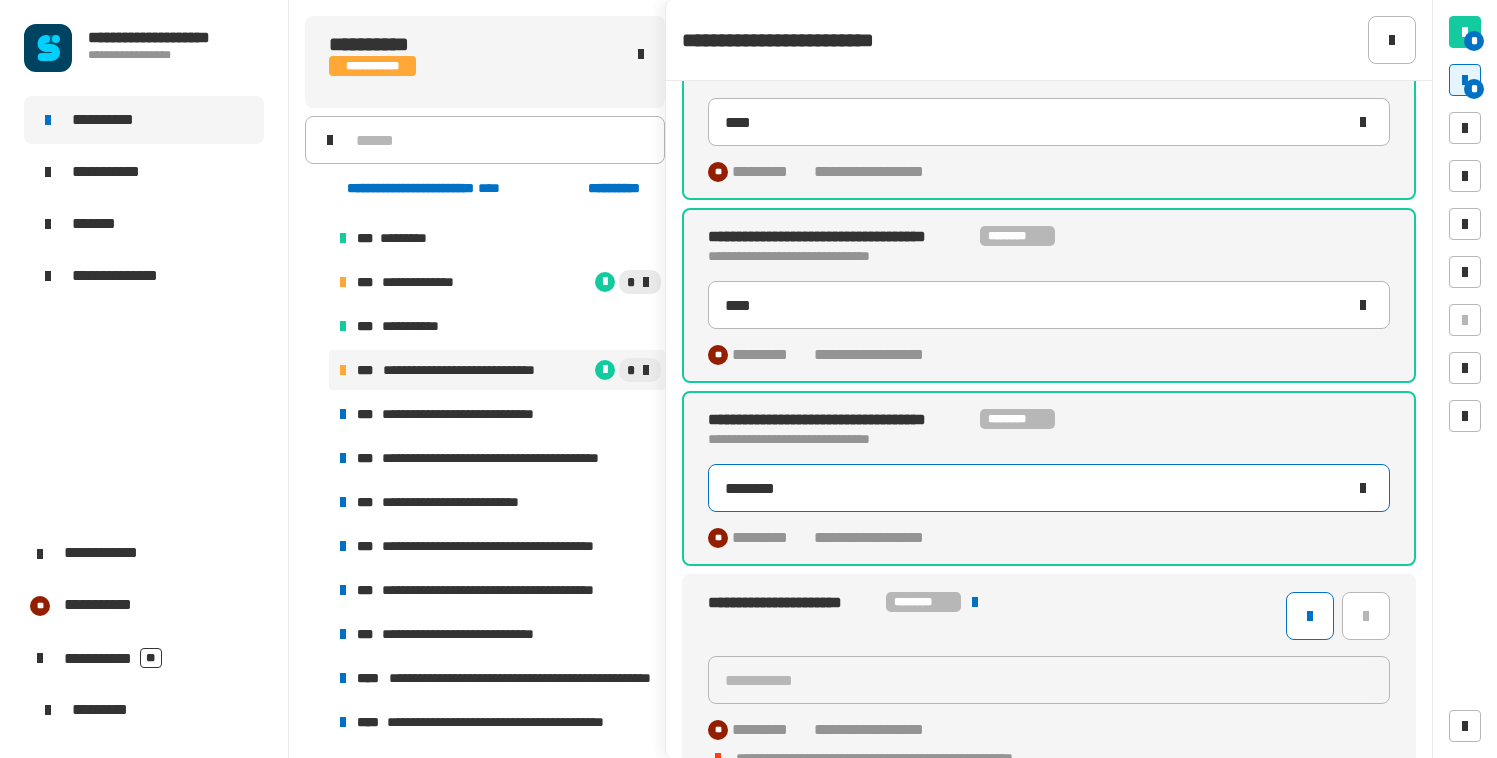 type on "********" 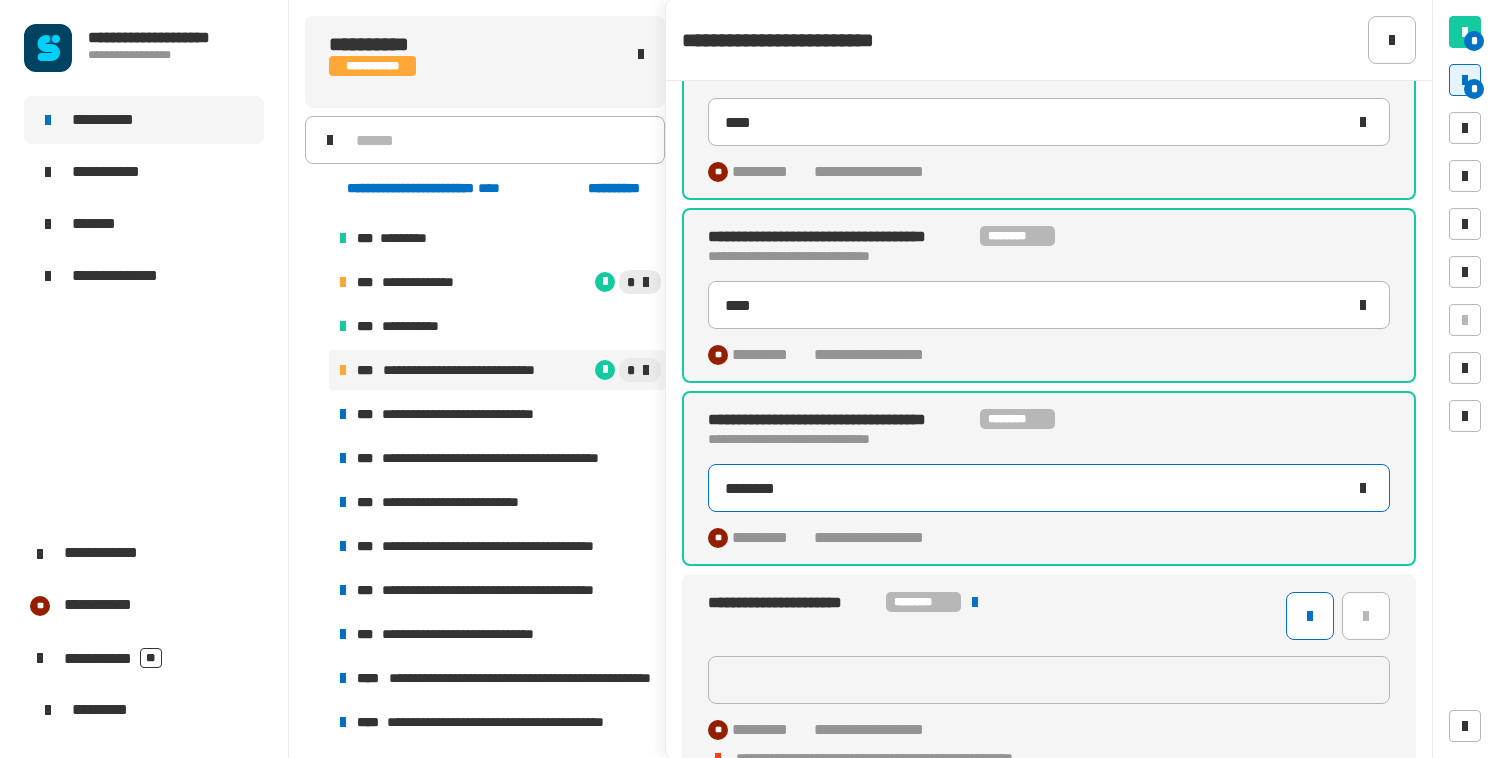 type on "**********" 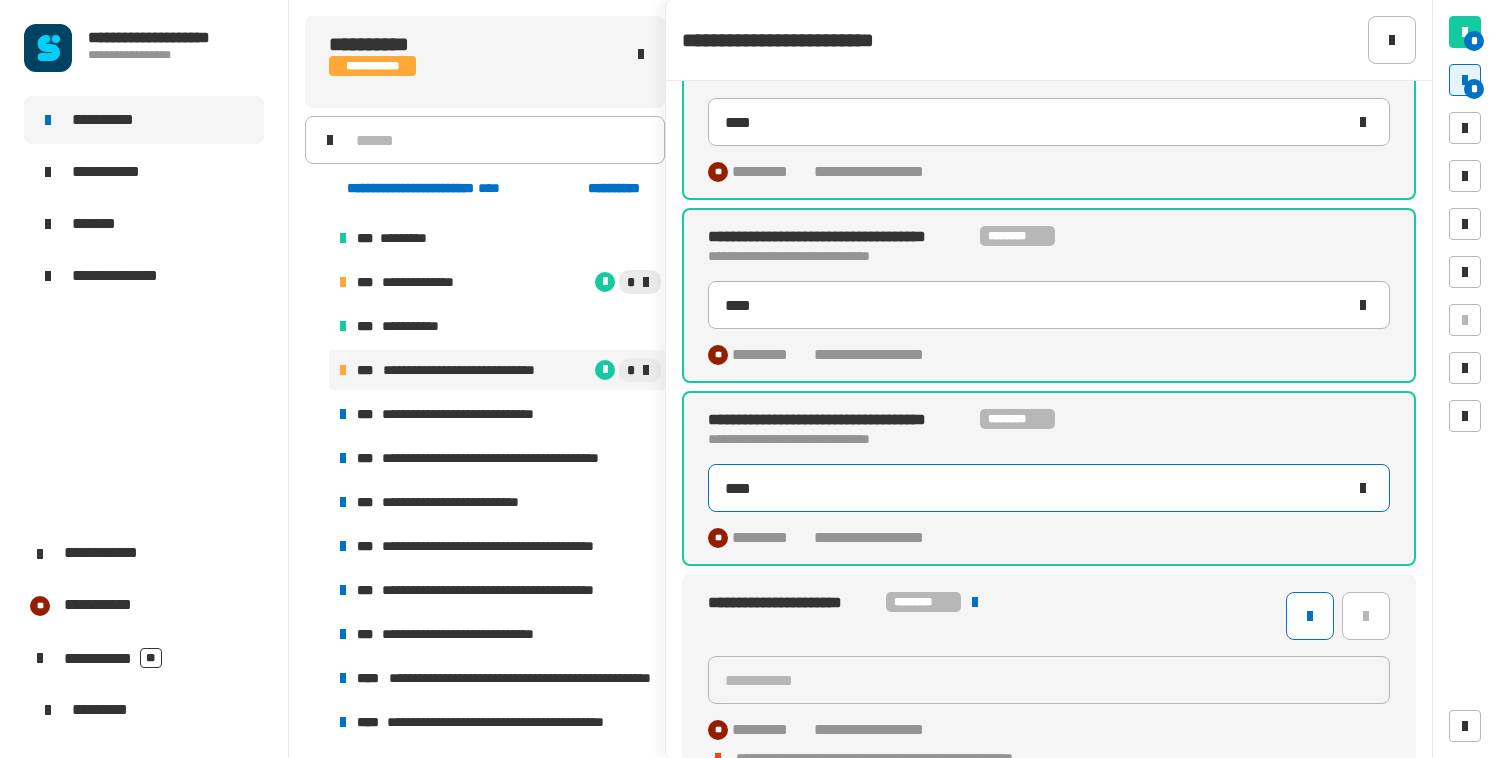 type on "***" 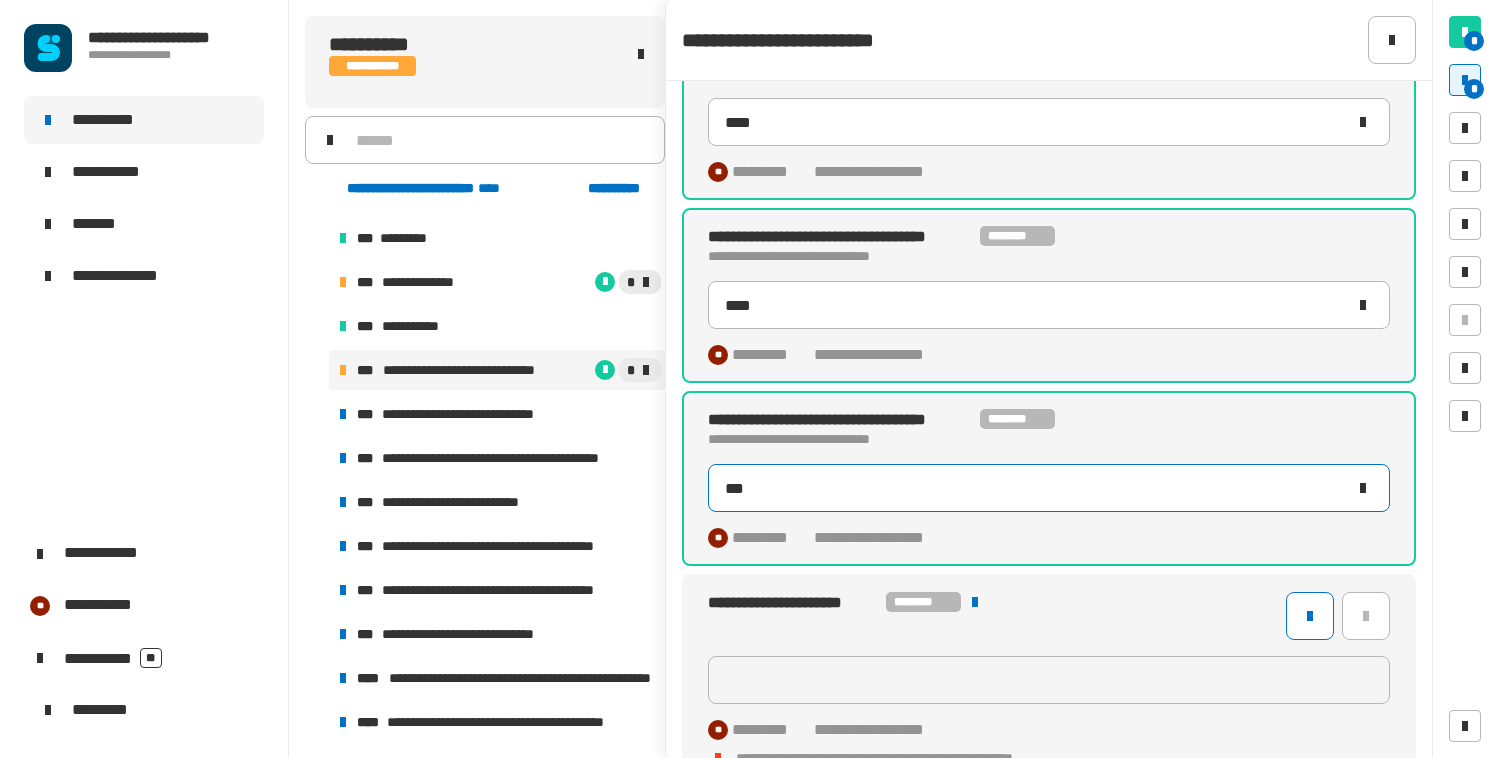 type on "**********" 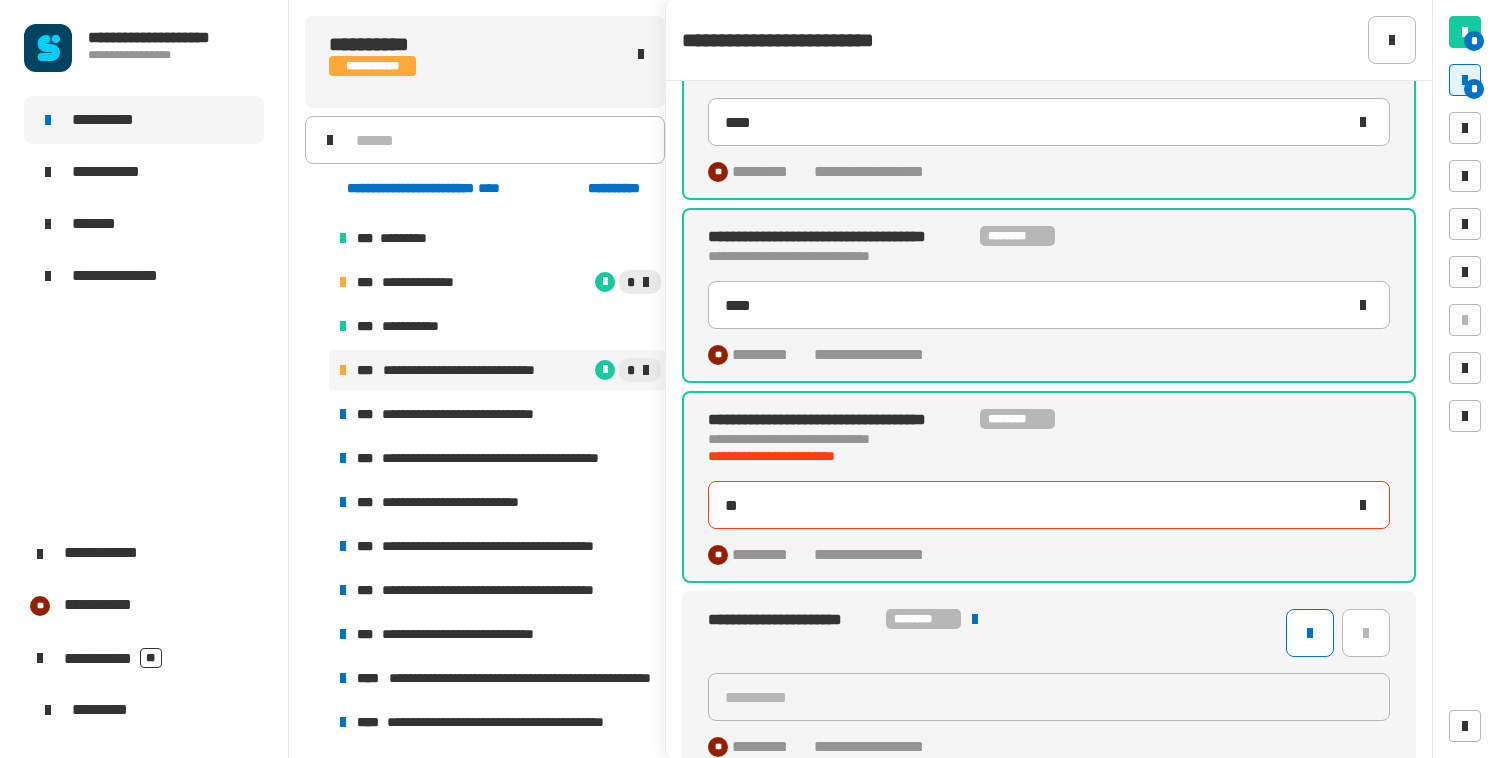 type on "***" 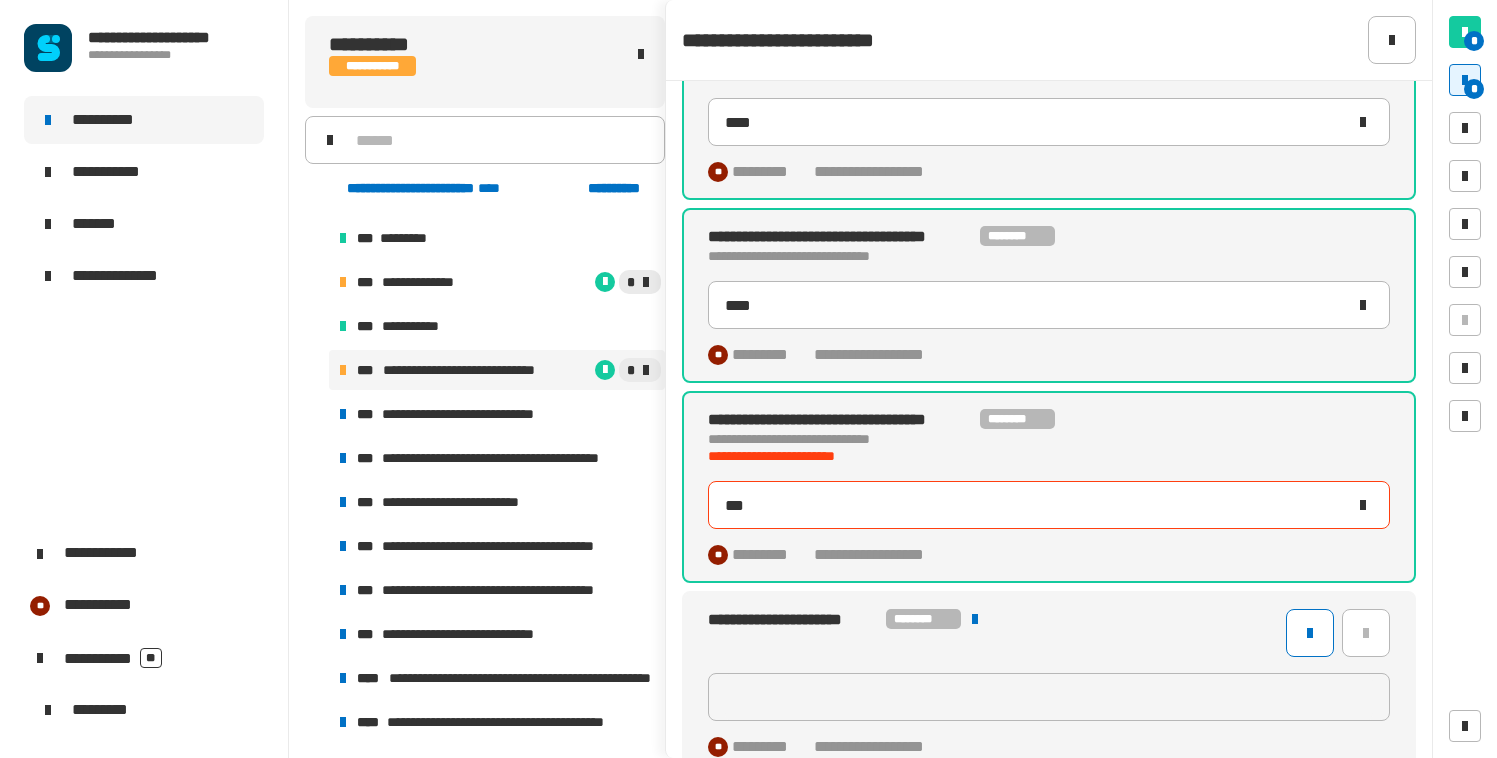 type on "**********" 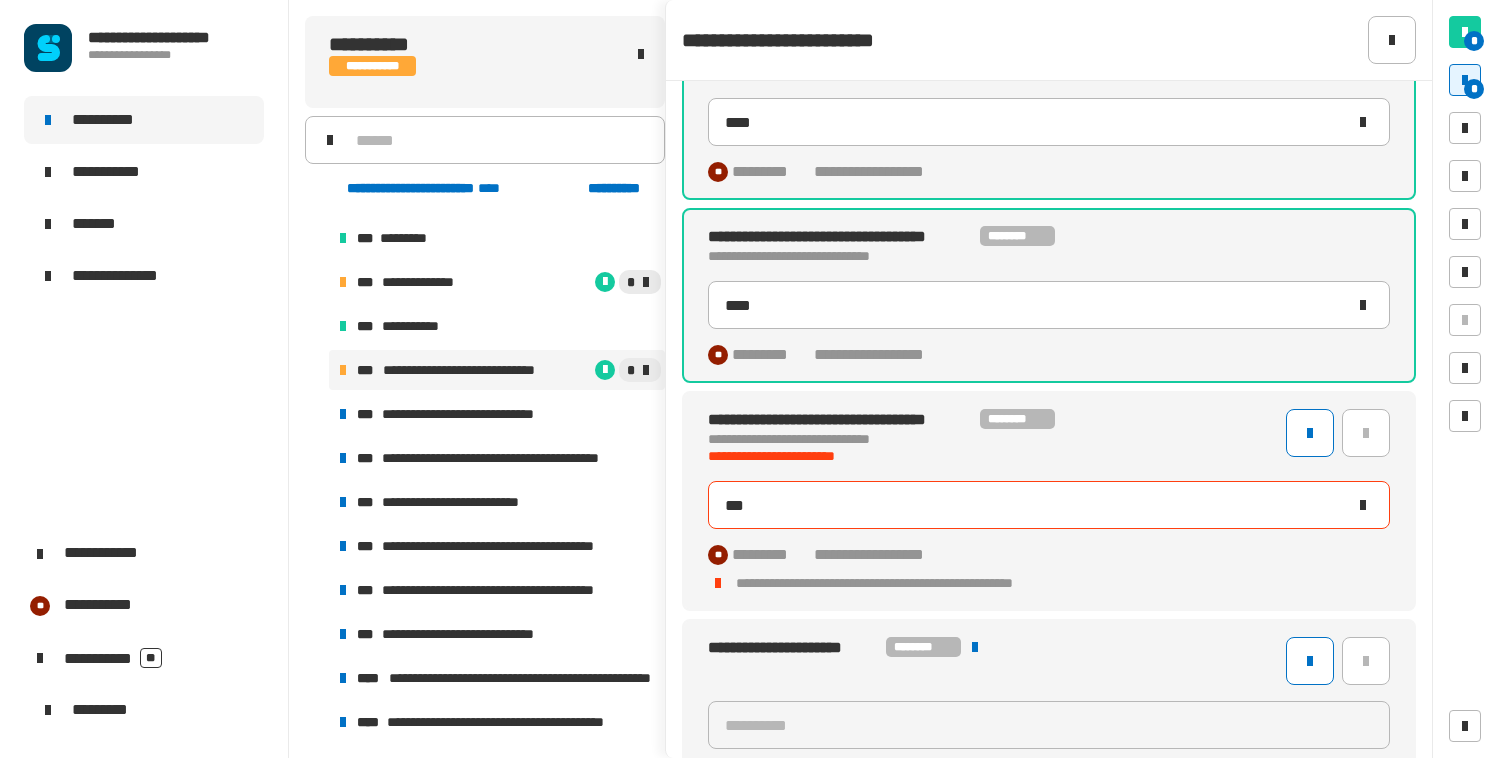 type on "****" 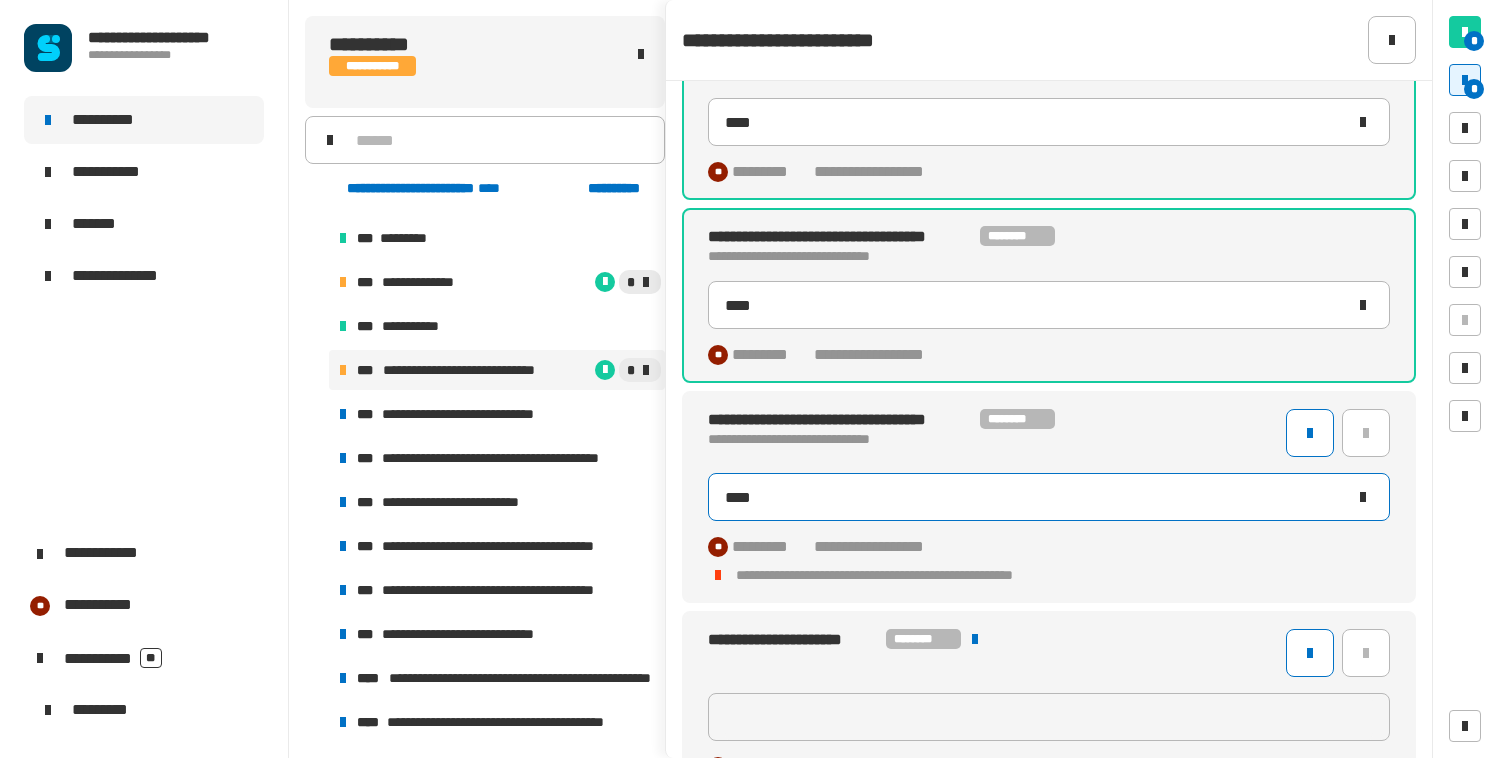 type on "**********" 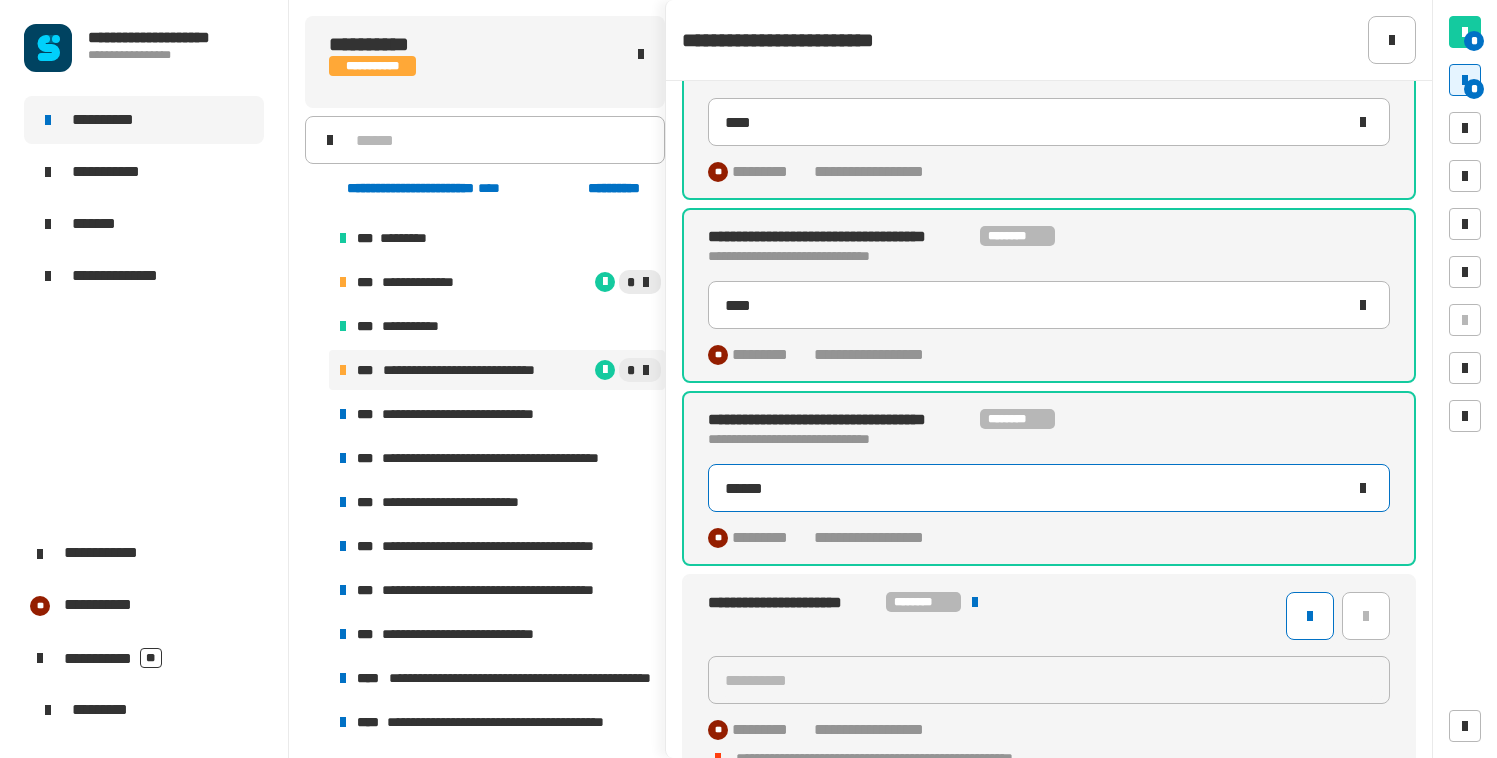 type on "******" 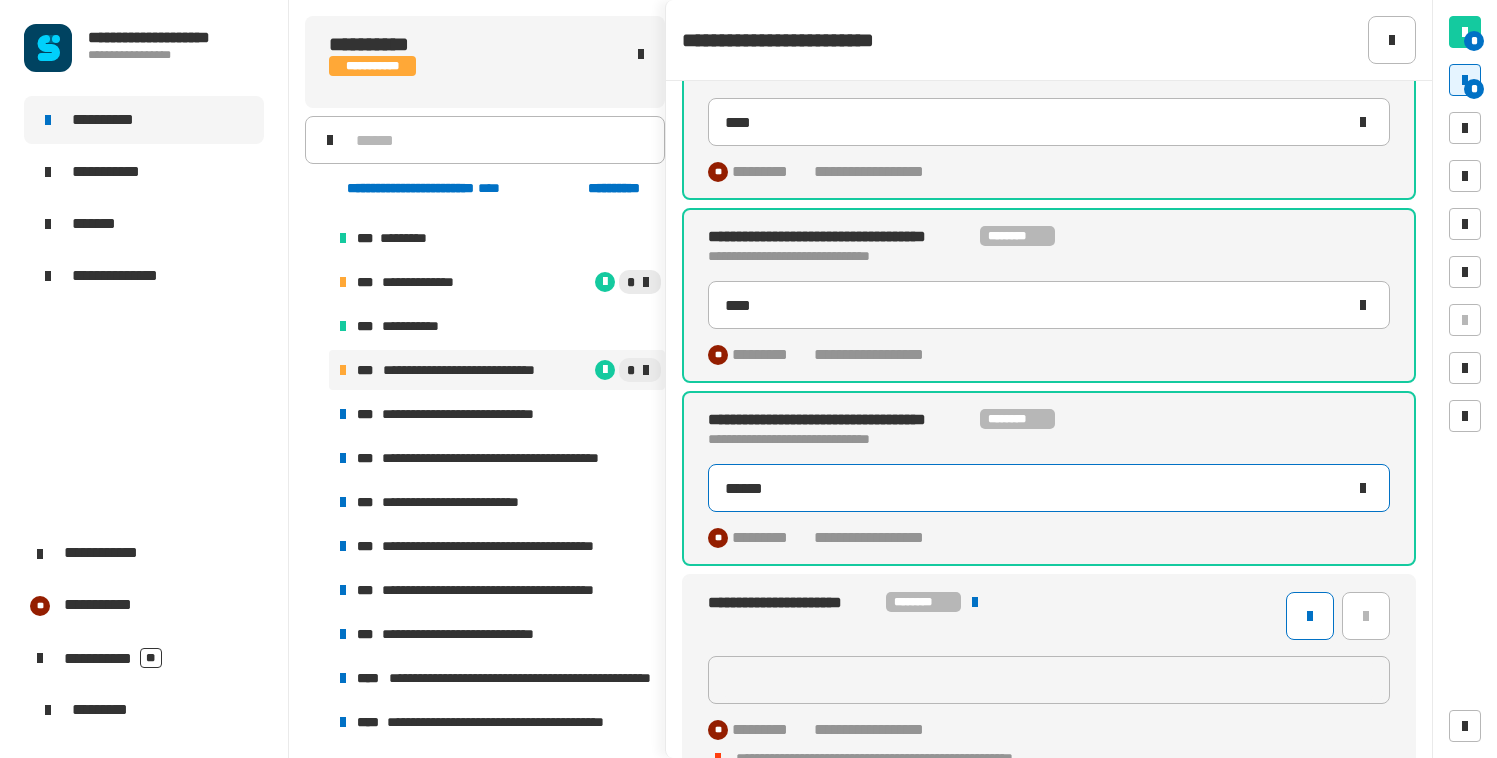 type on "**********" 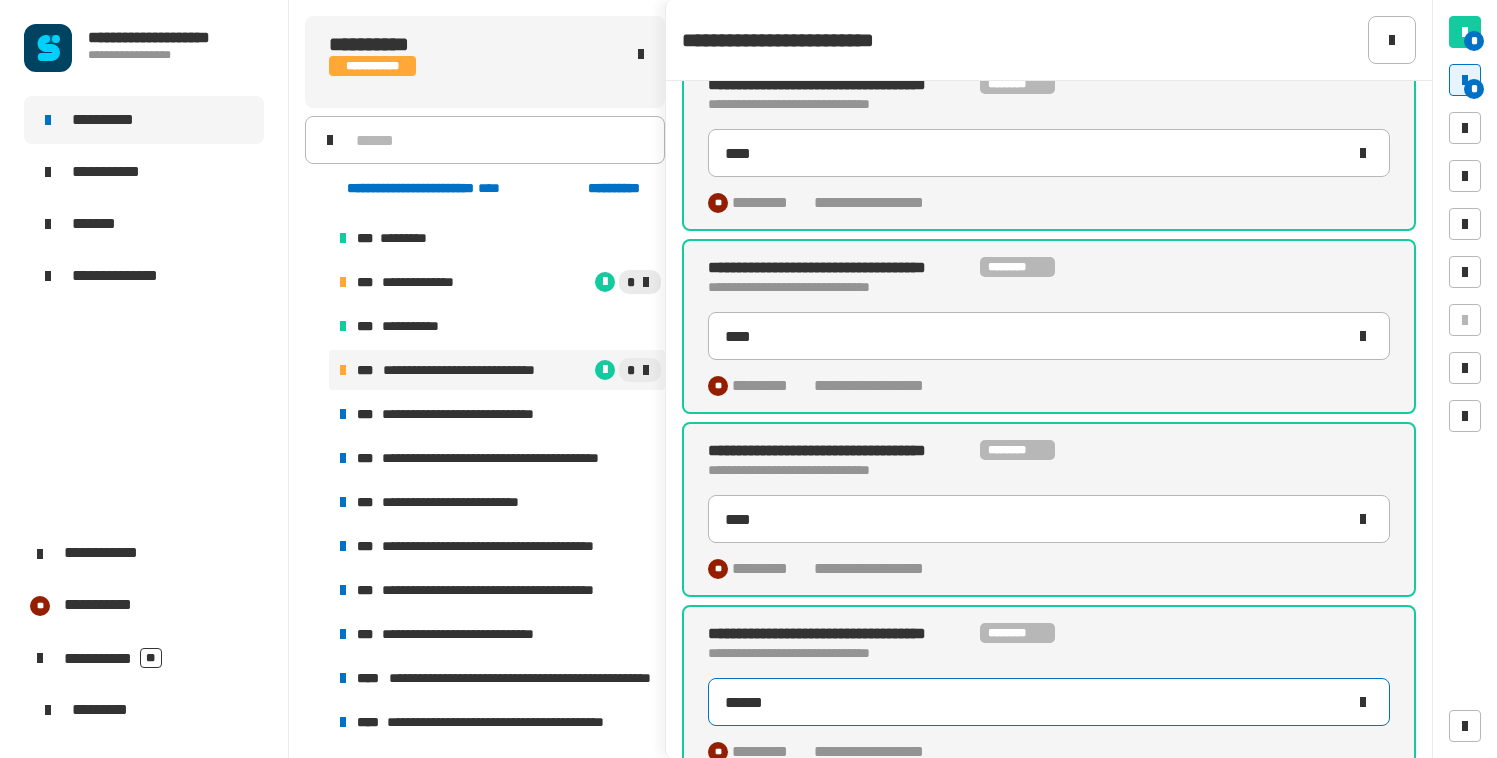 scroll, scrollTop: 35, scrollLeft: 0, axis: vertical 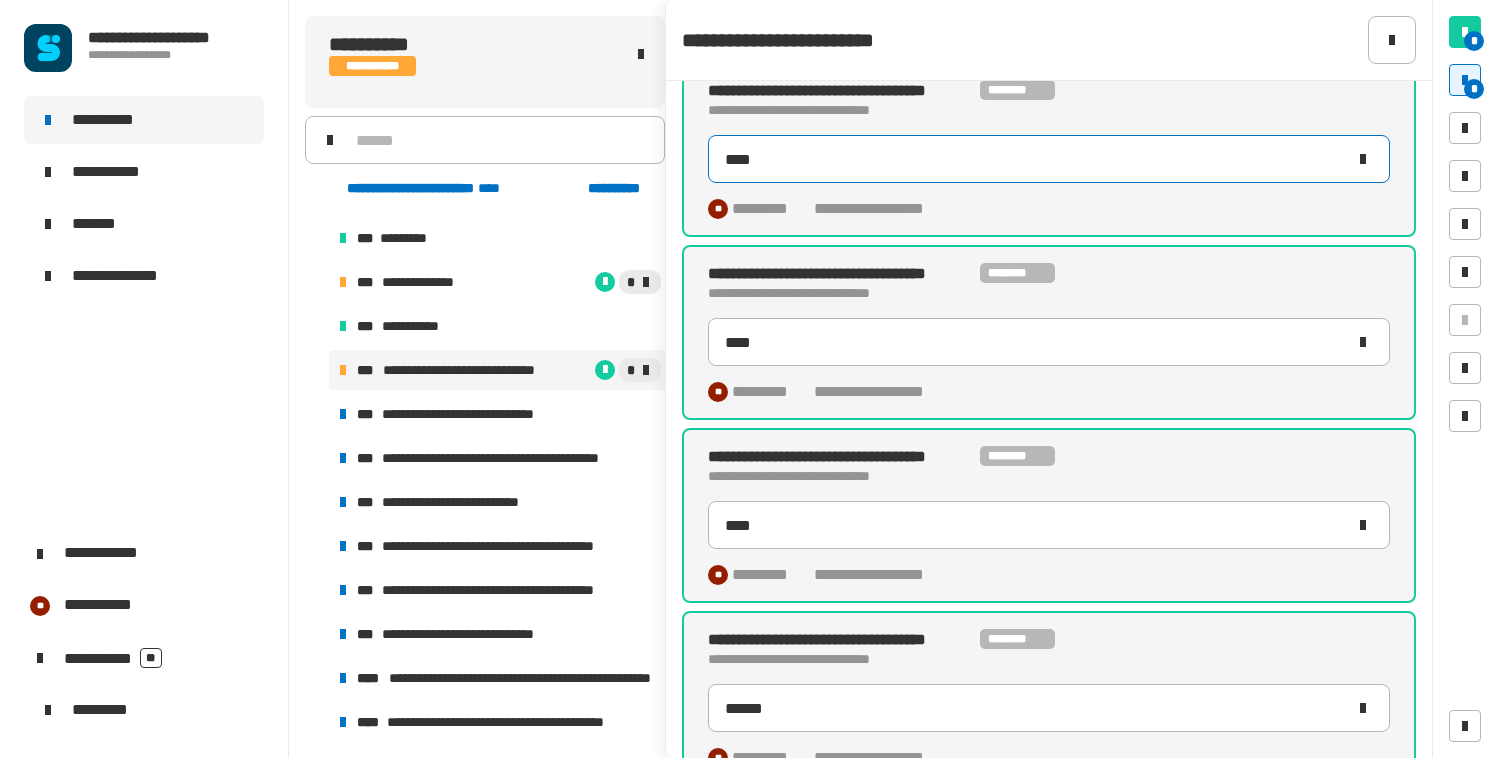 click on "****" 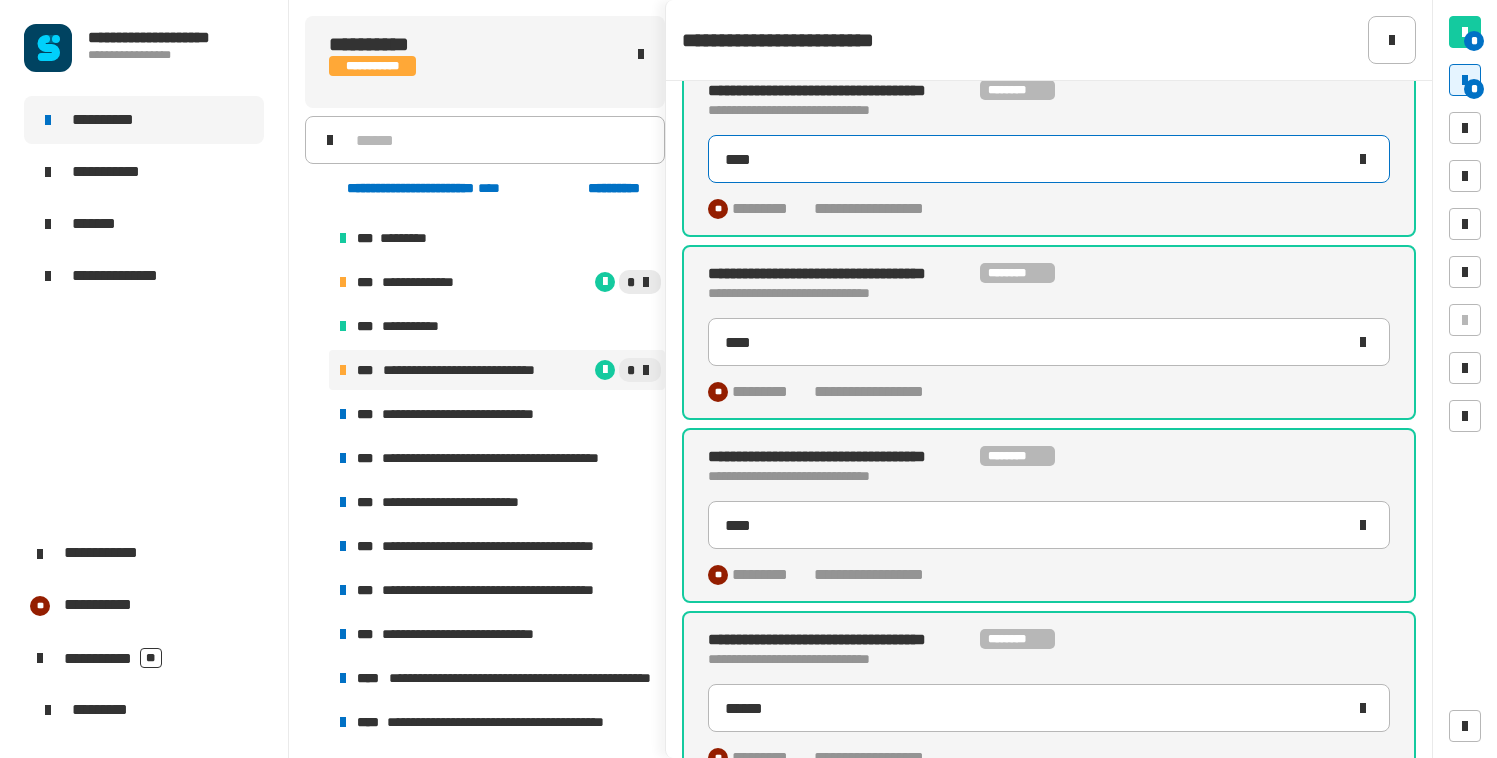 type on "***" 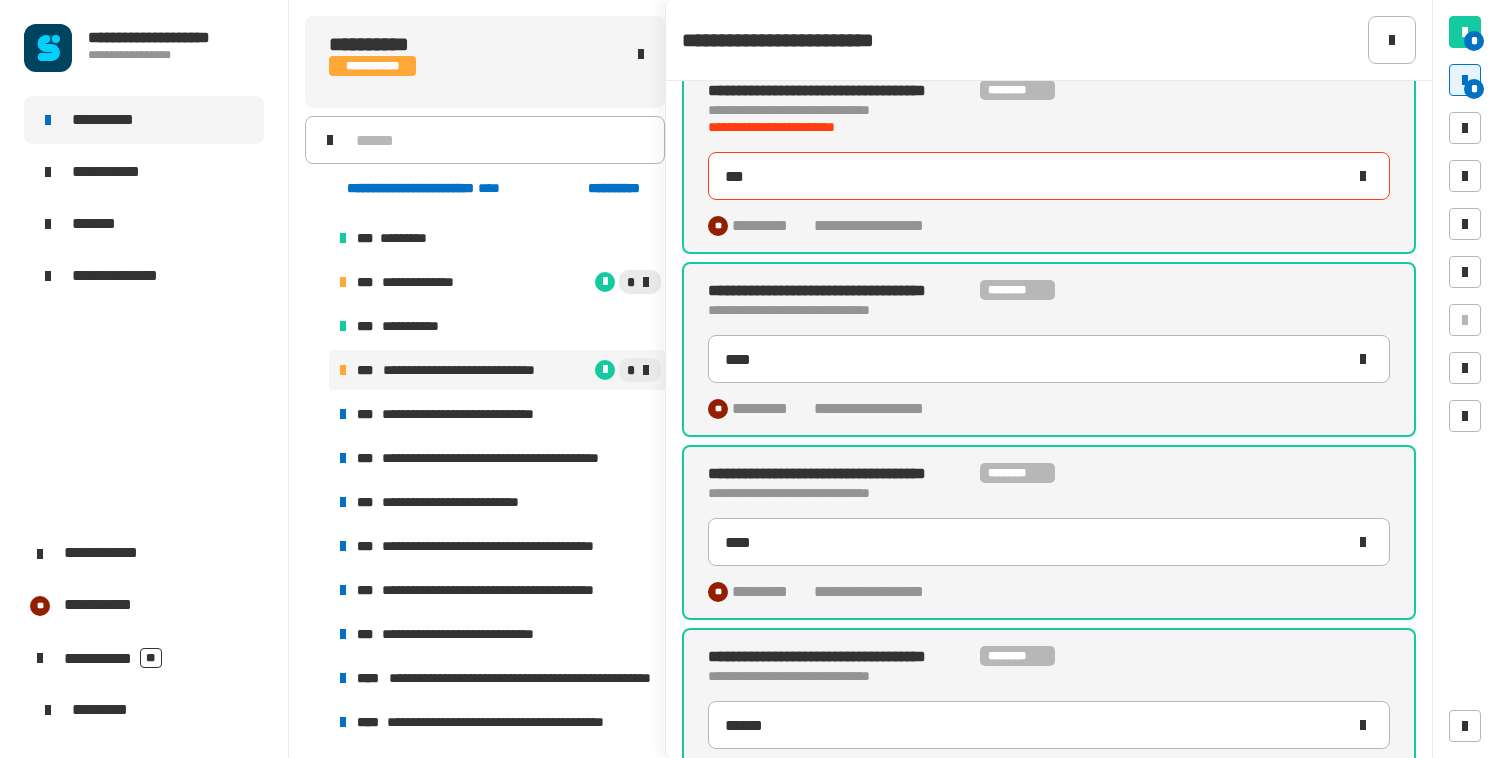 type on "******" 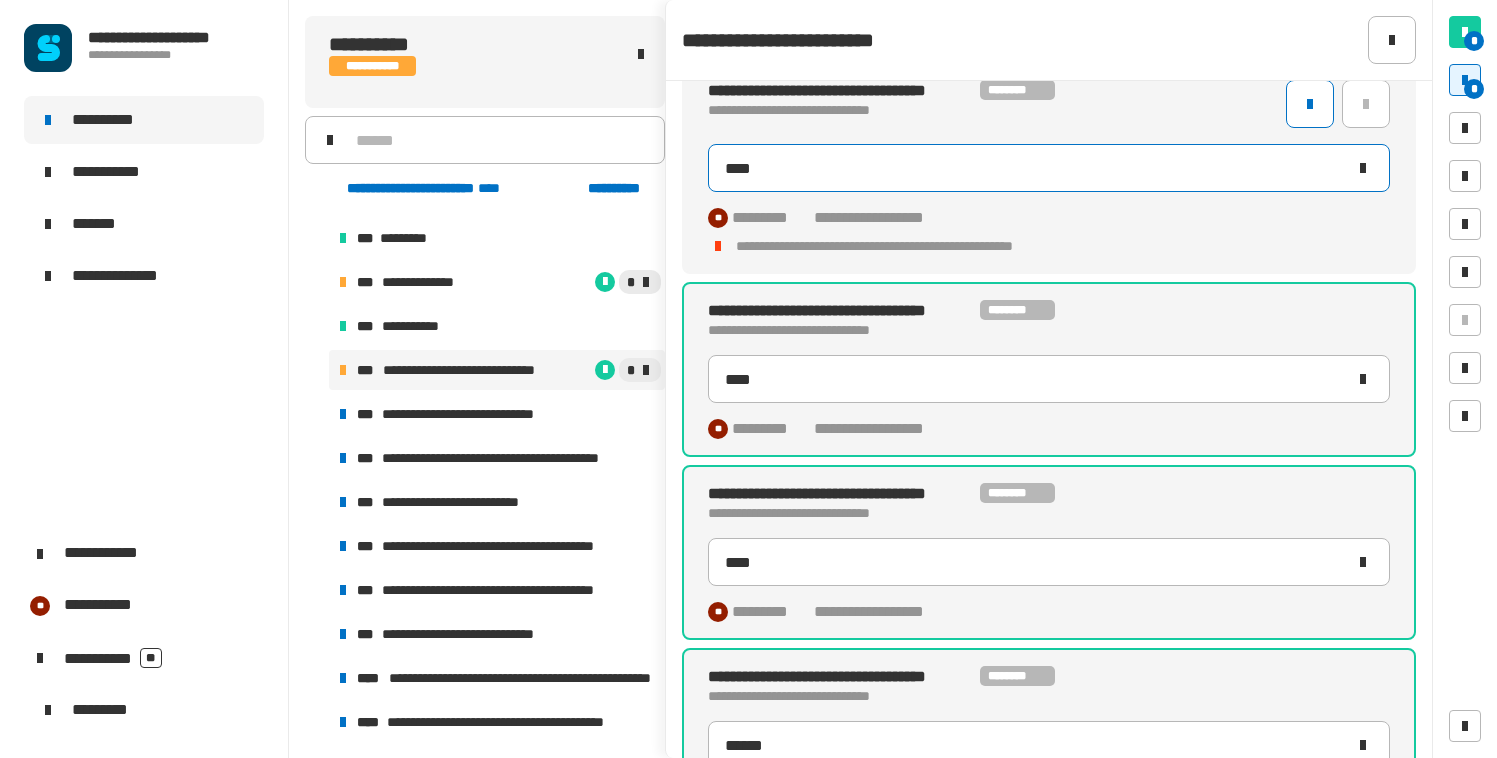 type on "**********" 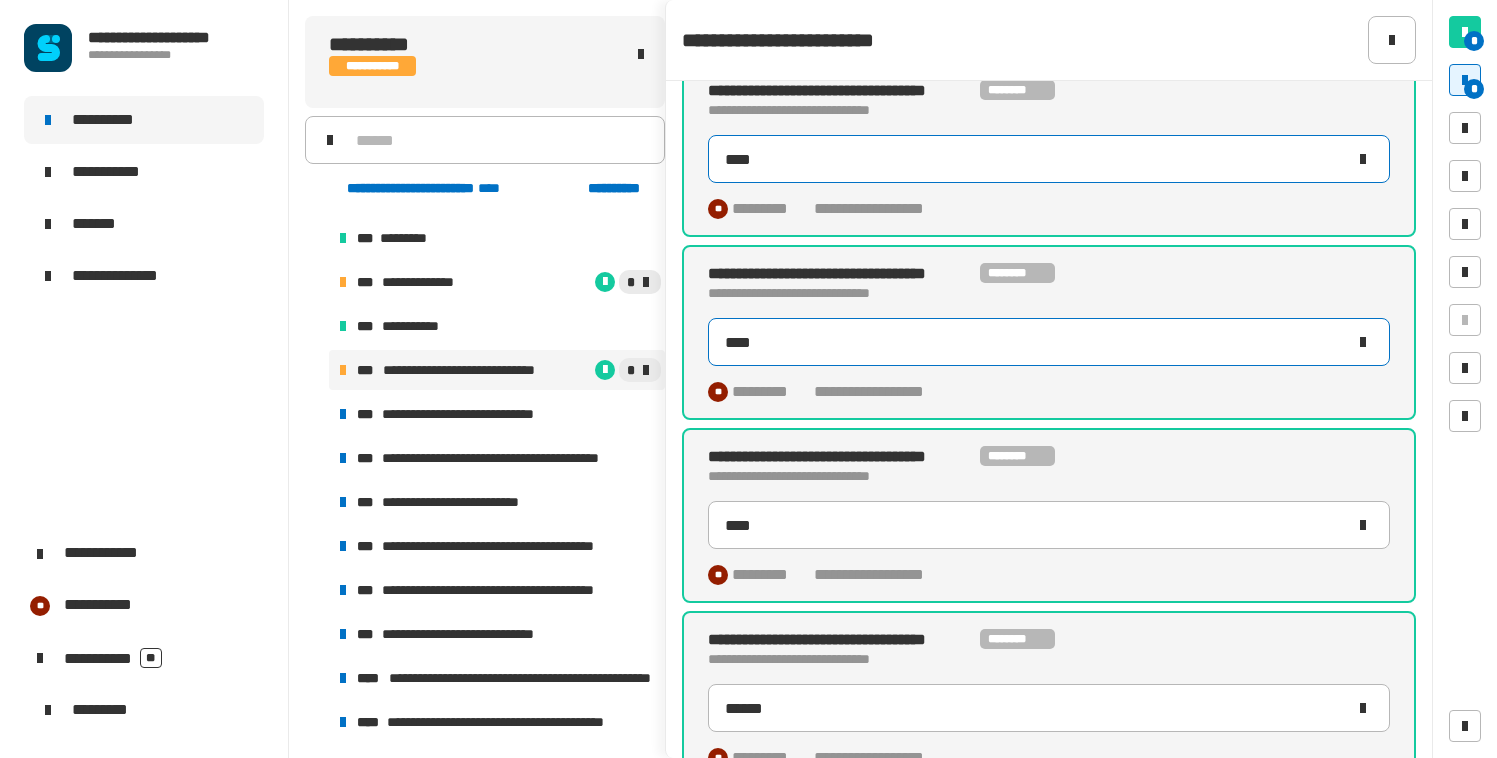 type on "***" 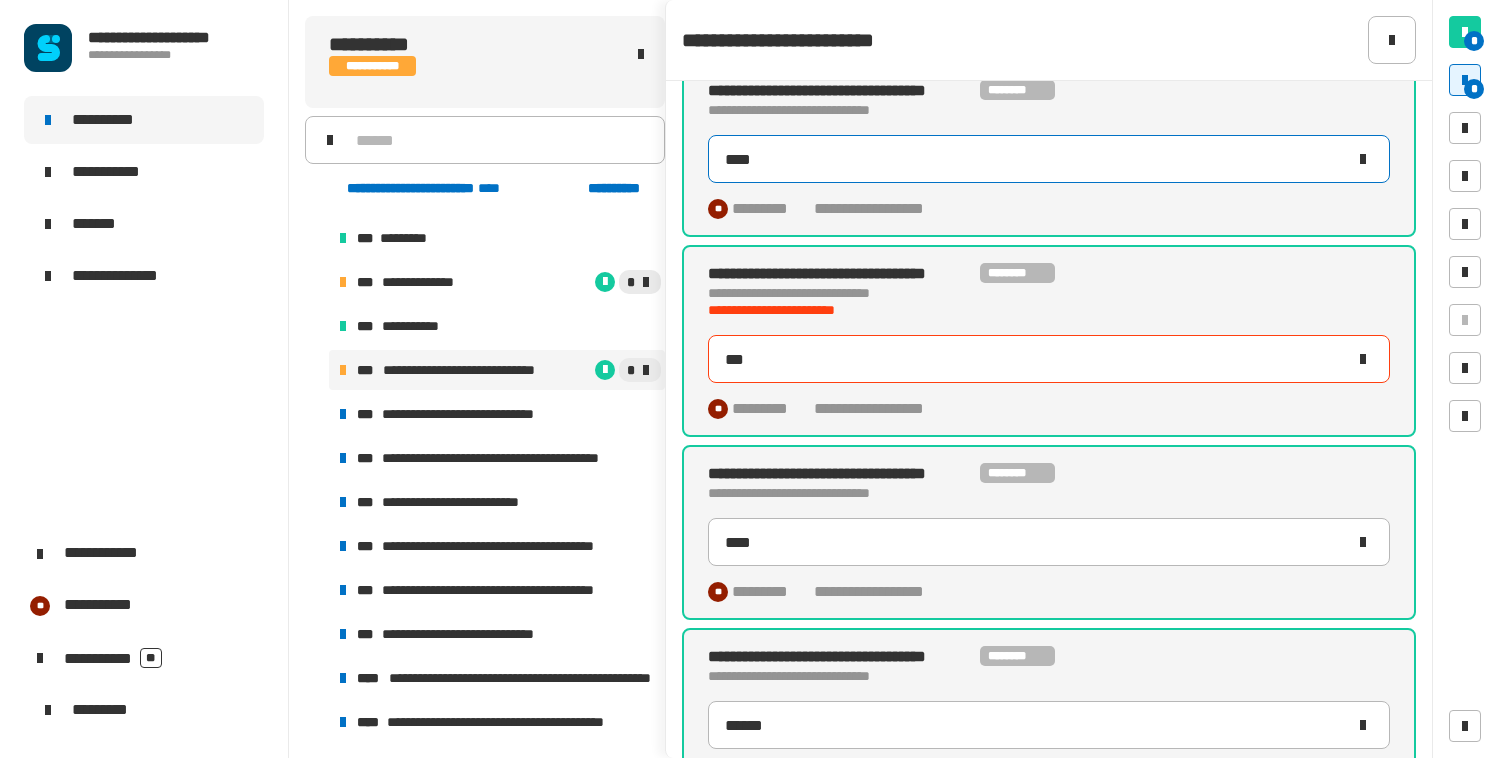 type on "****" 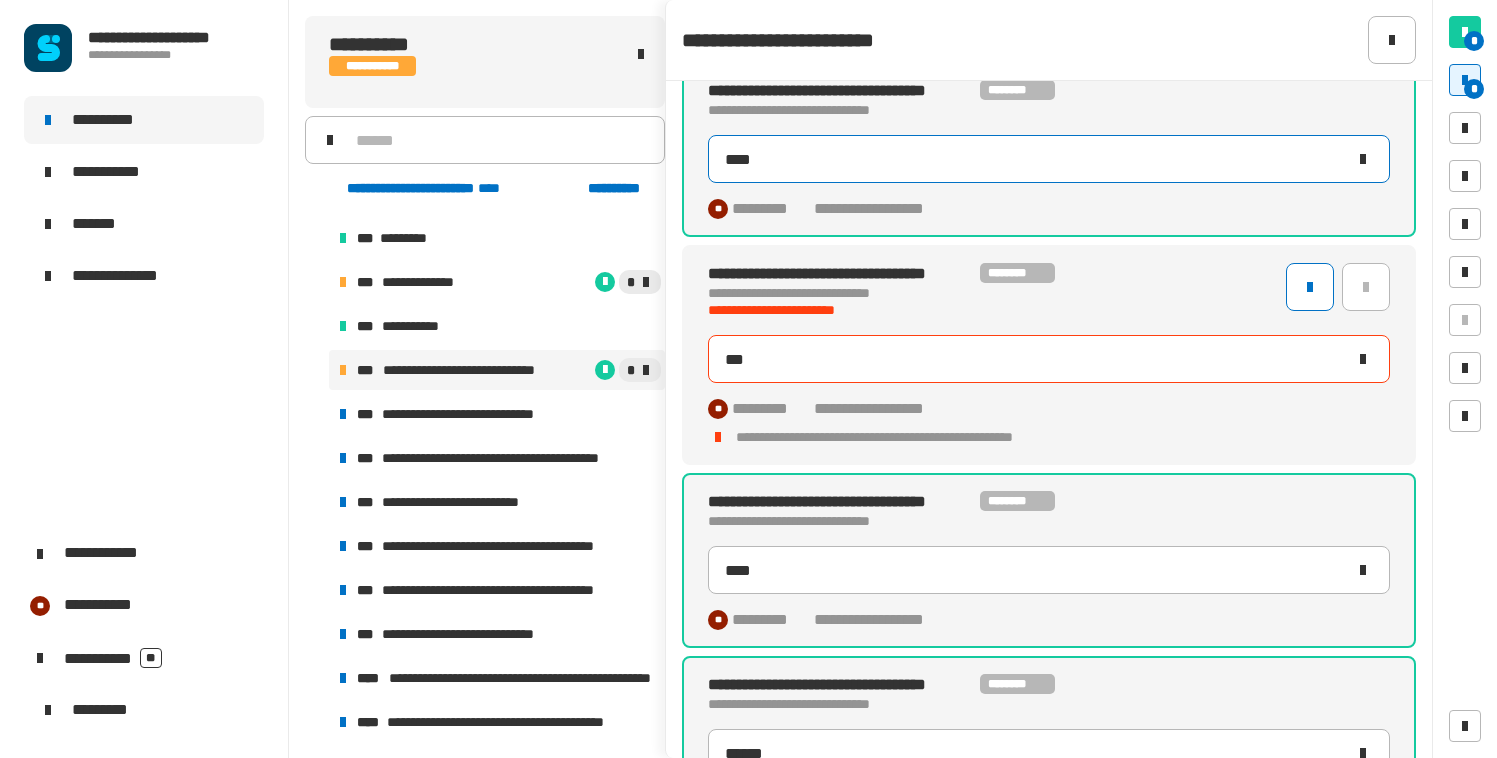 type on "****" 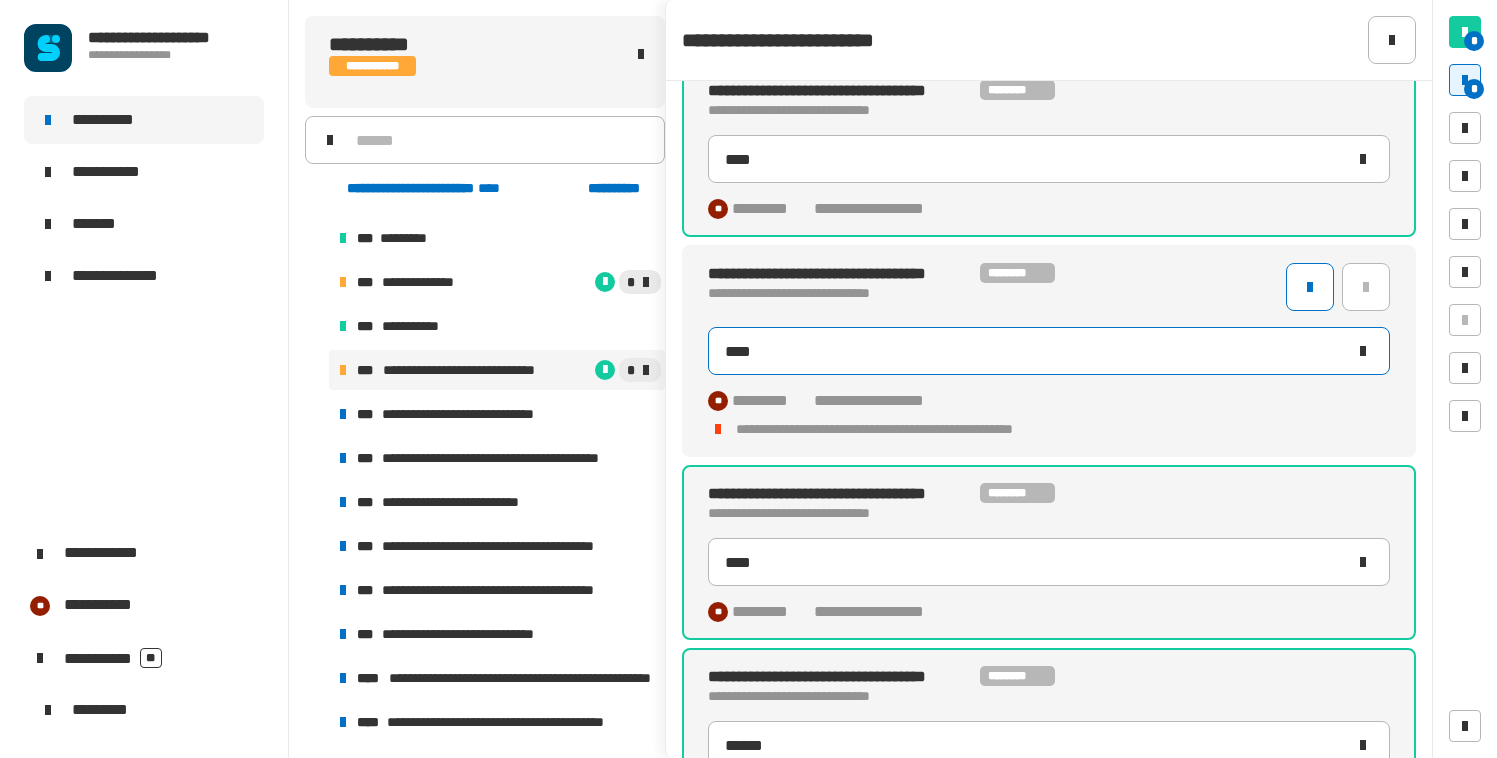 type on "**********" 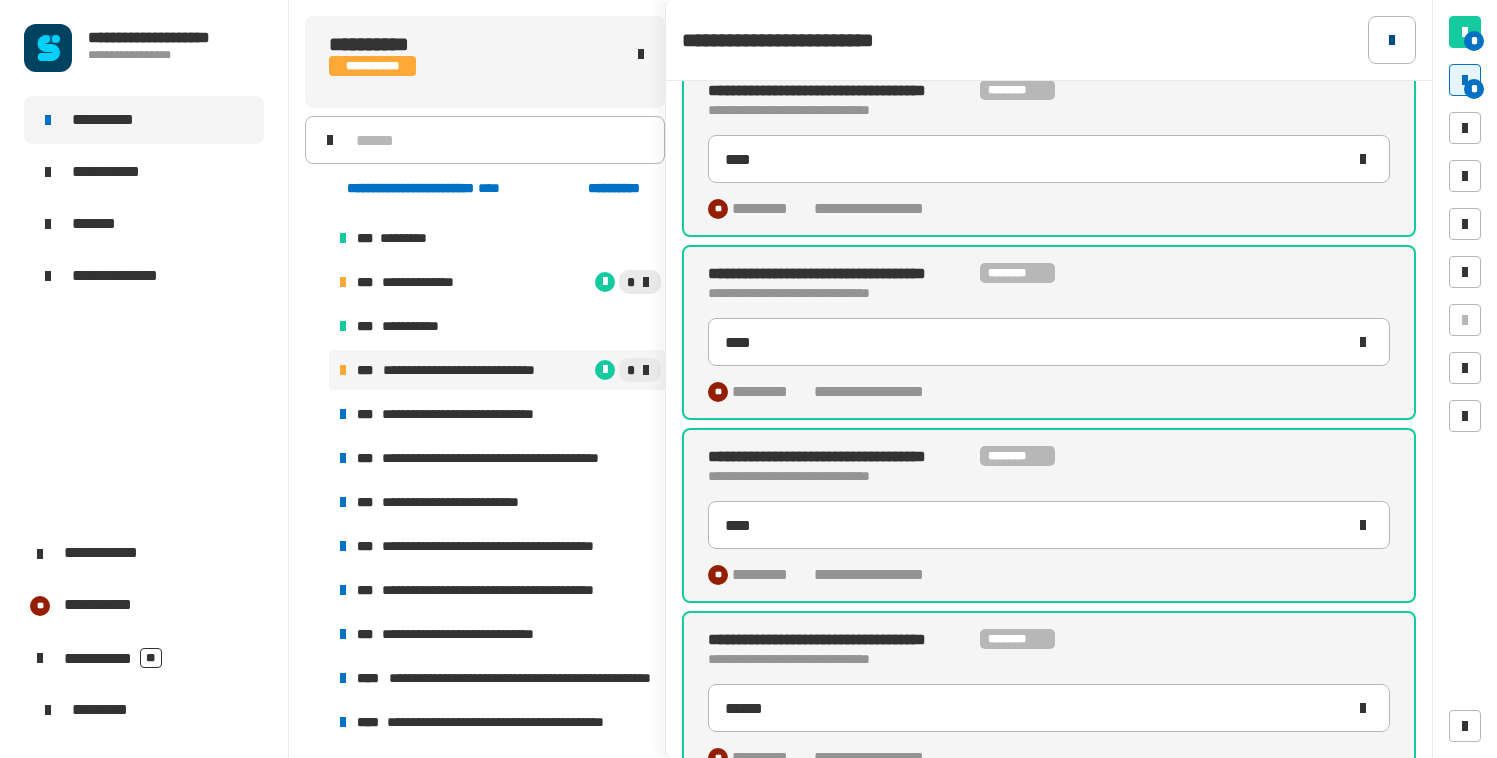 click 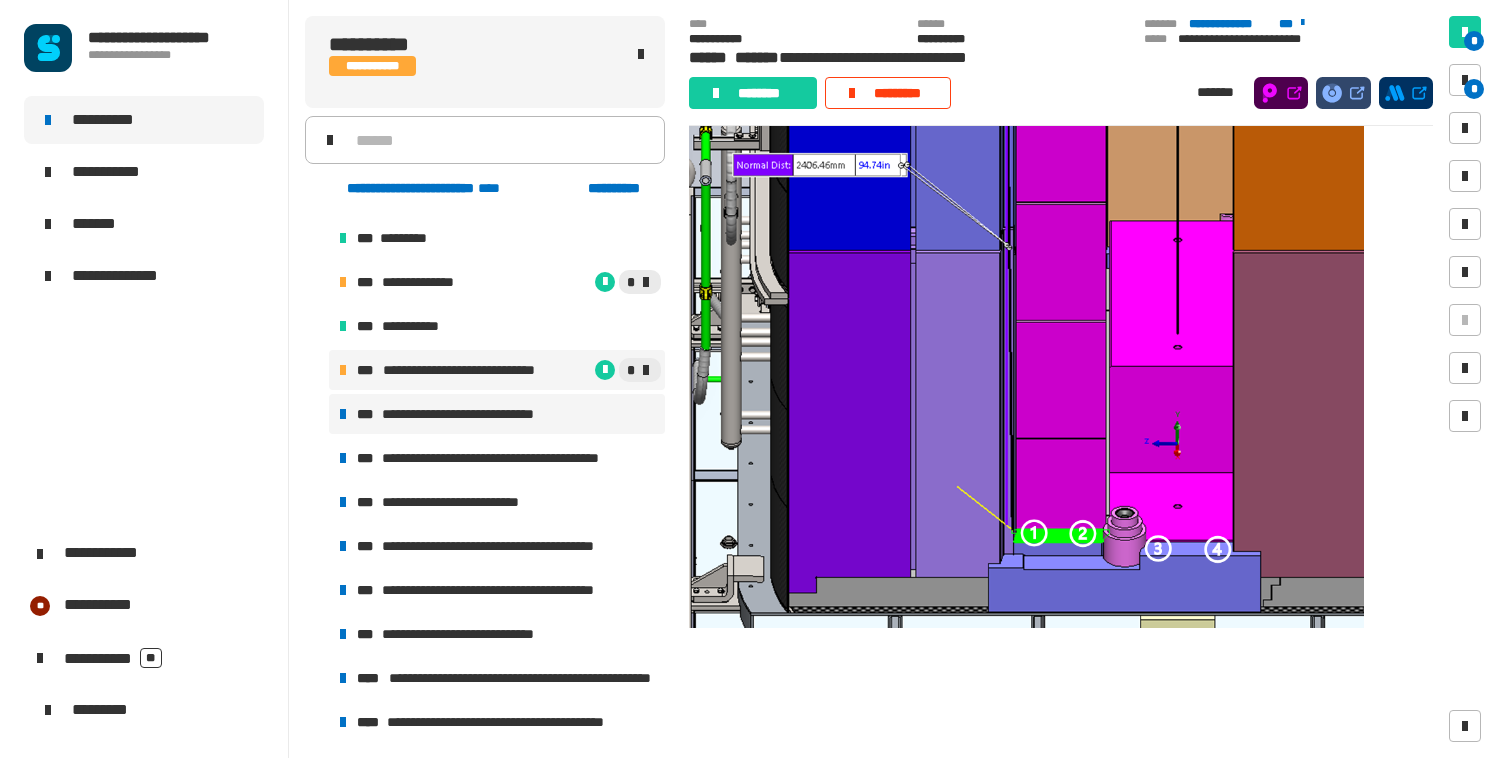 click on "**********" at bounding box center [474, 414] 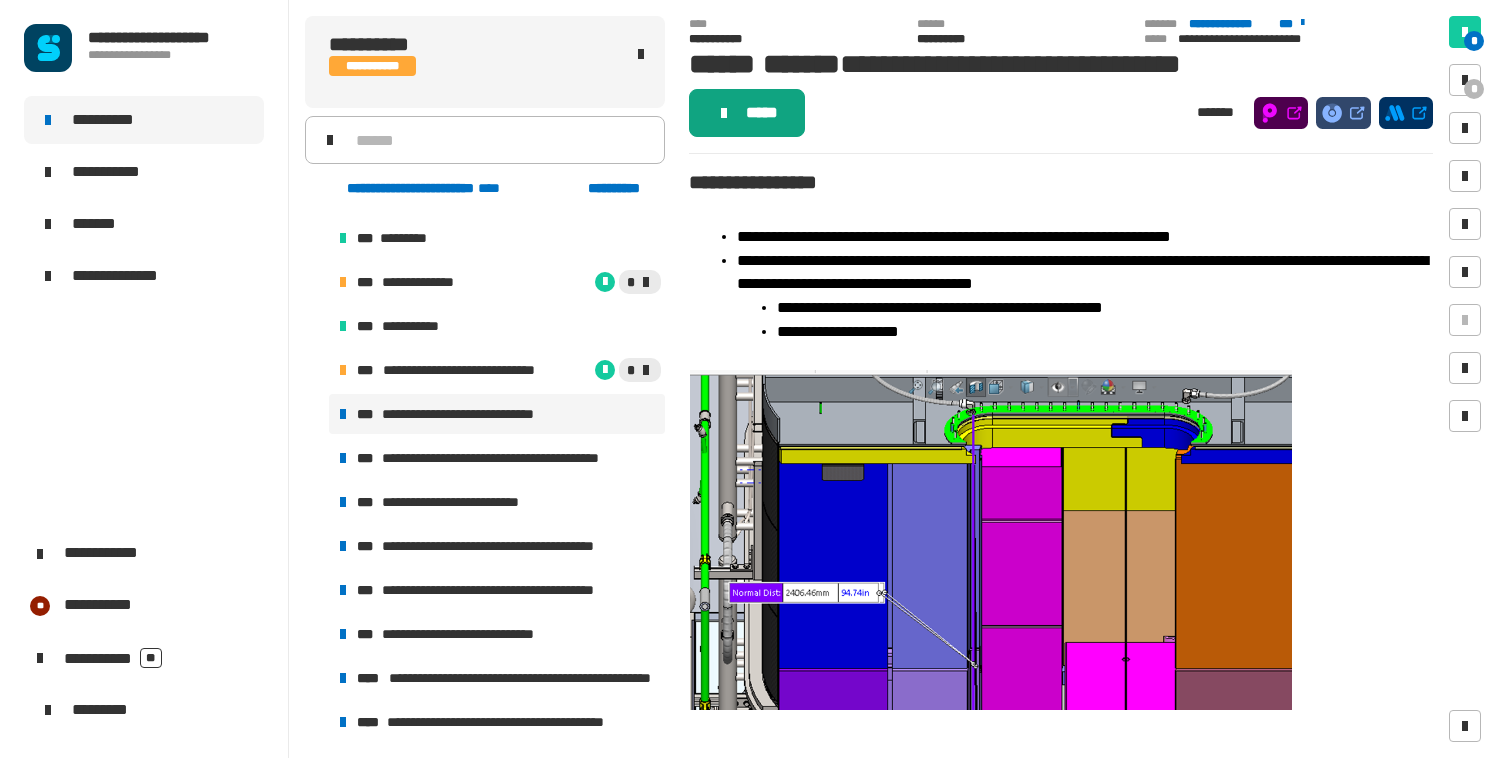 click on "*****" 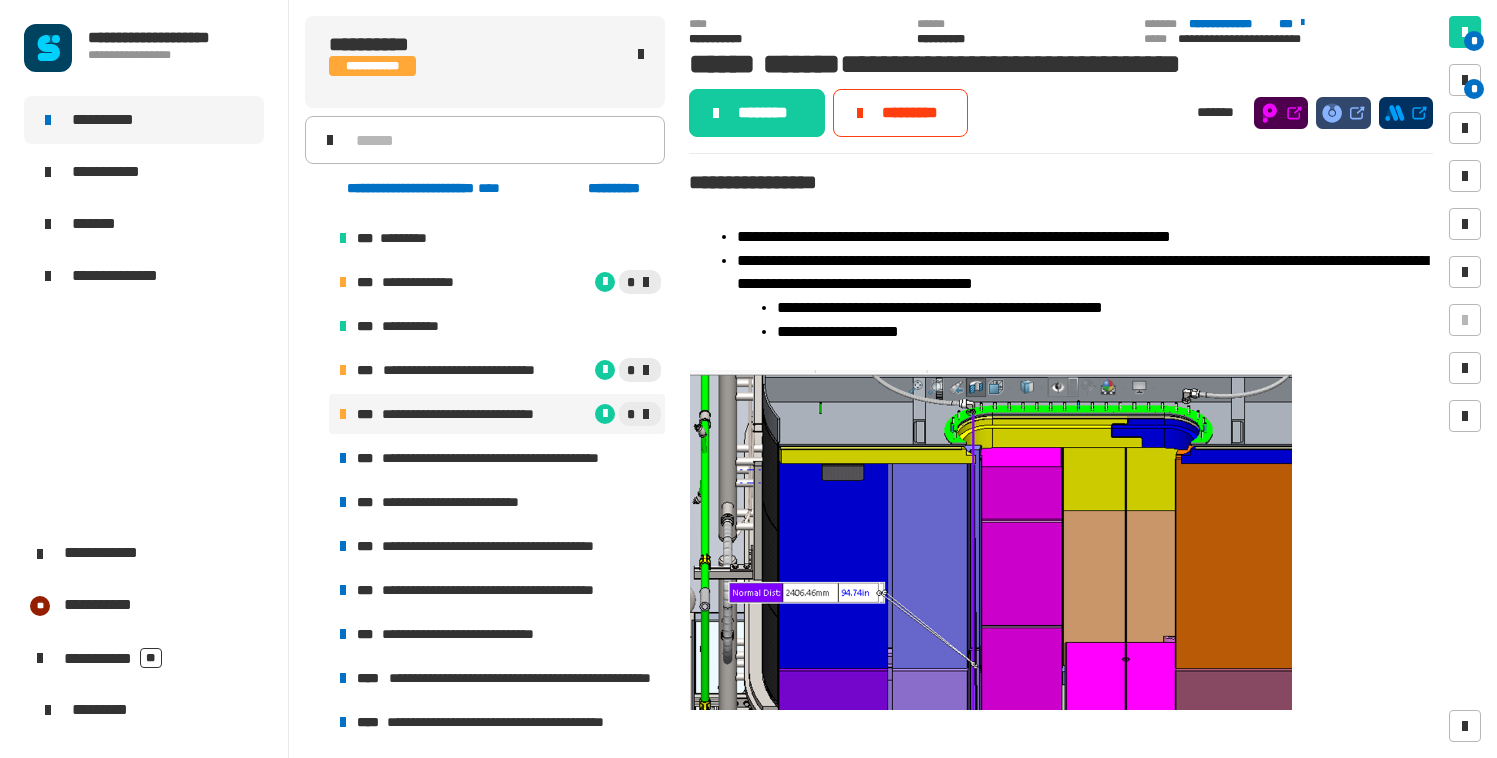 click on "**********" 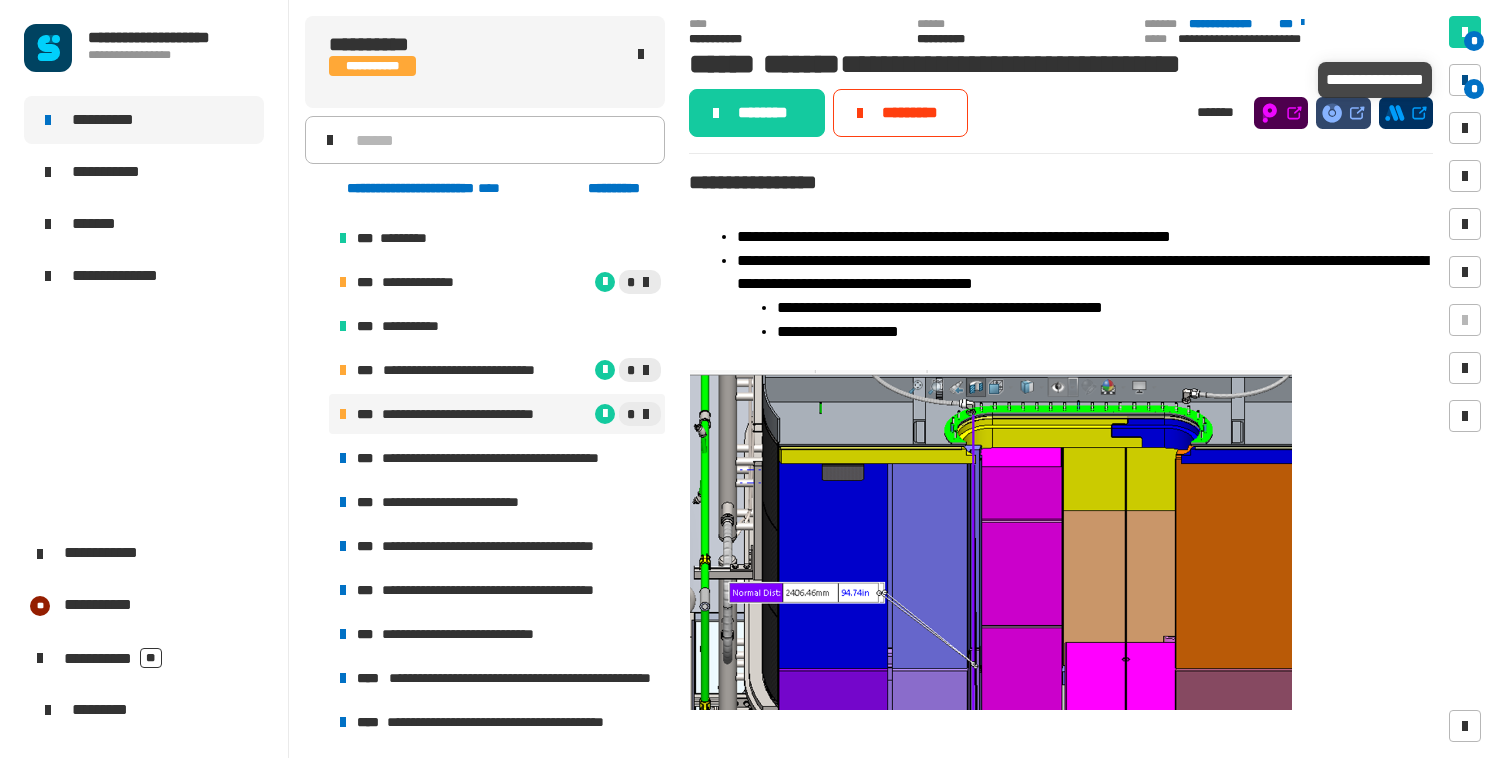 click on "*" at bounding box center [1474, 89] 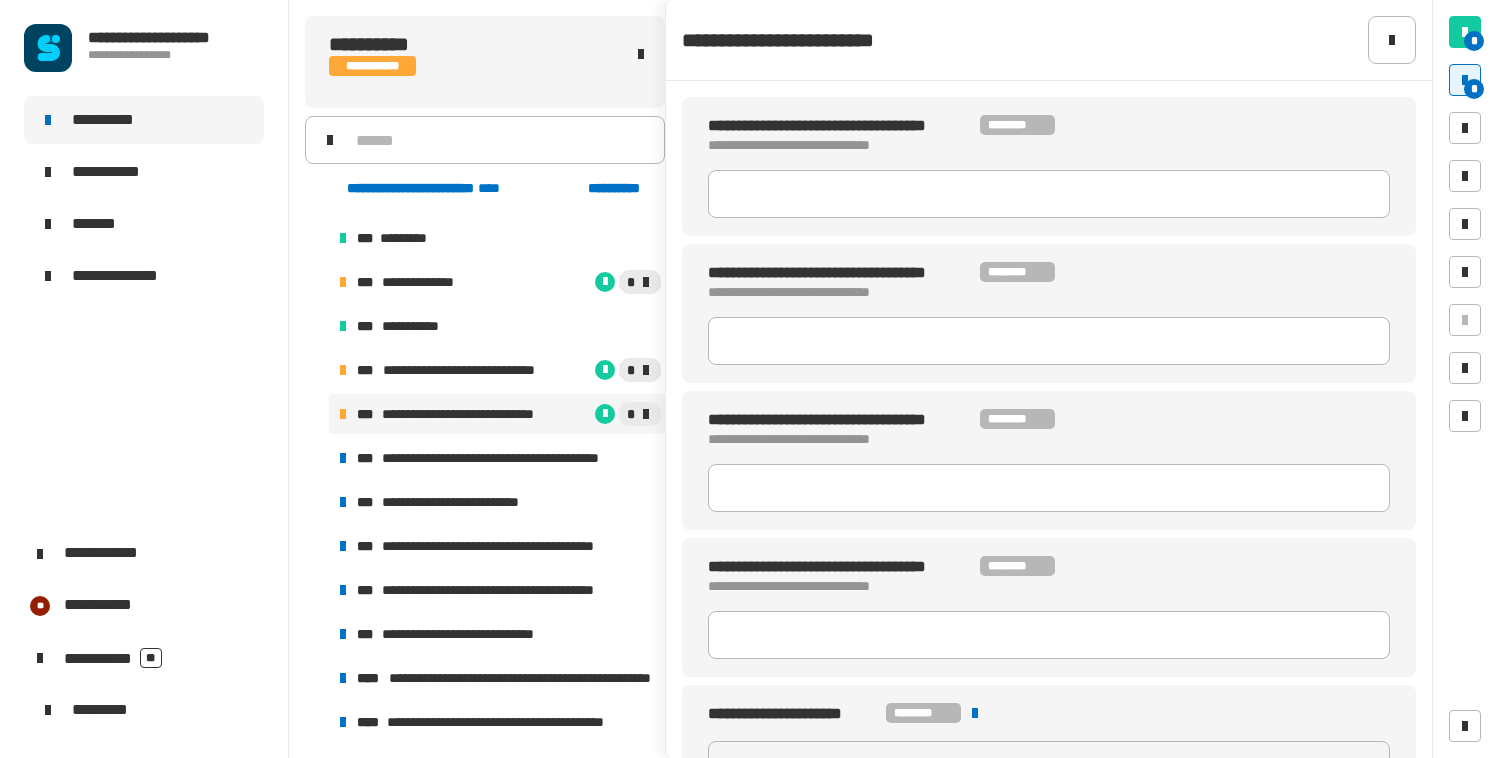 click on "**********" 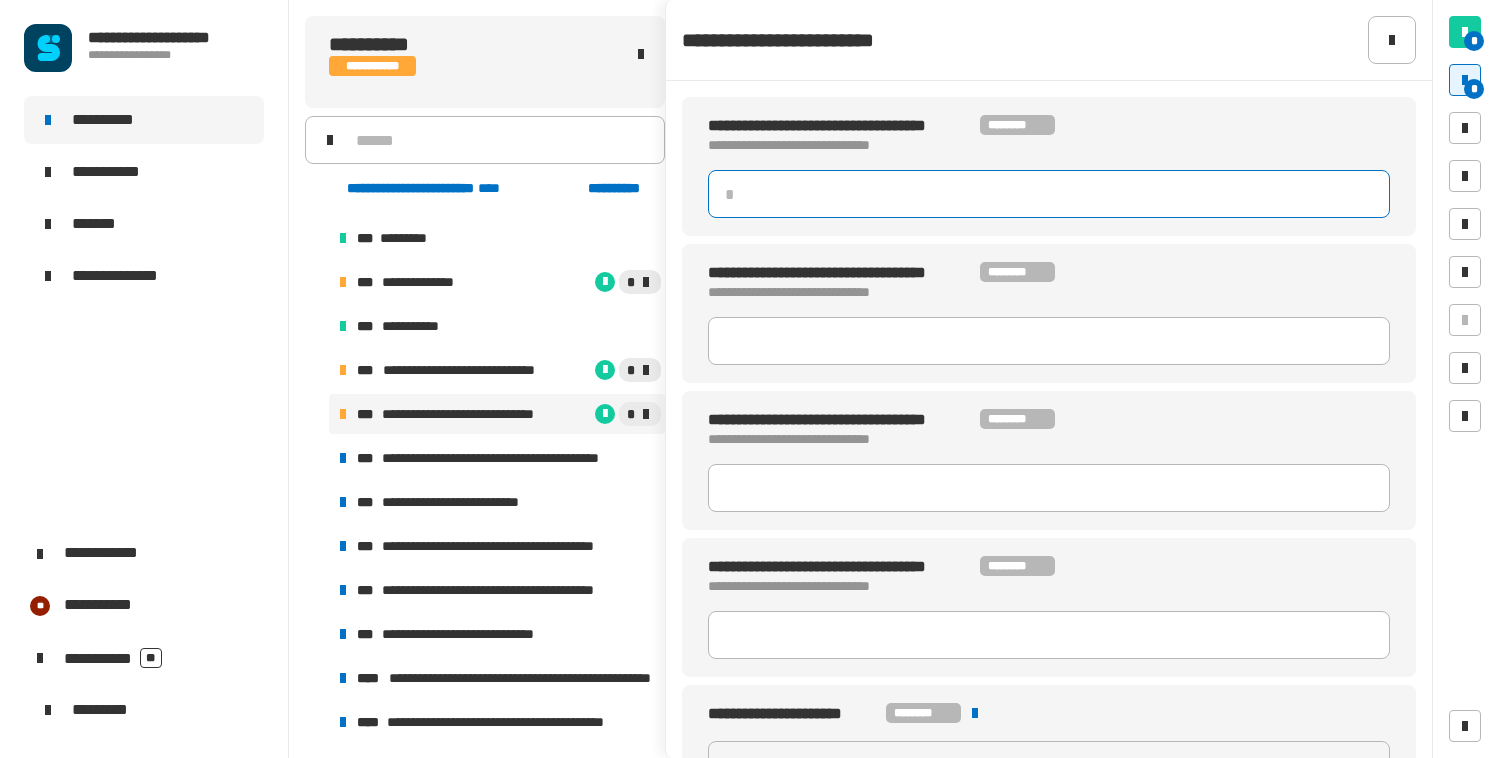 click 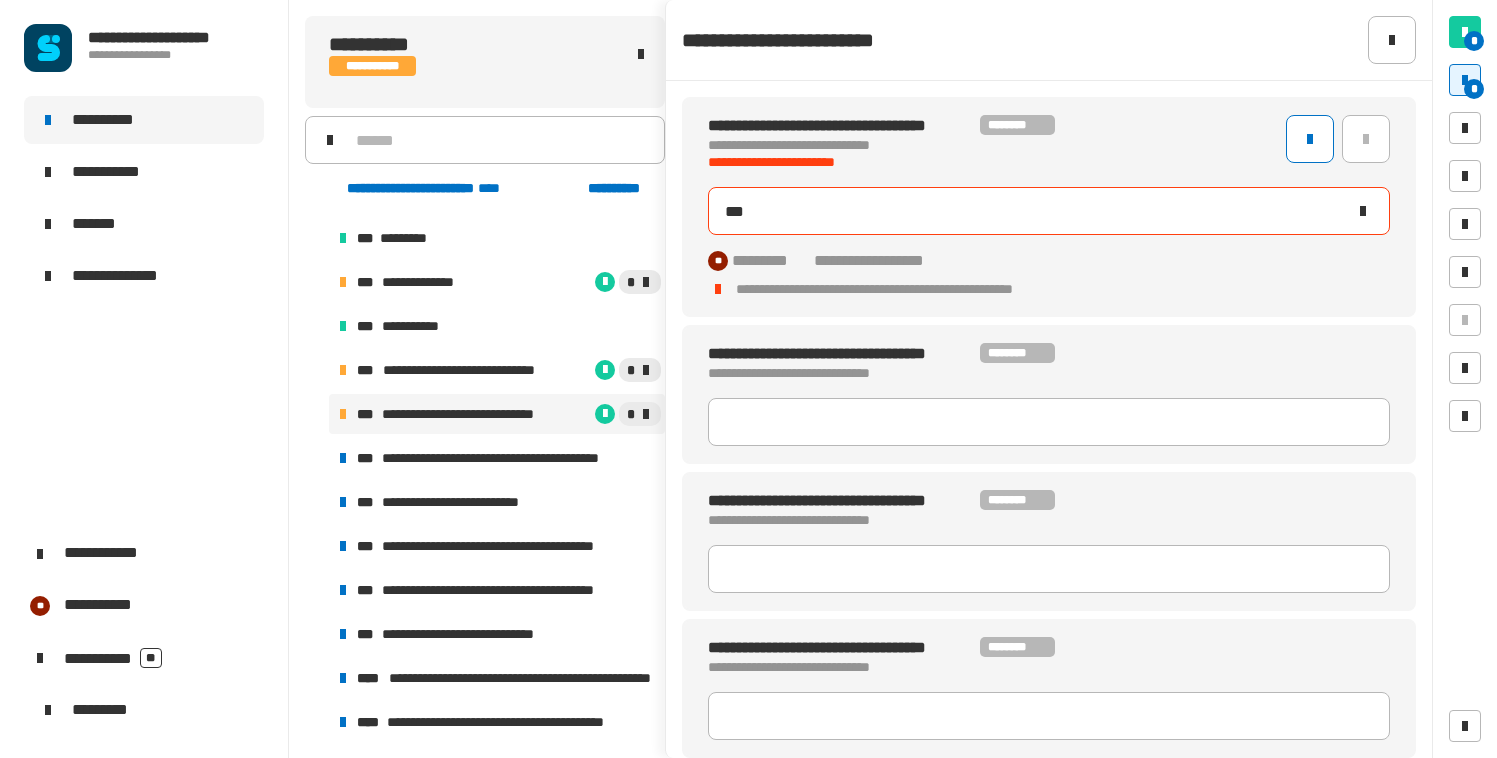 type on "****" 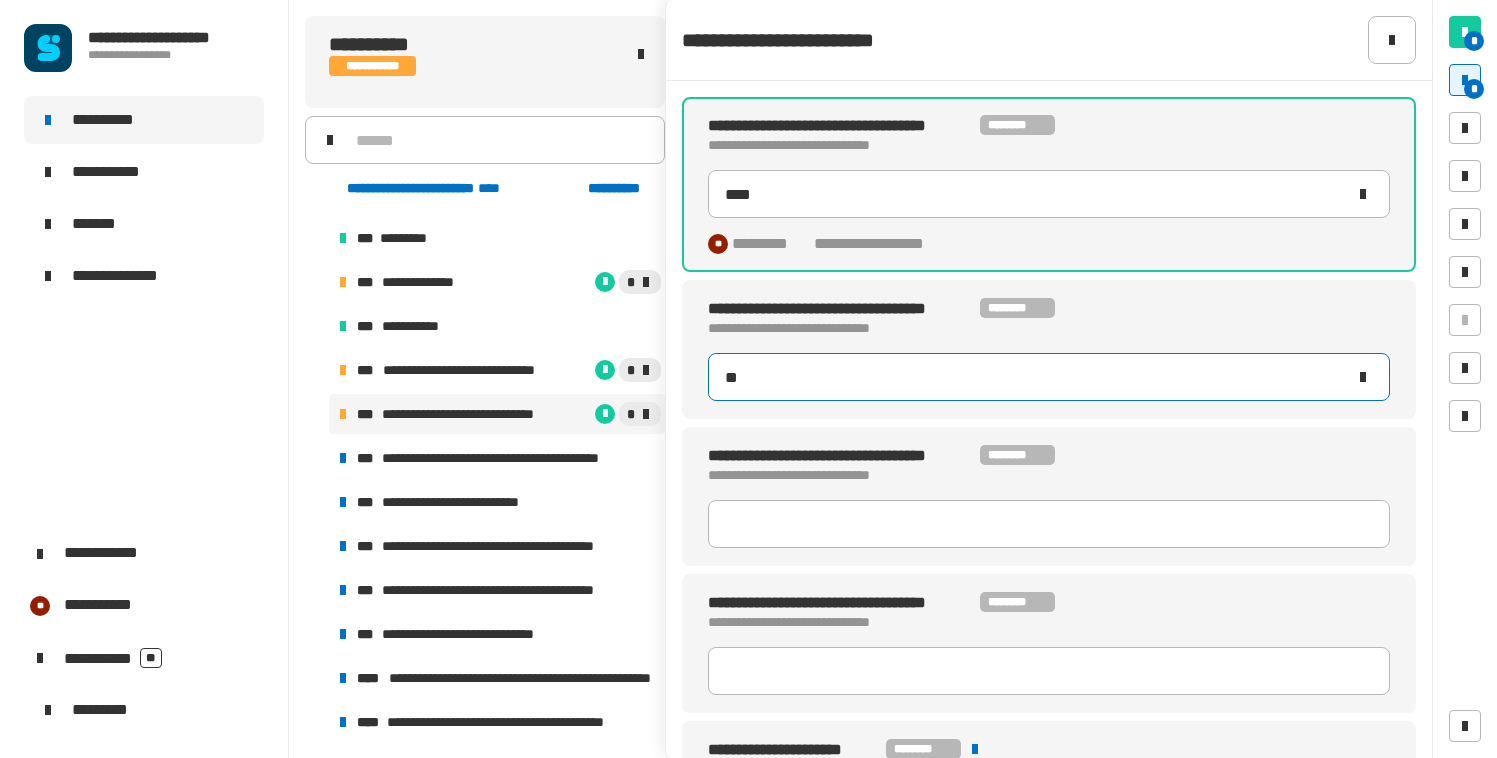 type on "***" 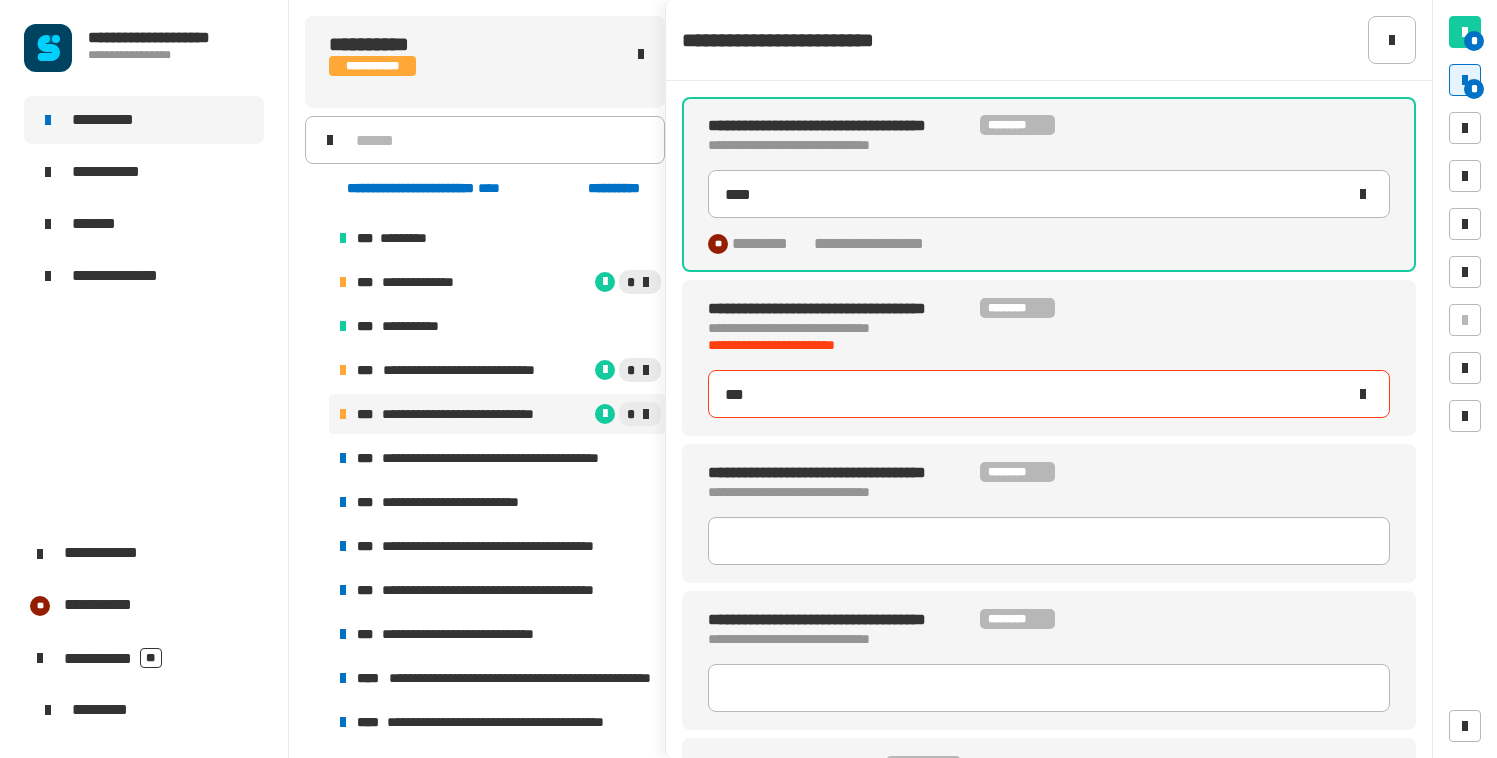 type 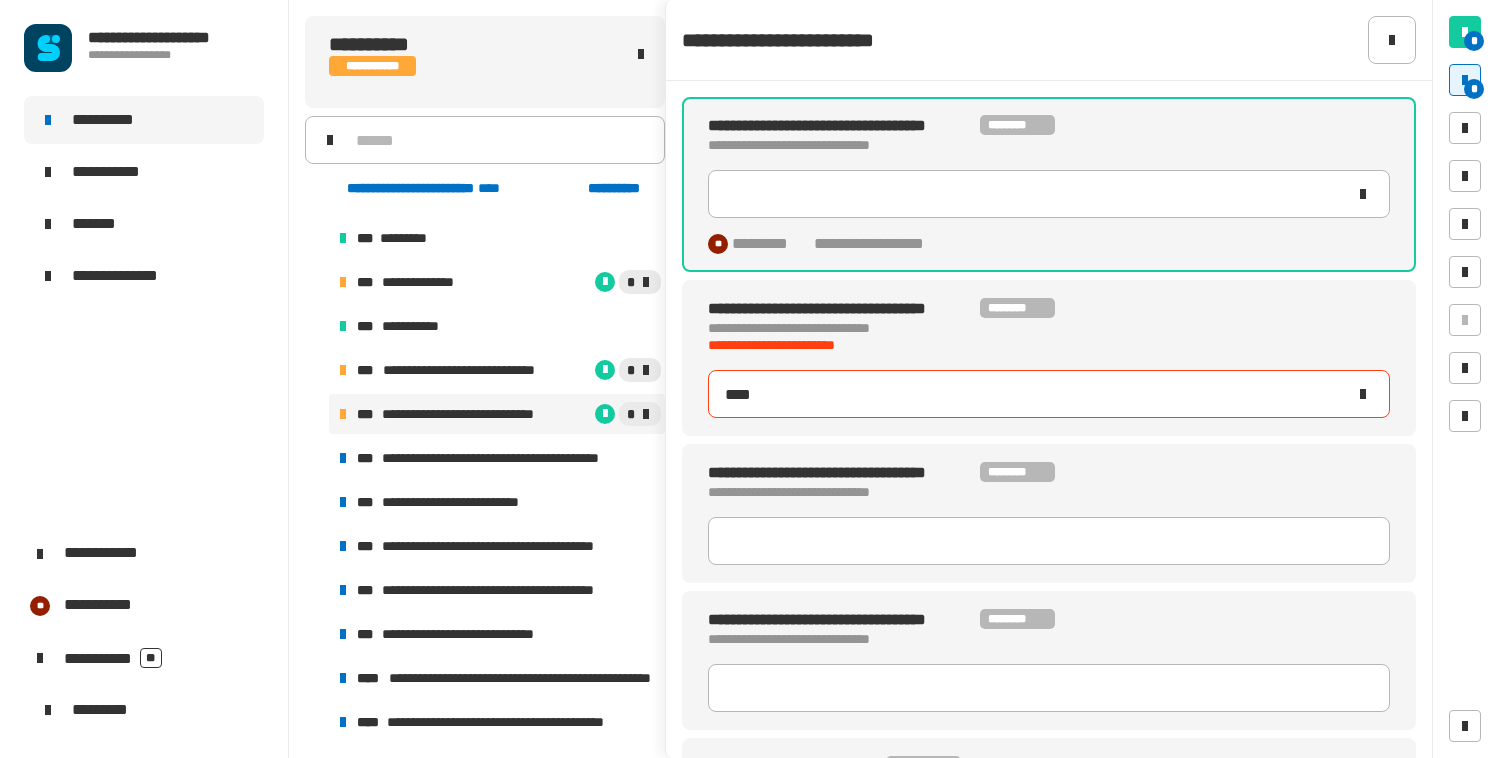 type on "****" 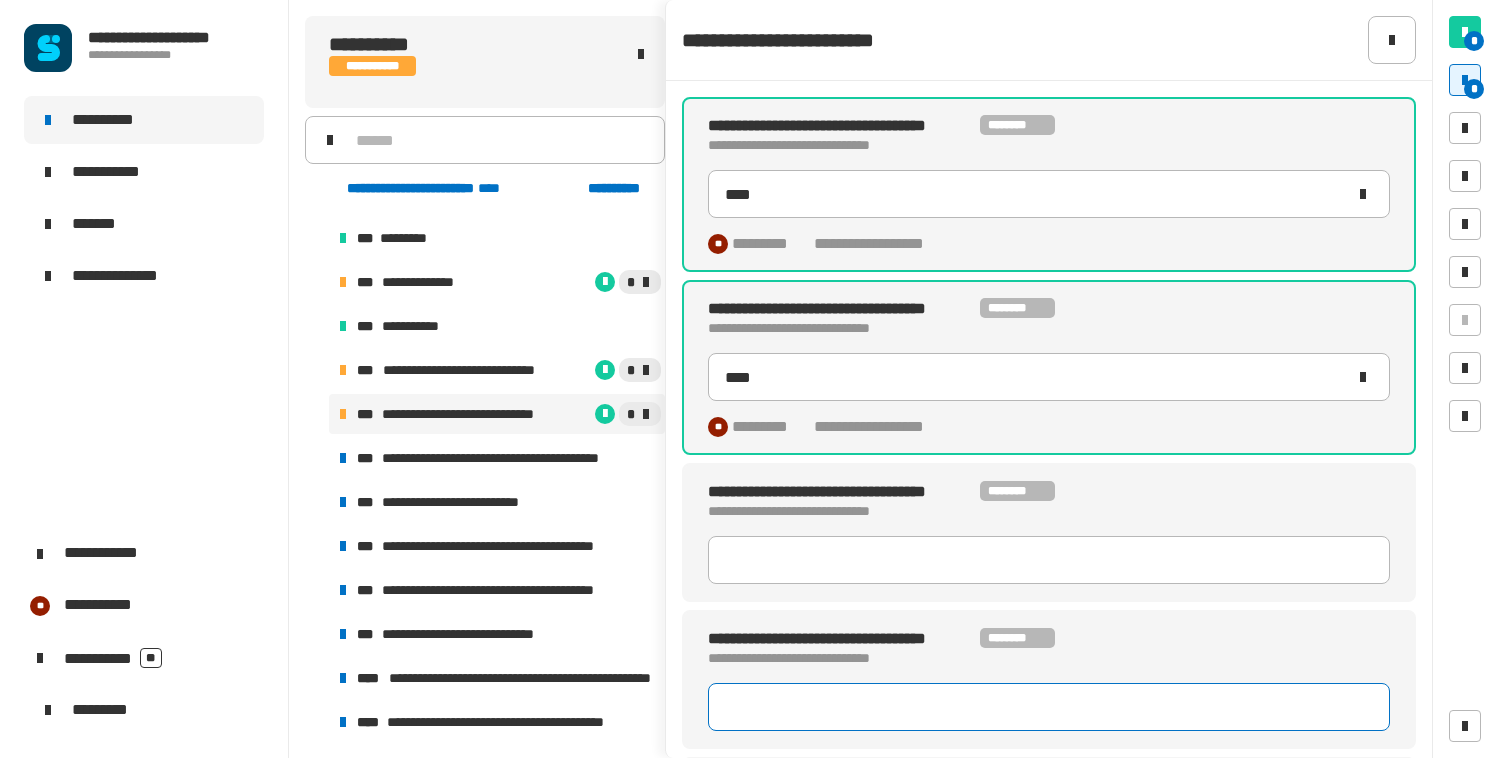 type 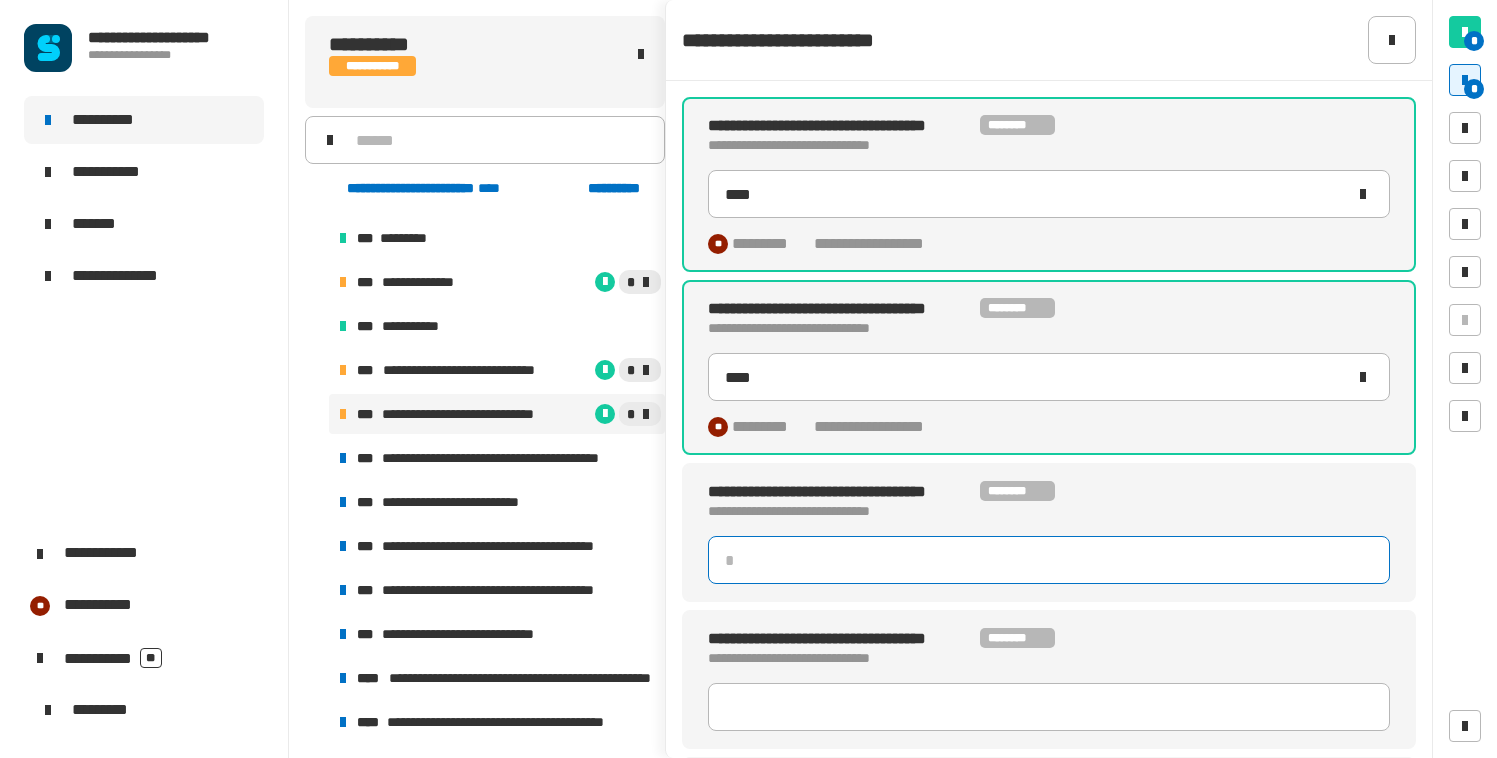 type 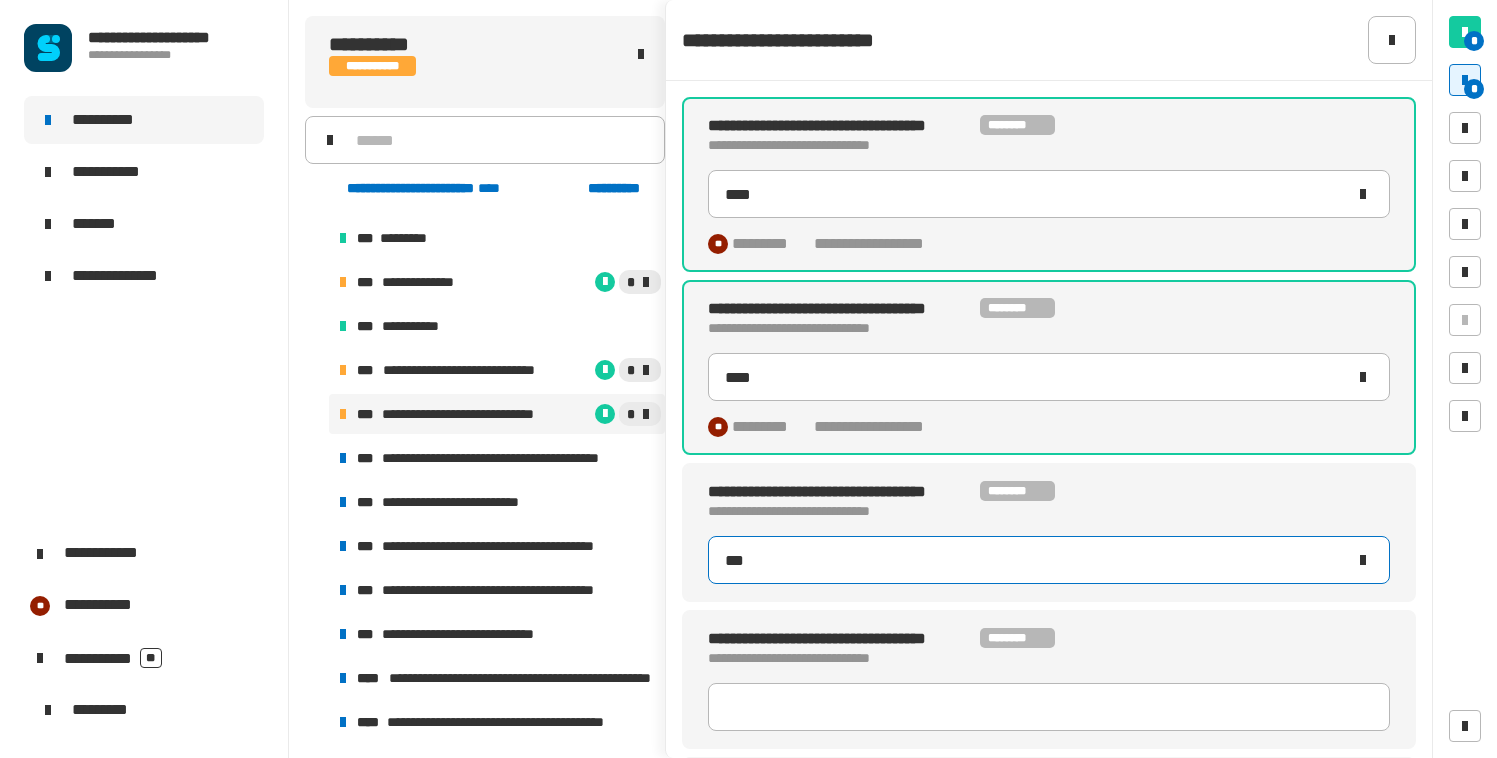 type on "****" 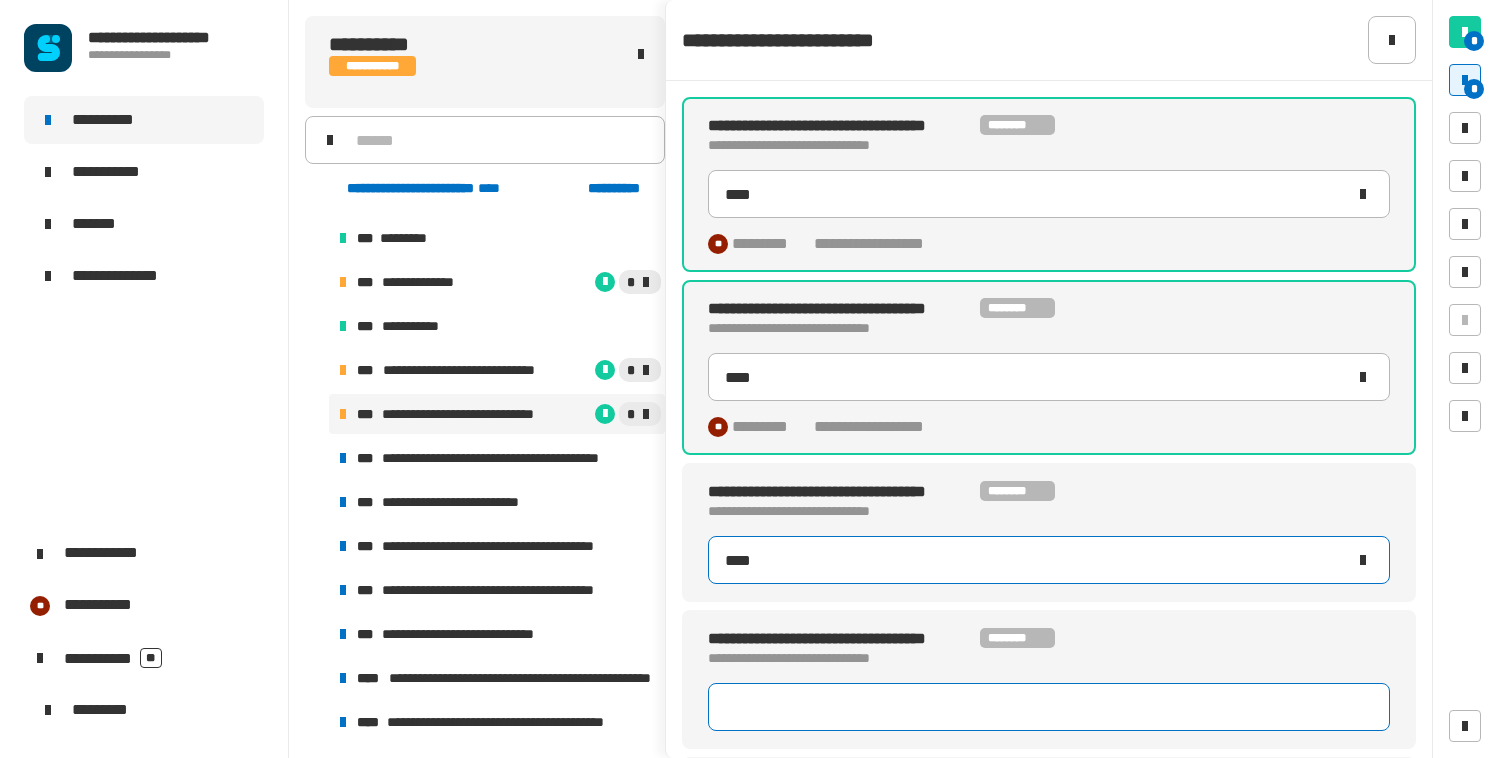 type on "****" 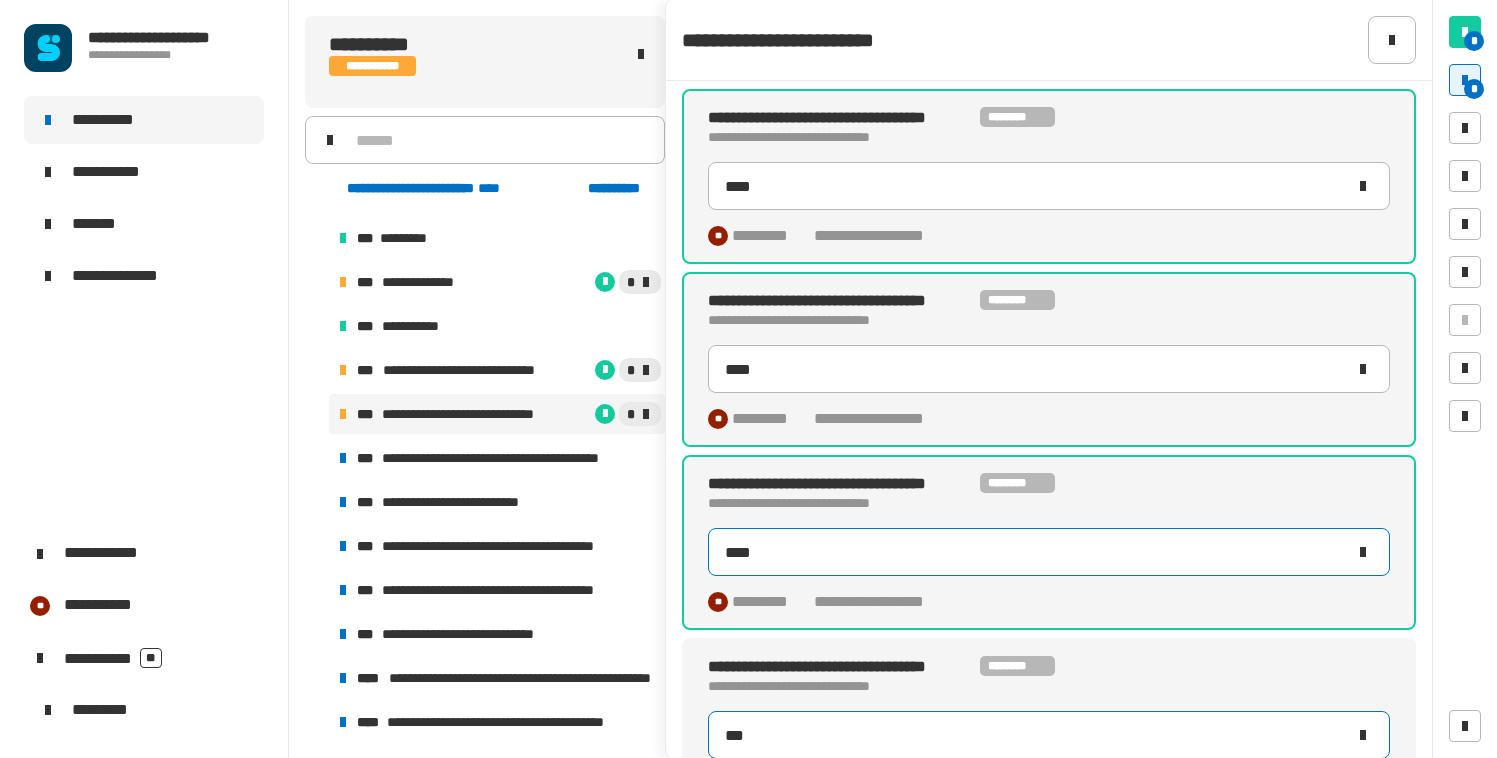 type on "****" 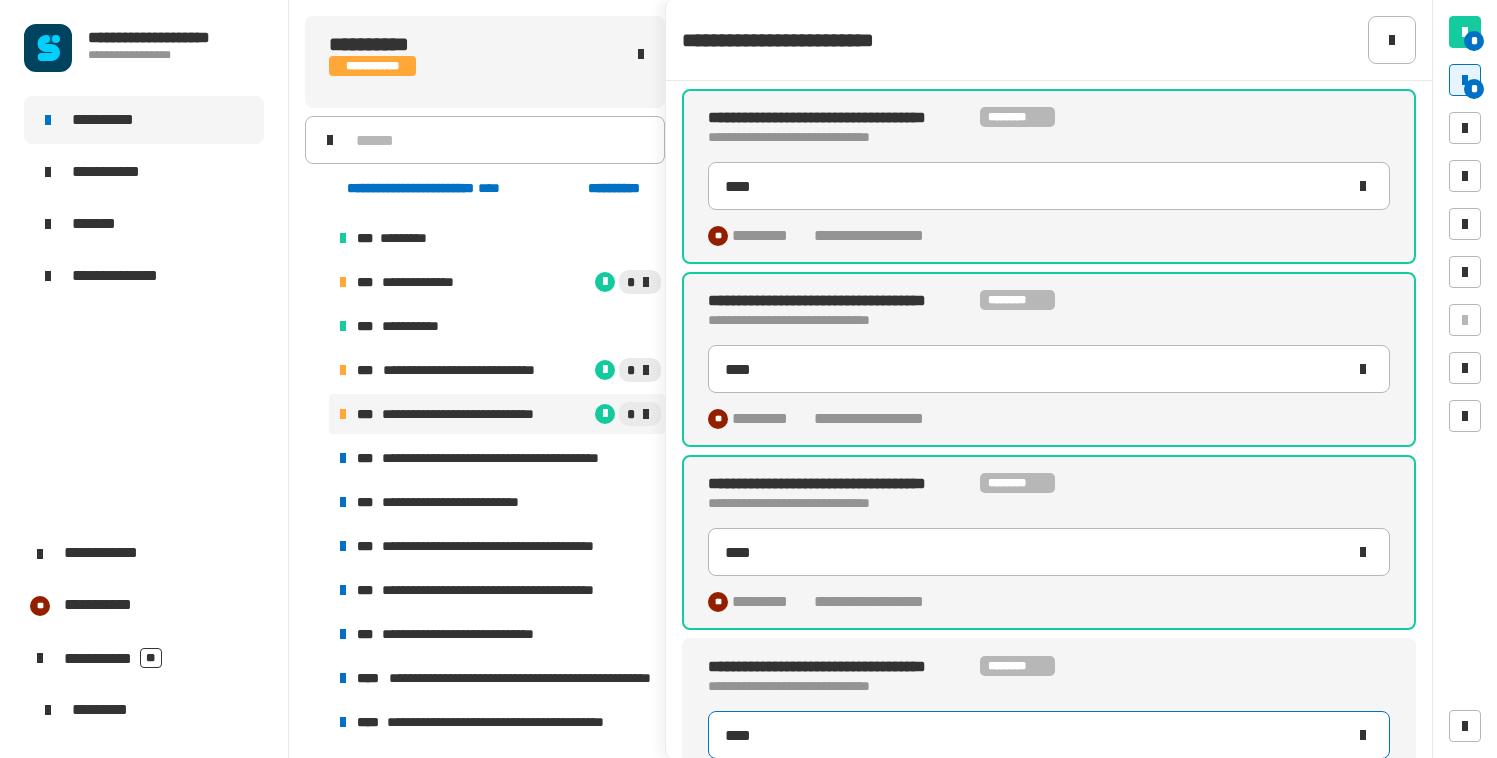 type on "****" 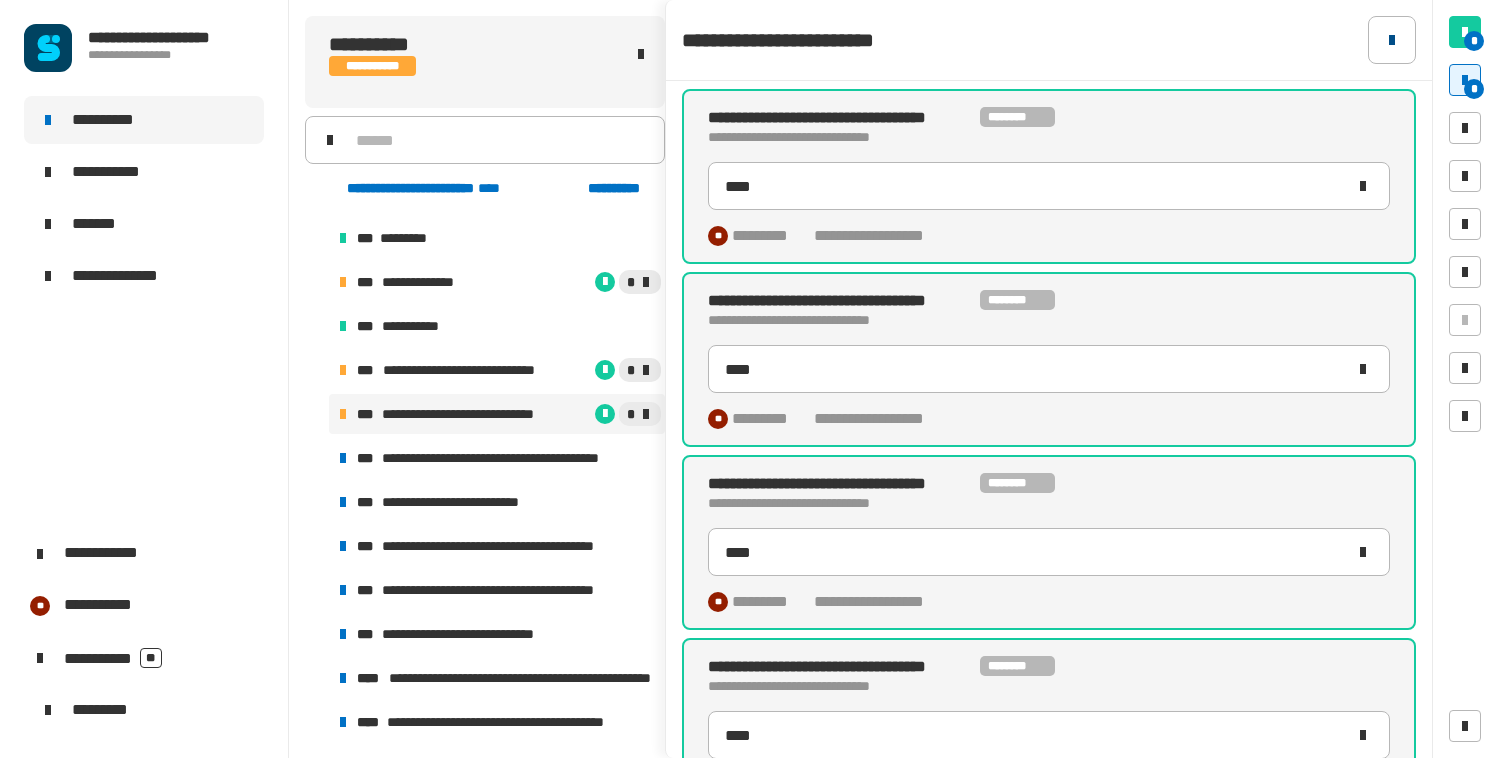 click 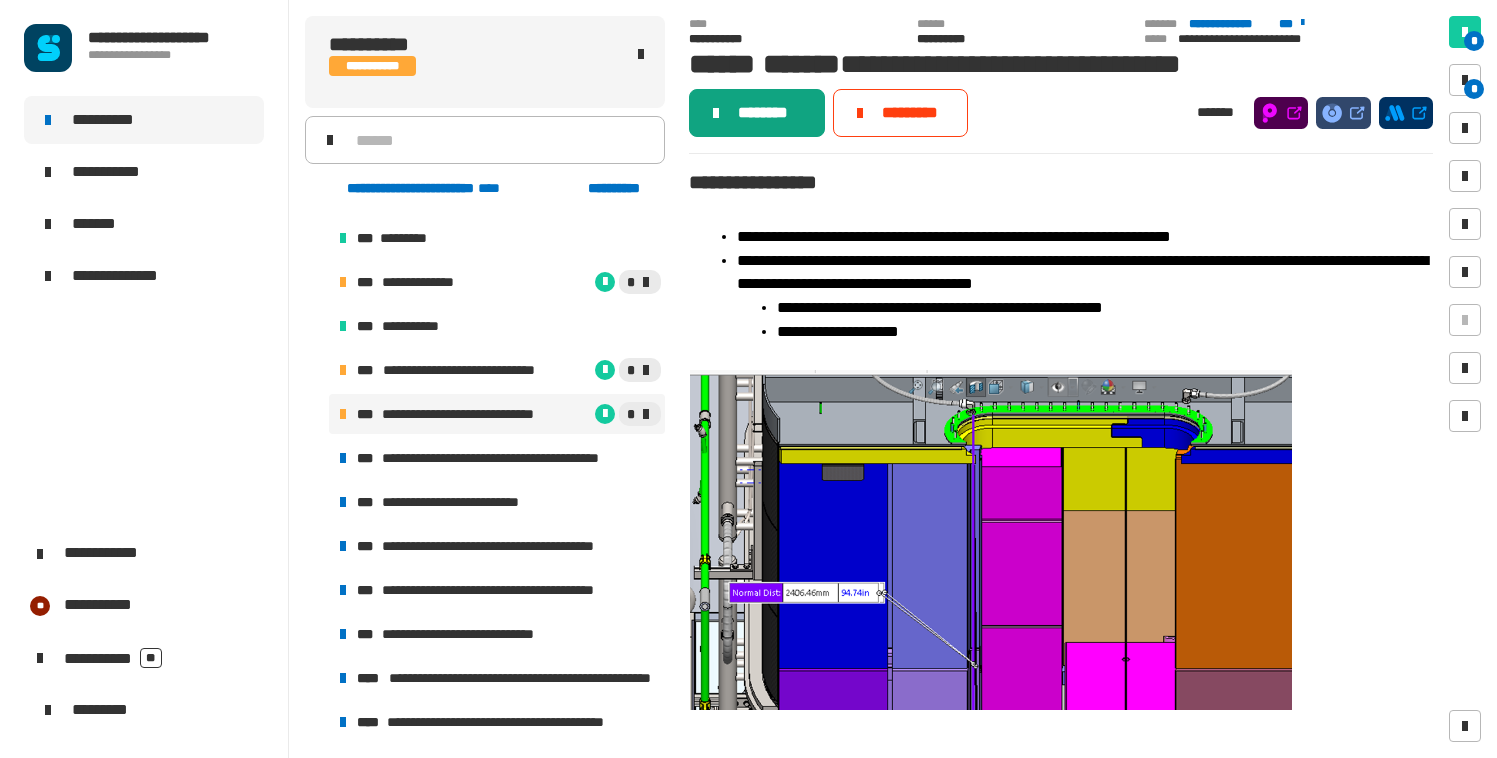 click on "********" 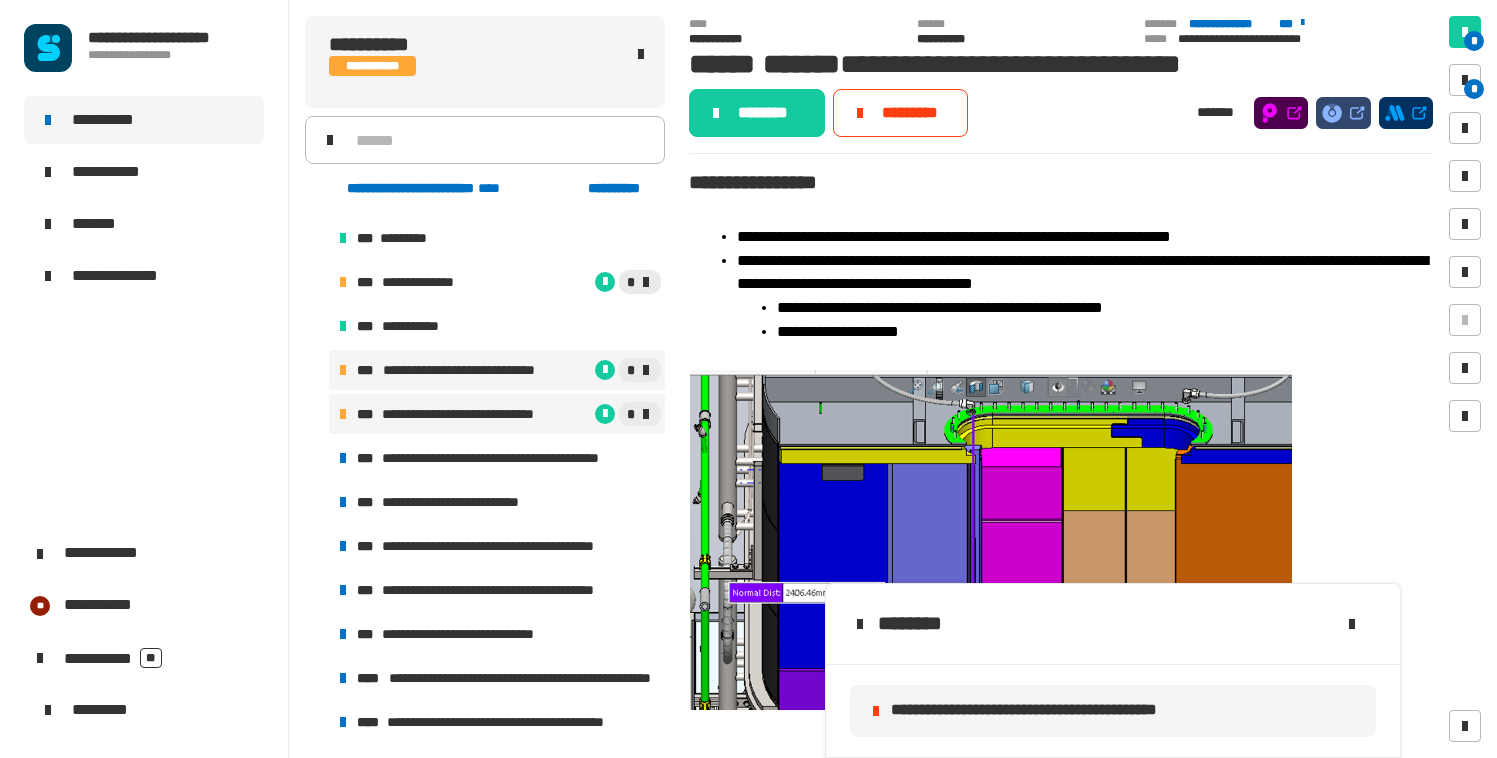 click on "**********" at bounding box center (473, 370) 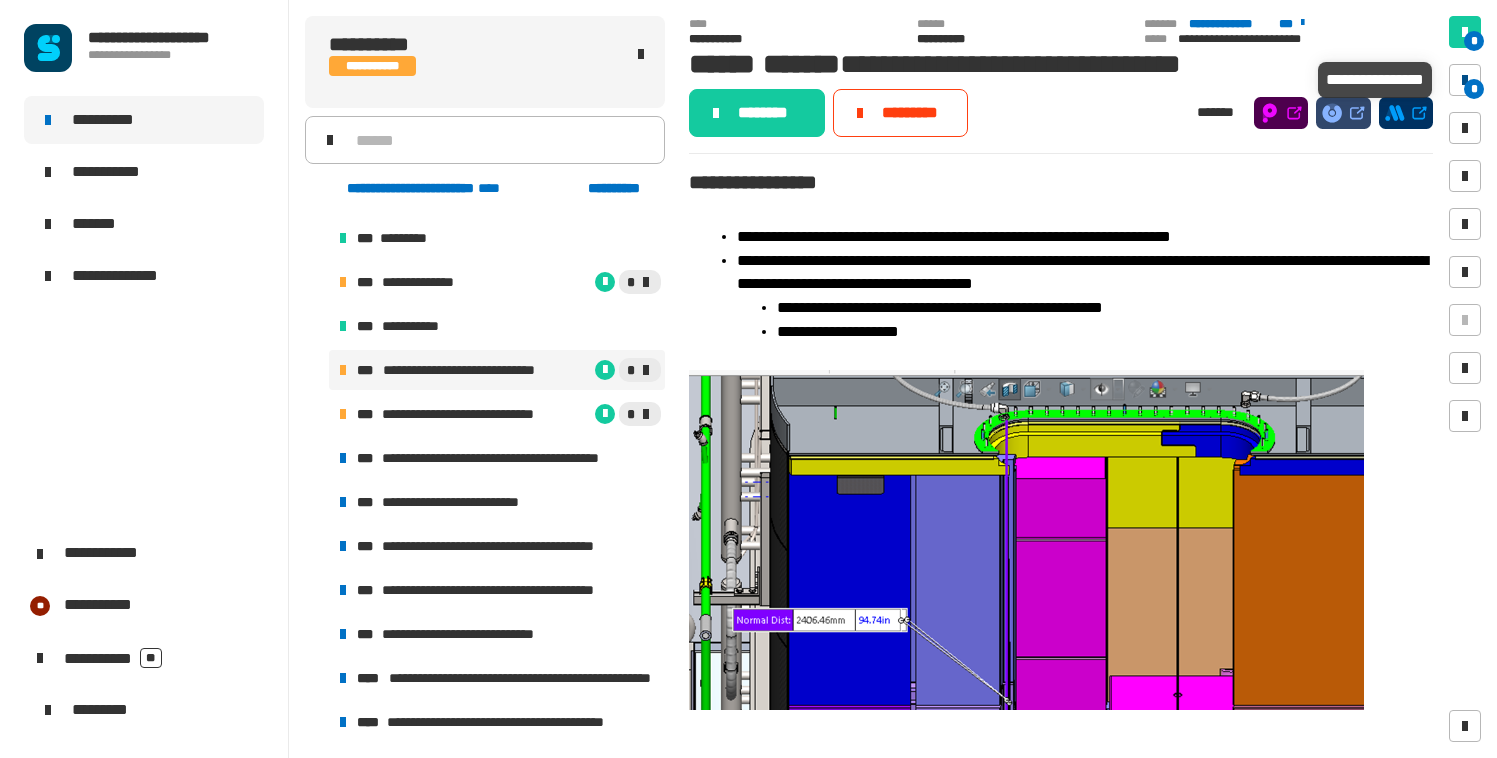 click on "*" at bounding box center [1474, 89] 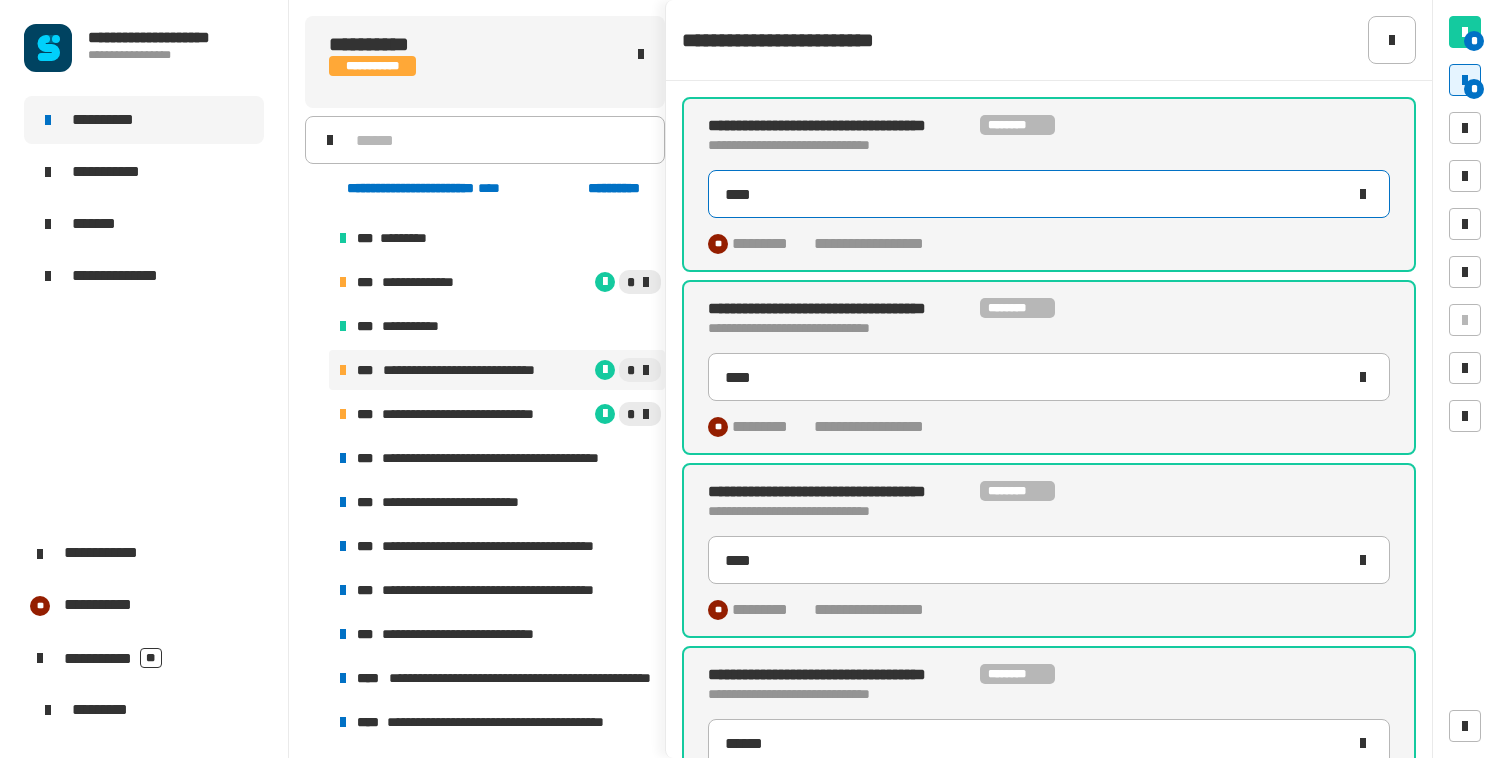 click 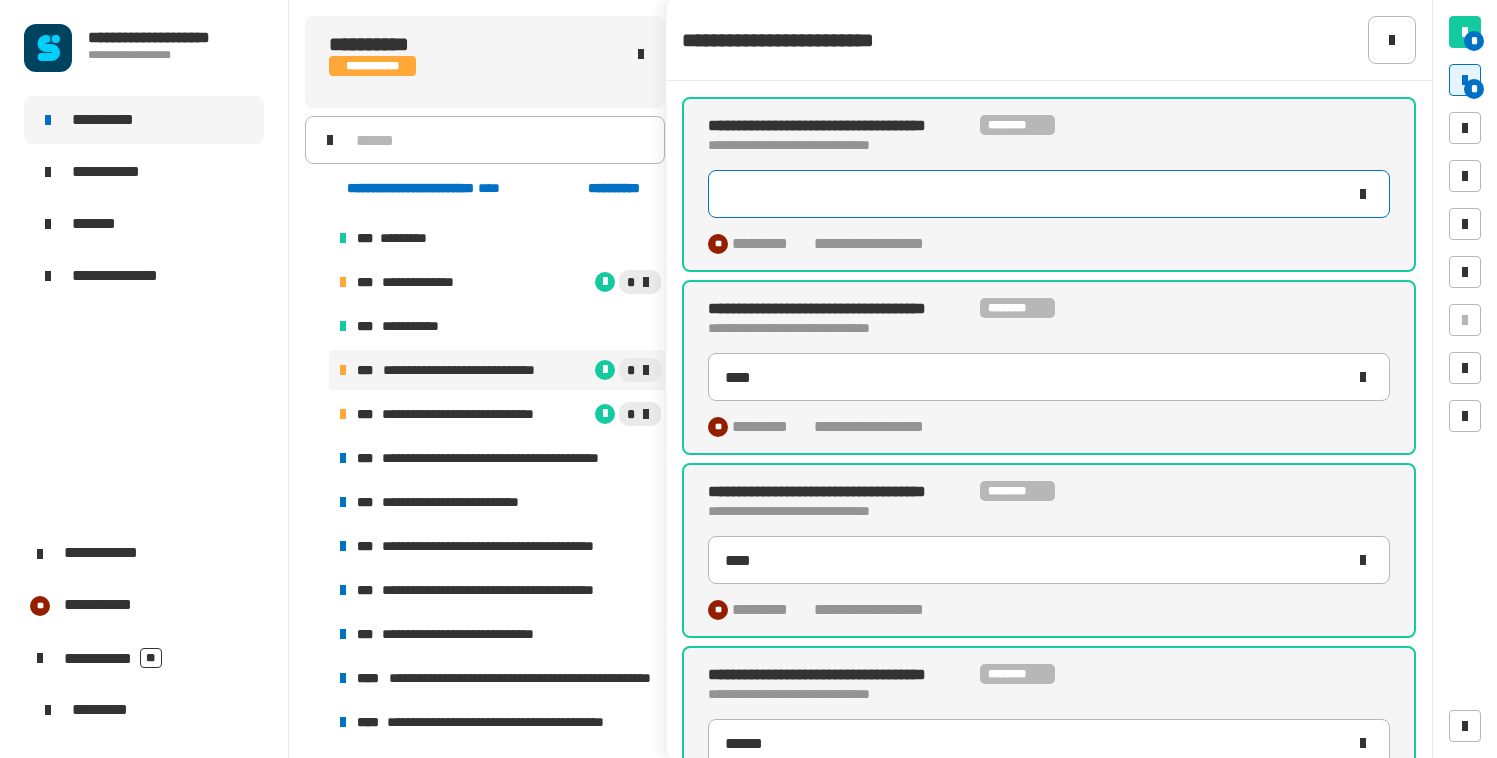 type 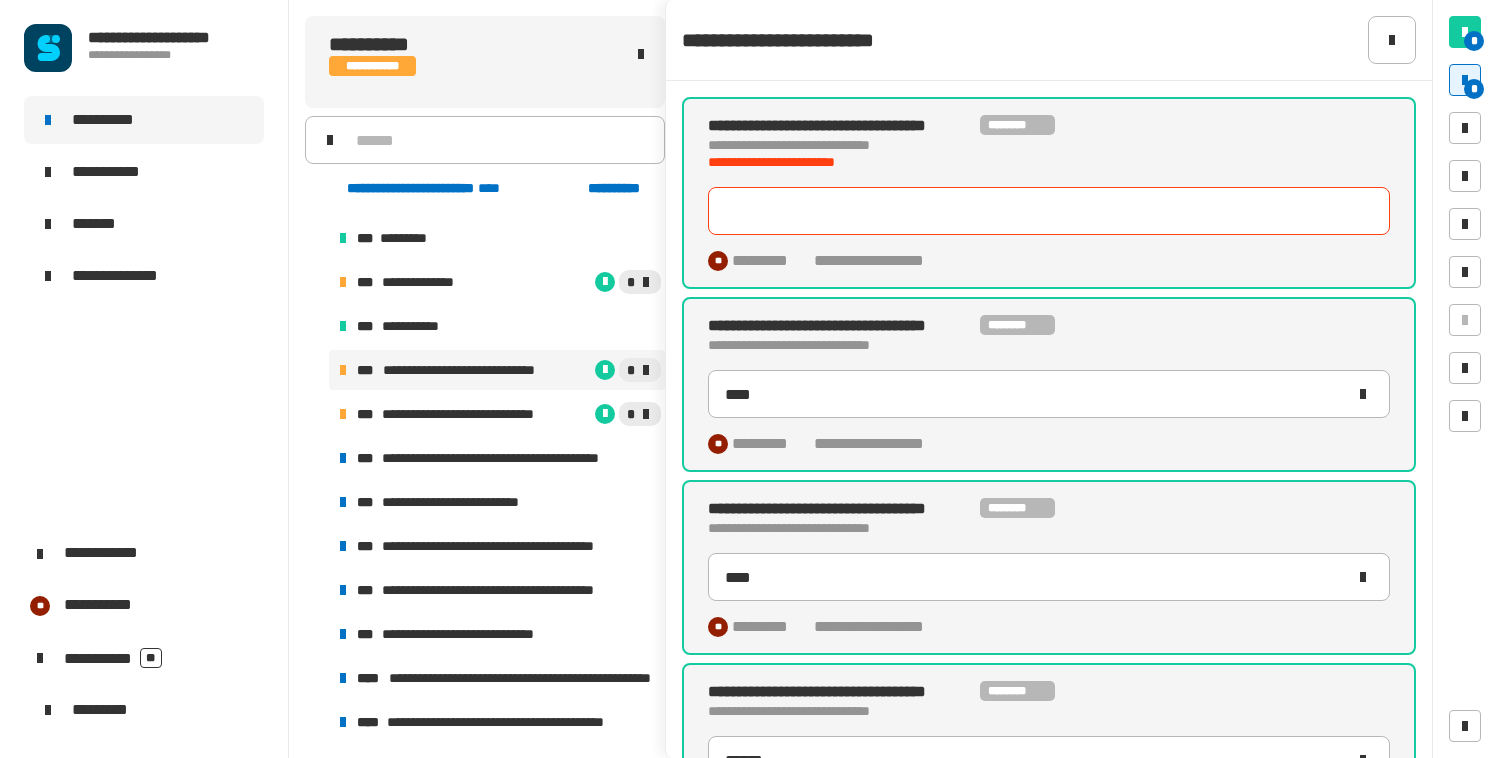 type 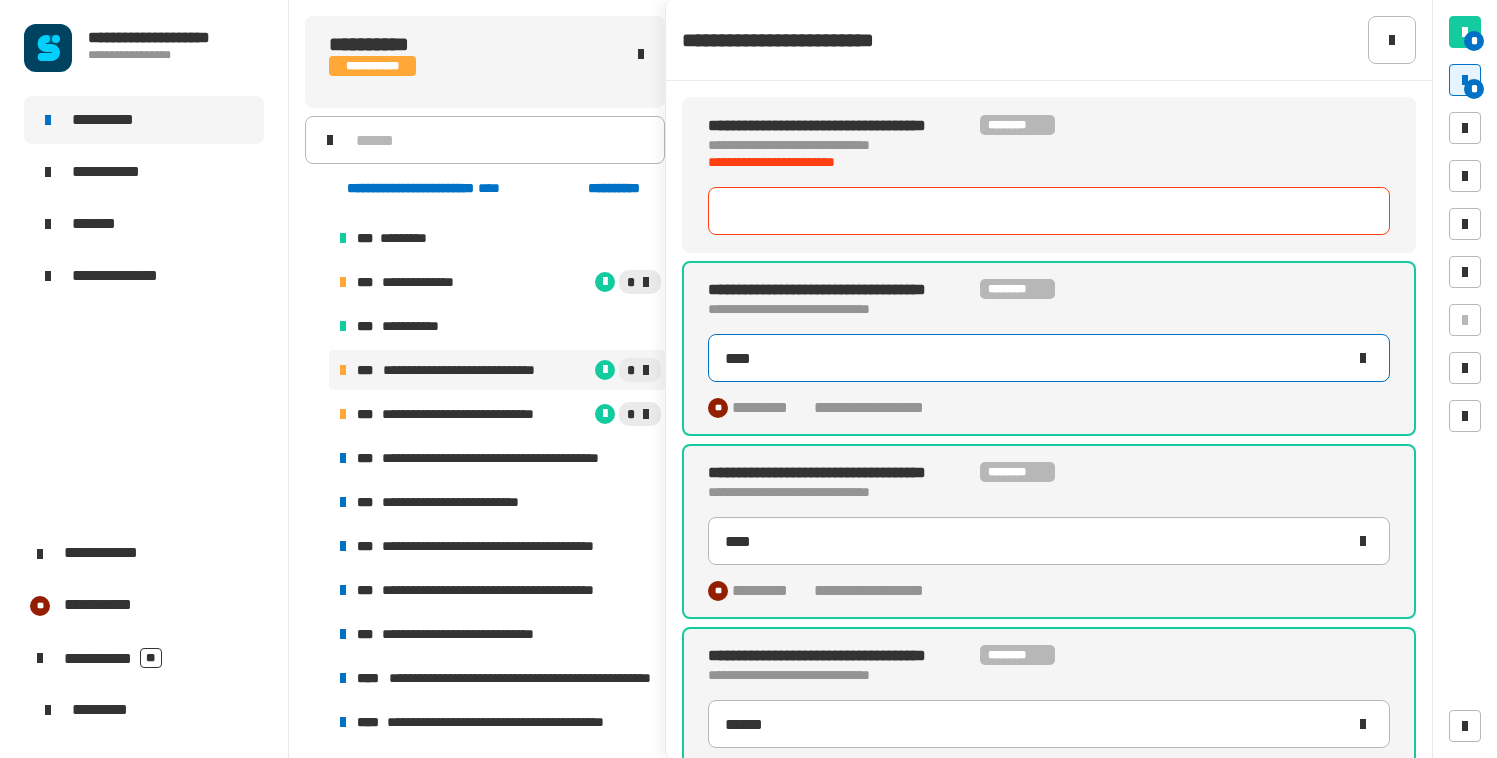 click 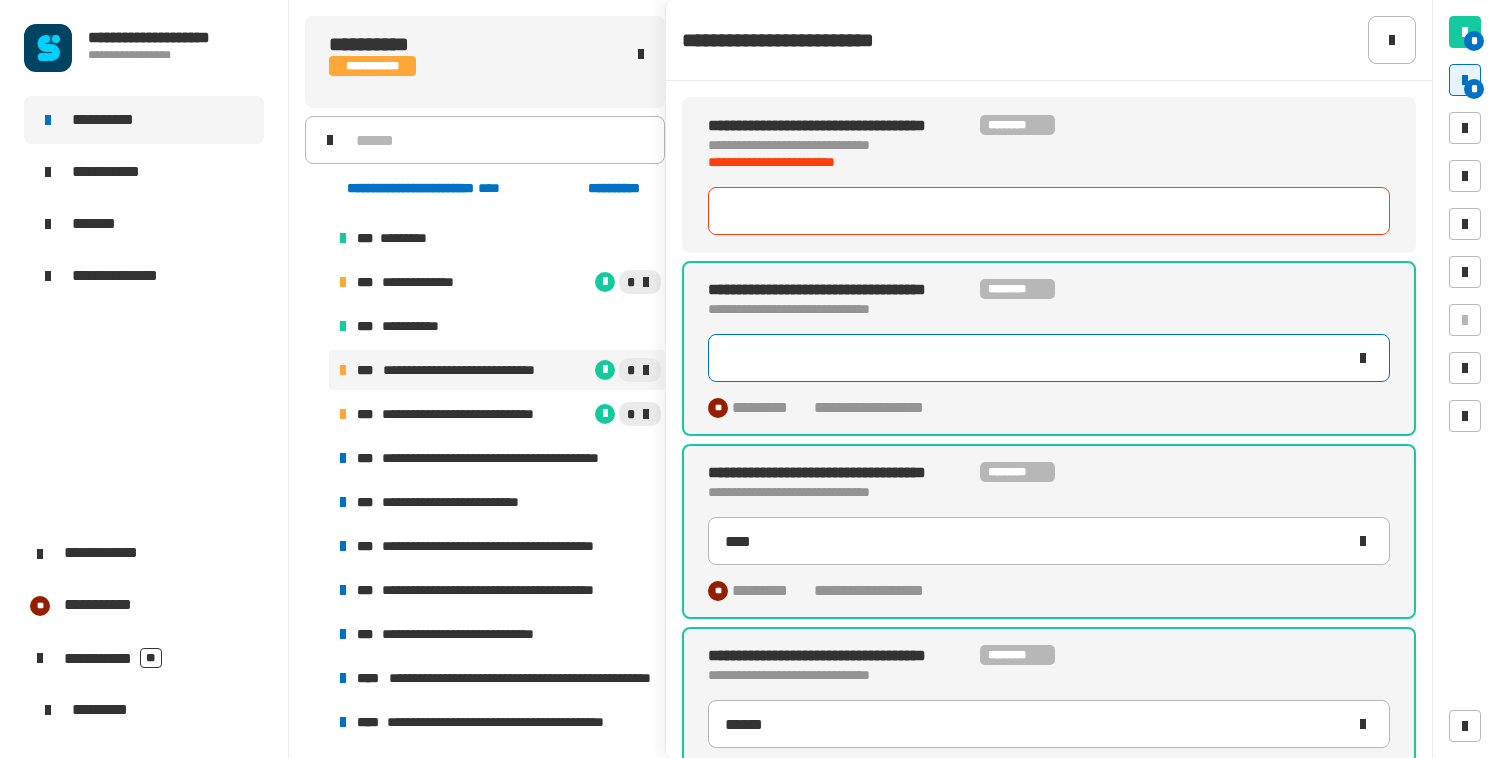 type 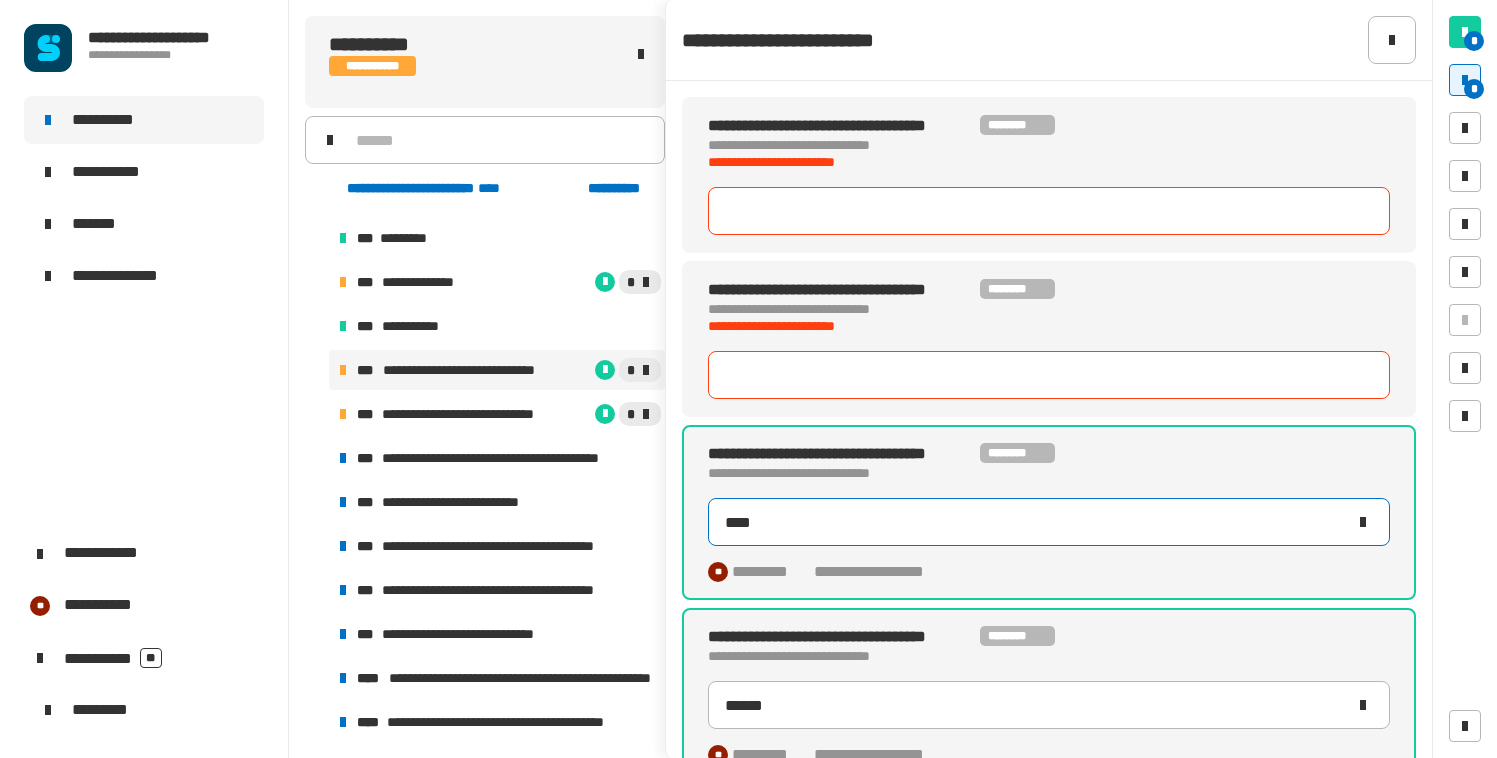 click 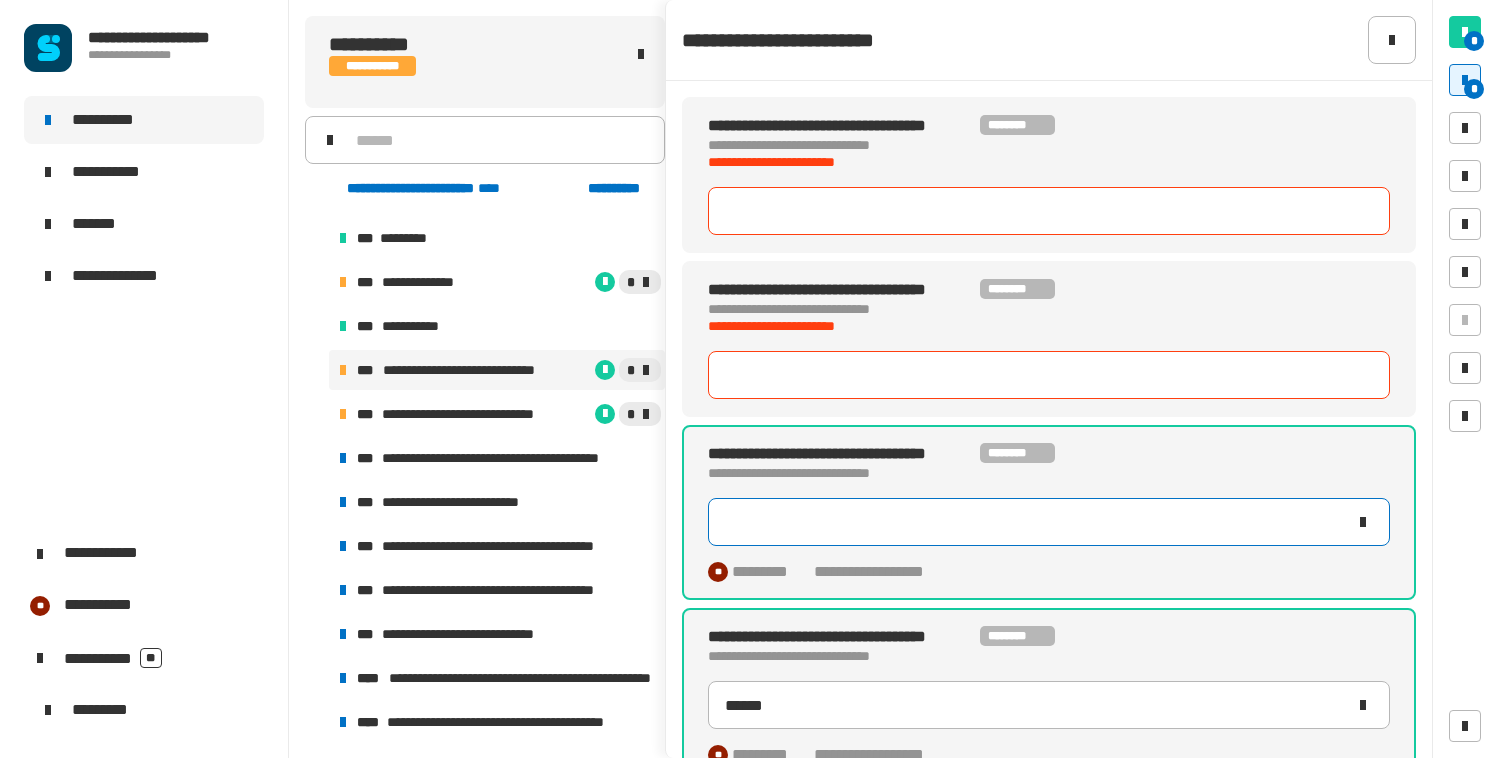 type 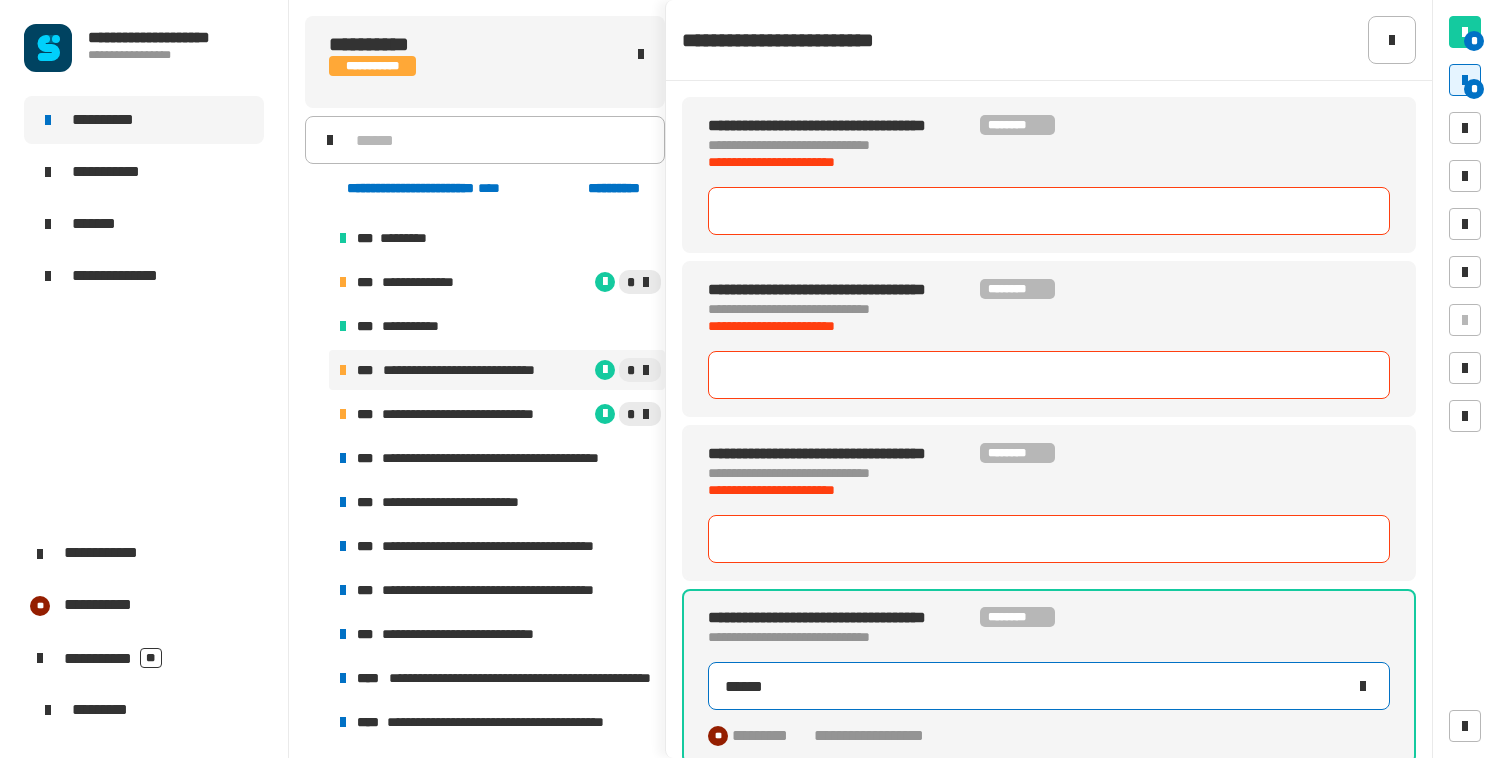 click 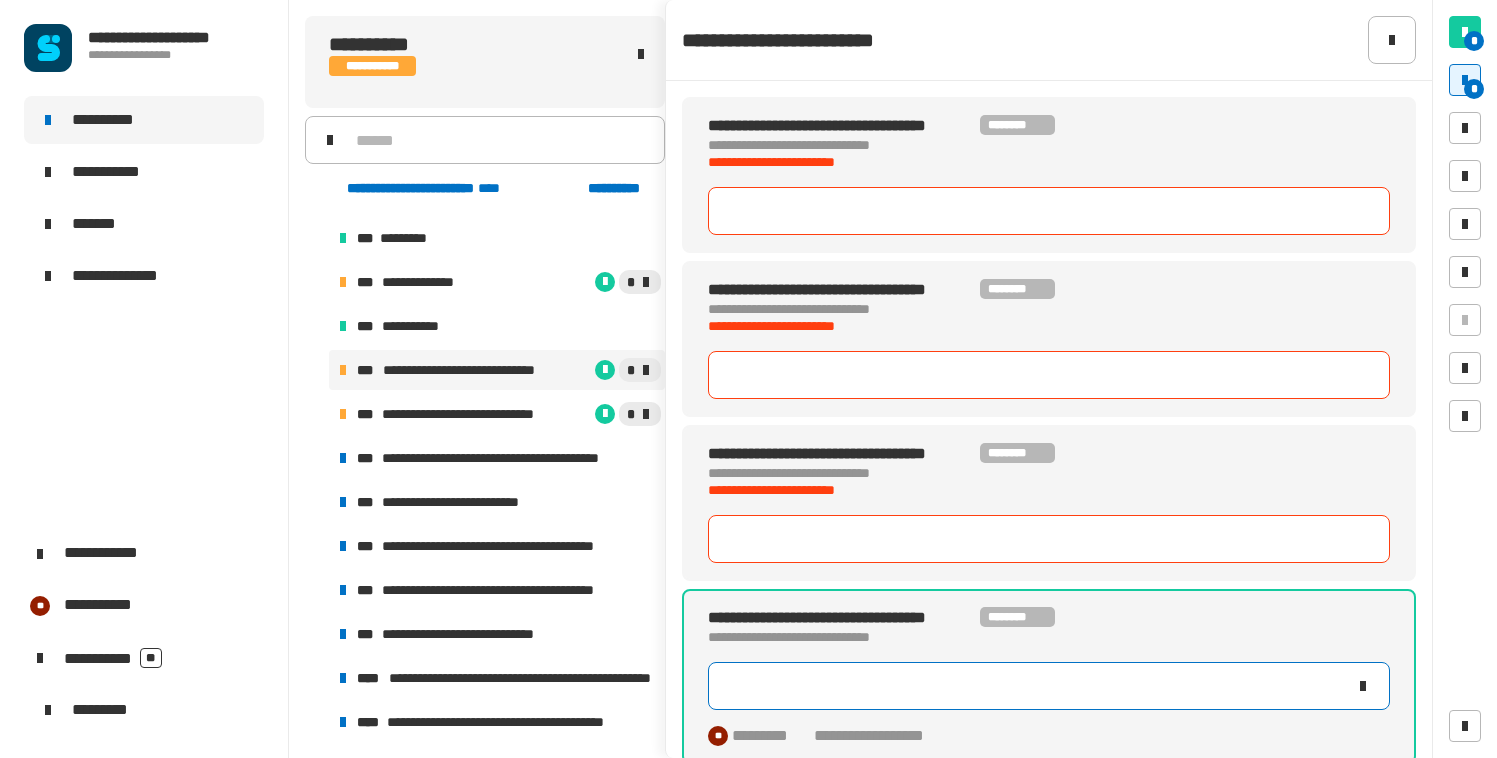 type 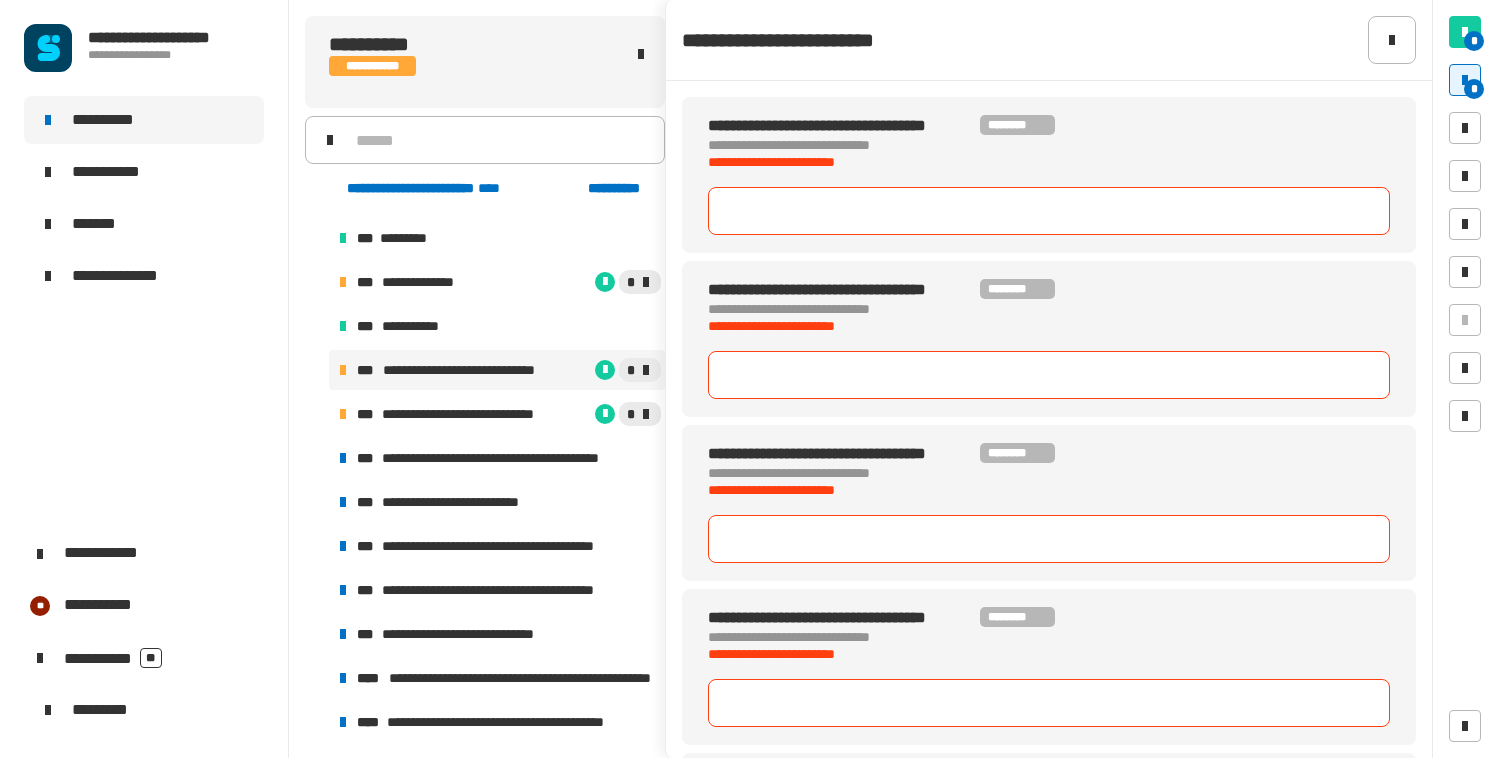click on "**********" 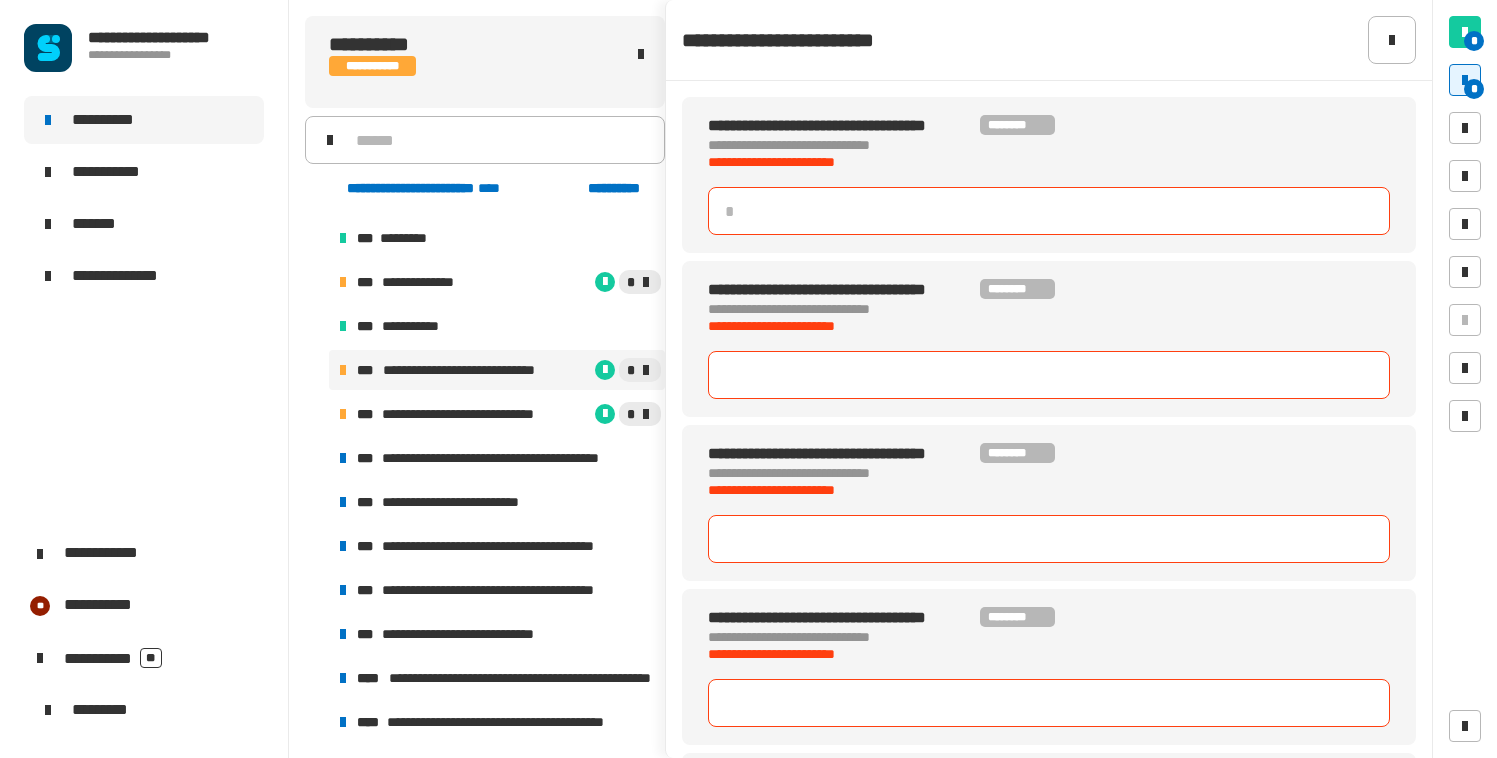click 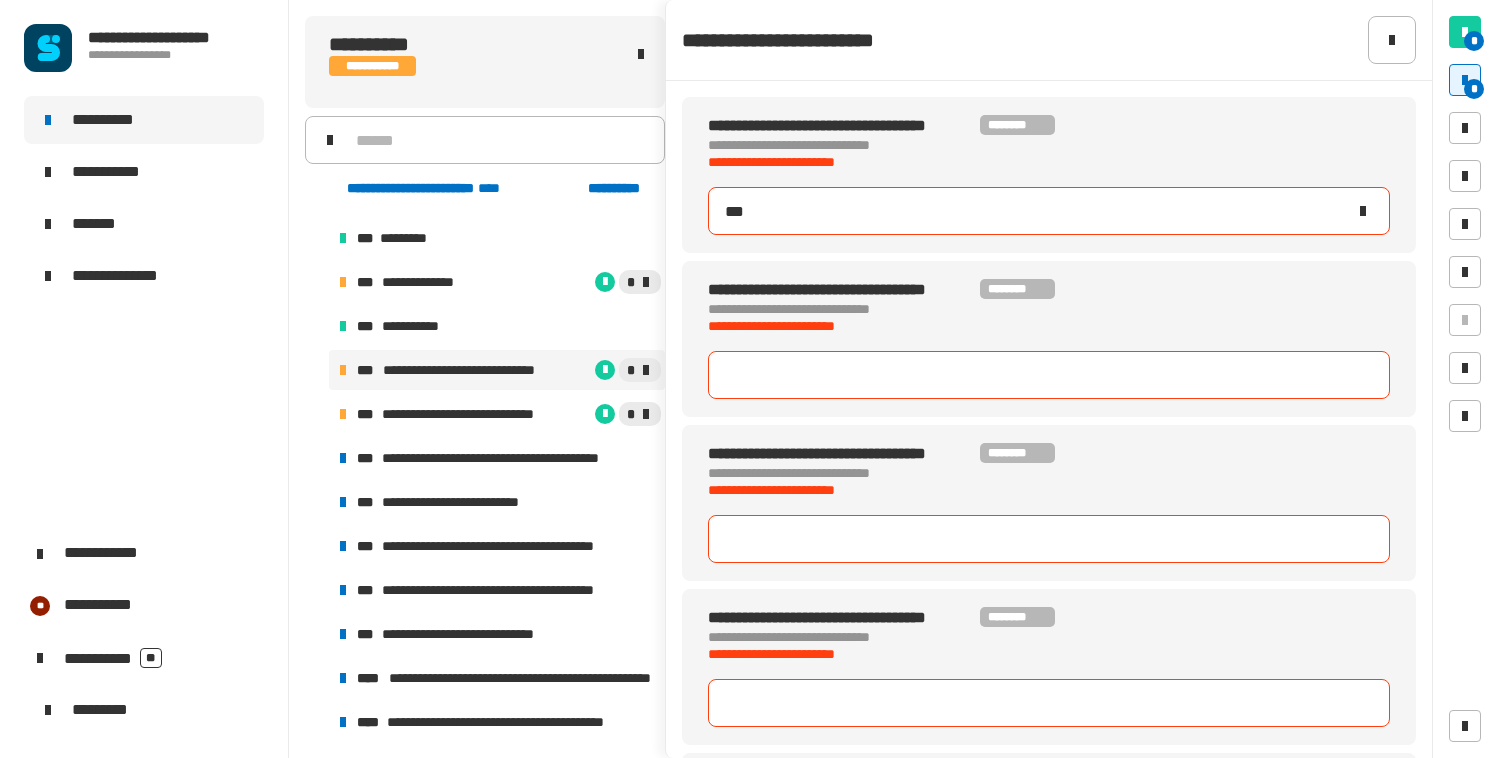 type on "****" 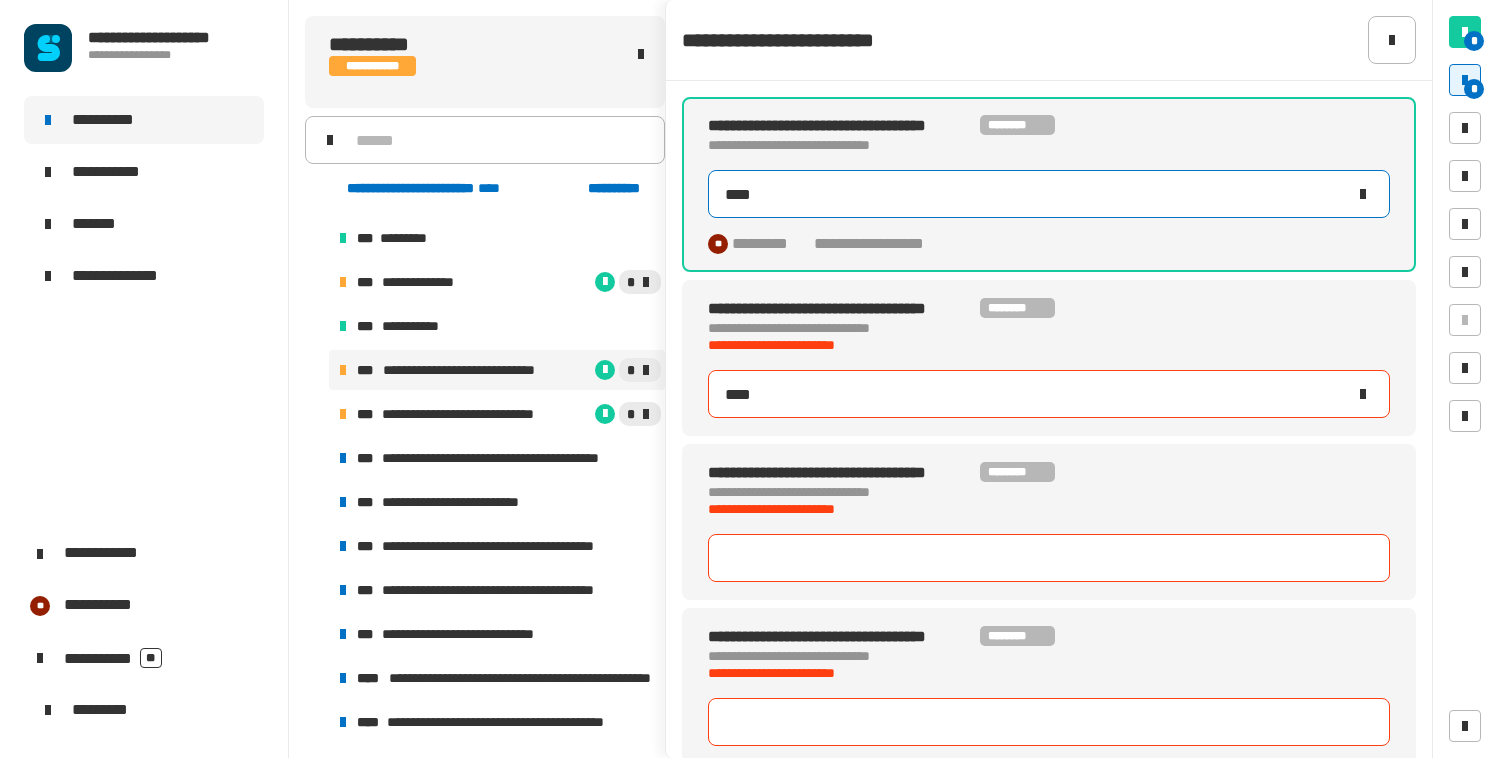 type on "******" 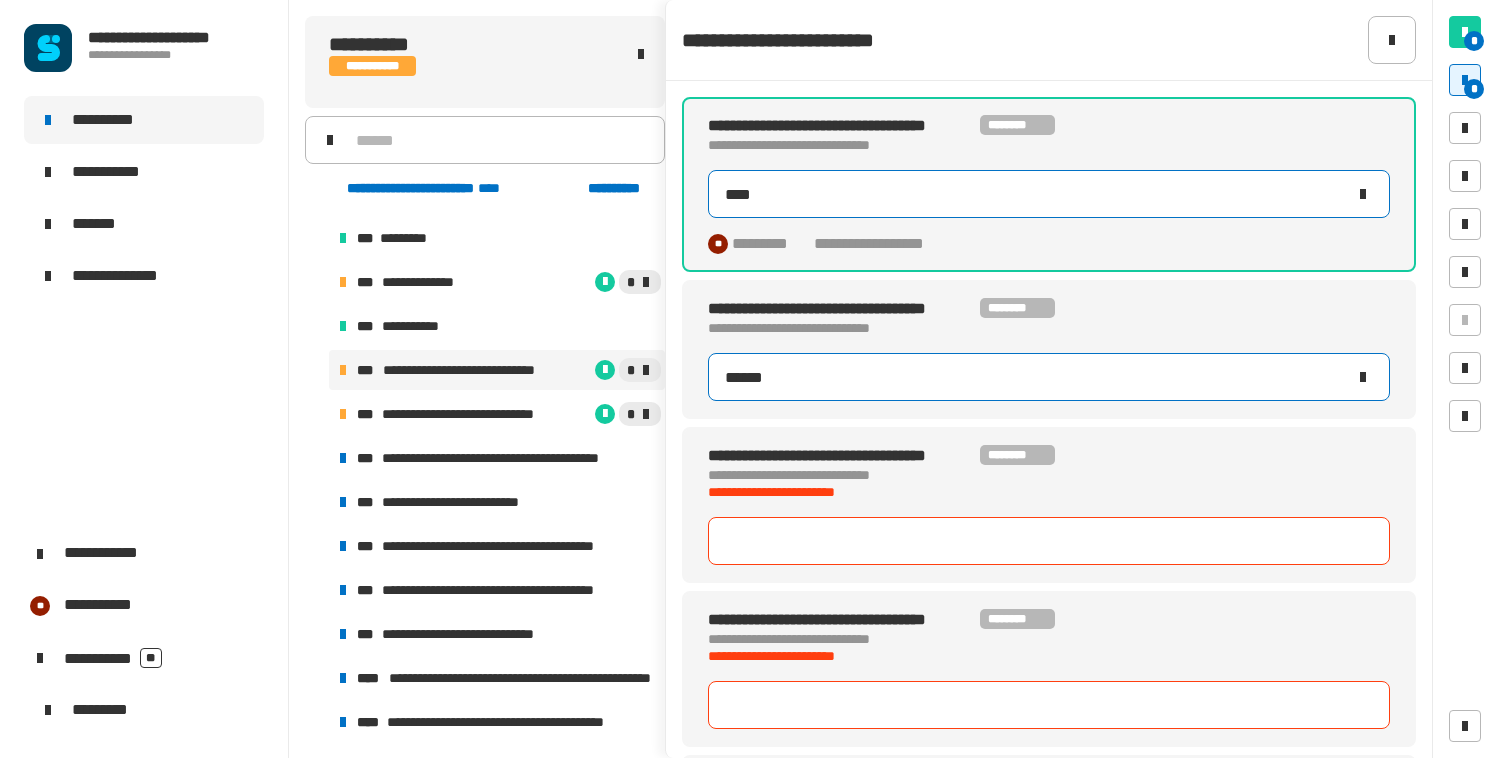 type on "****" 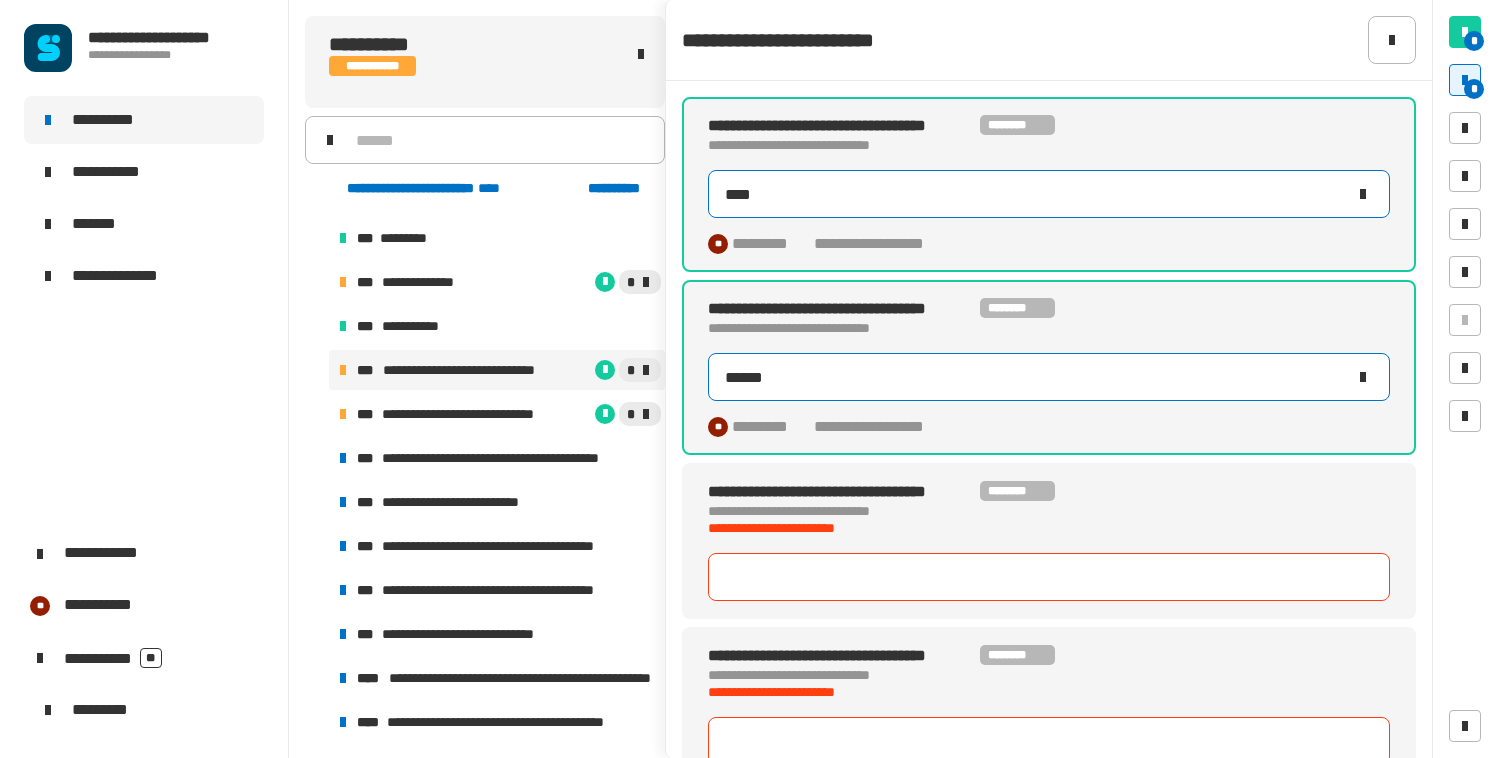 type on "****" 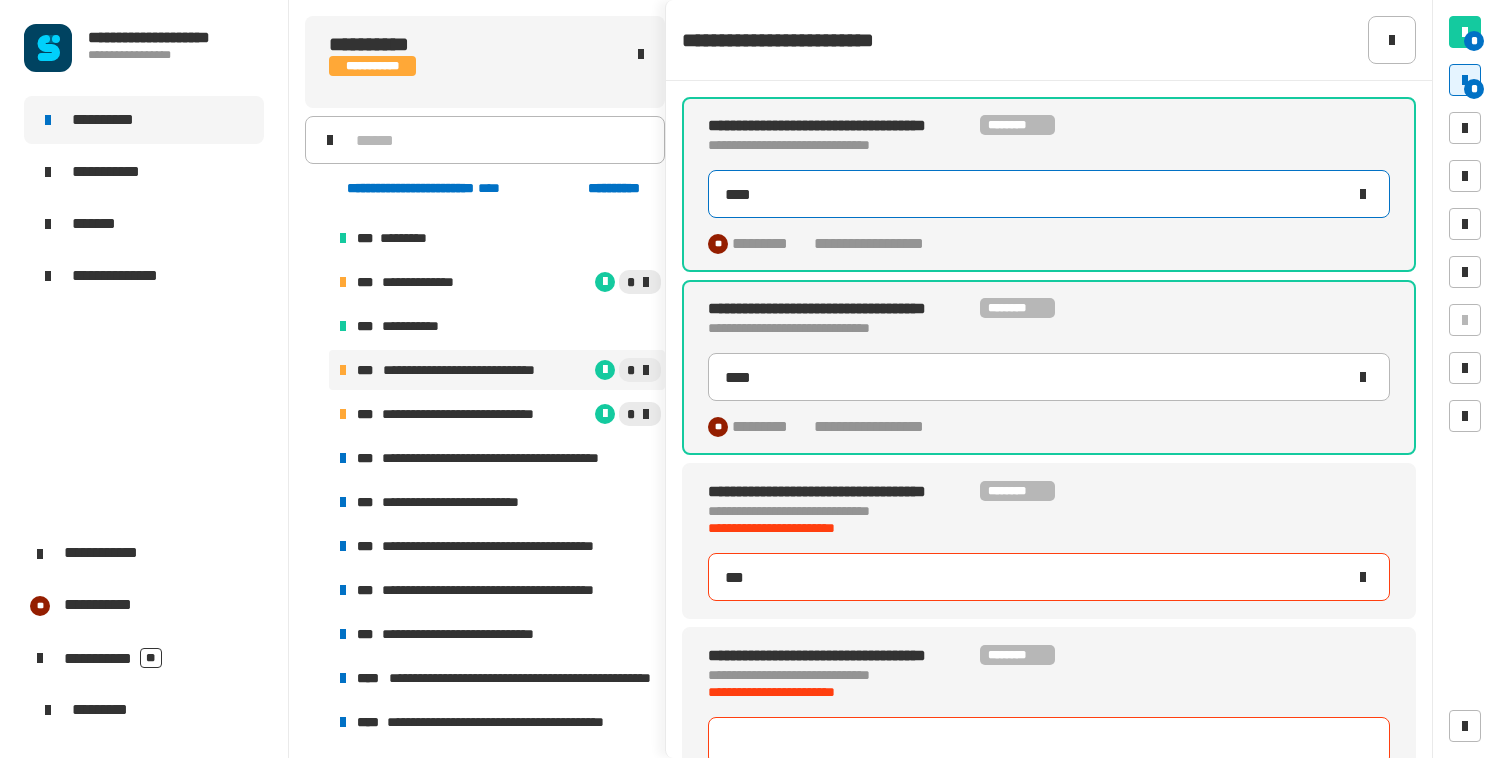 type on "****" 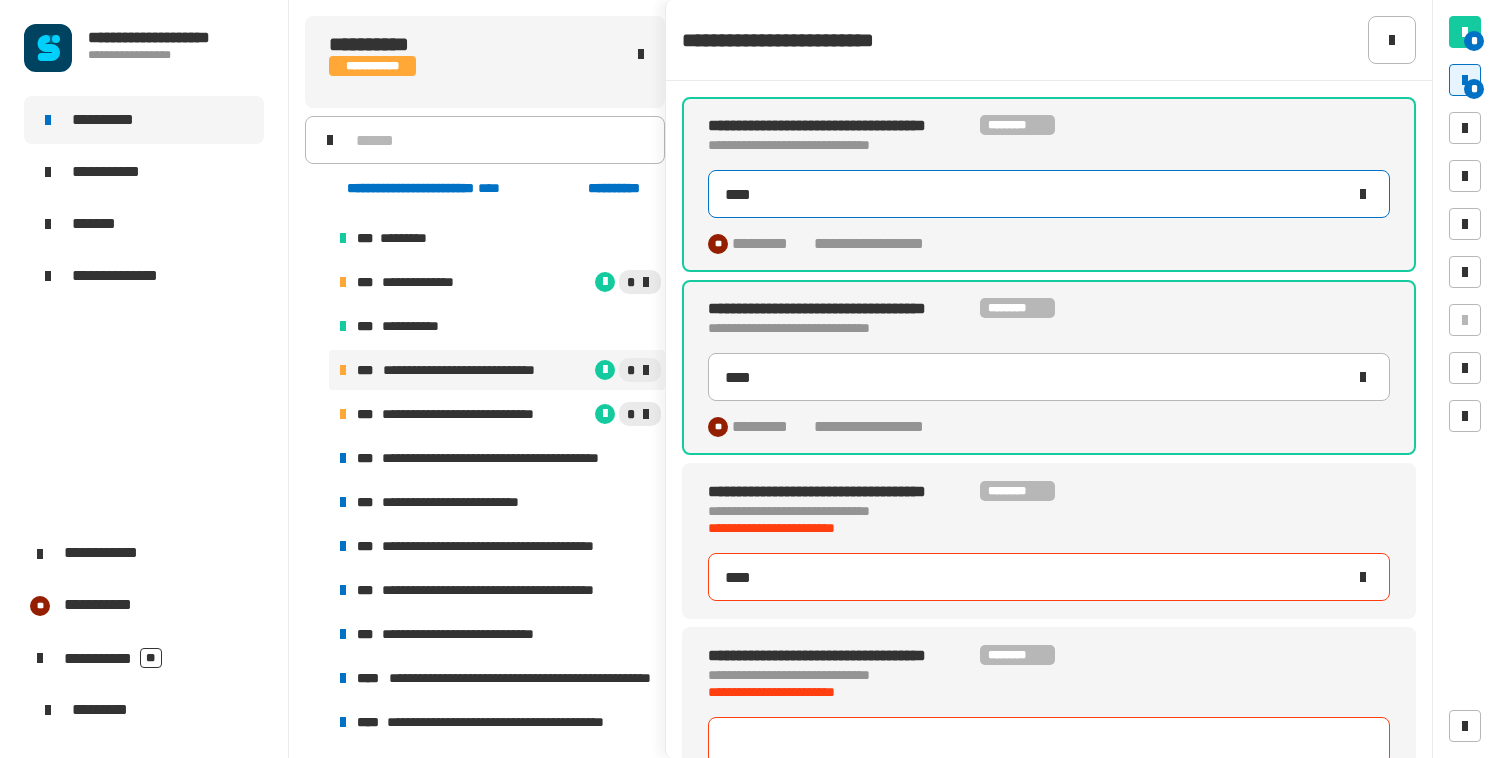 type on "****" 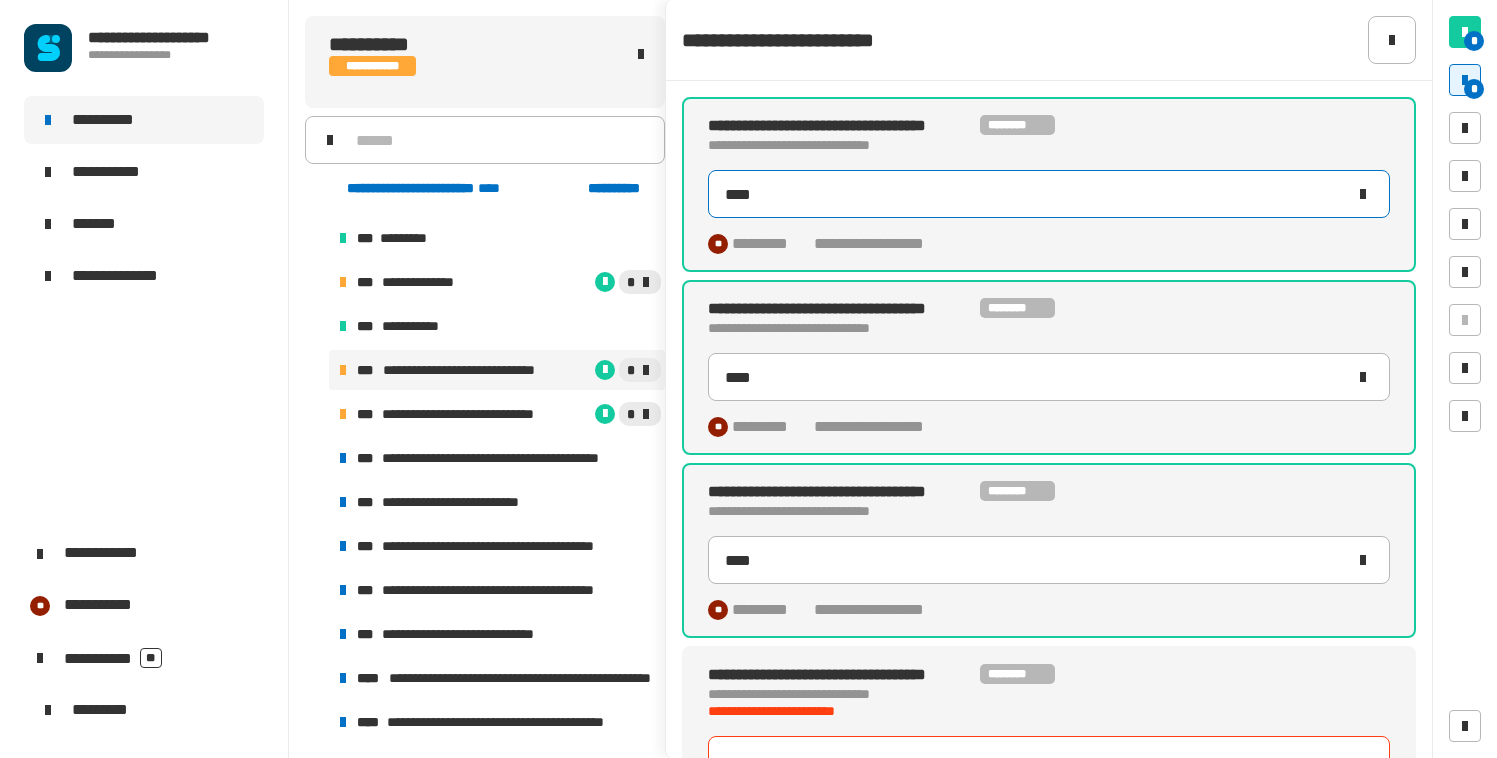 scroll, scrollTop: 25, scrollLeft: 0, axis: vertical 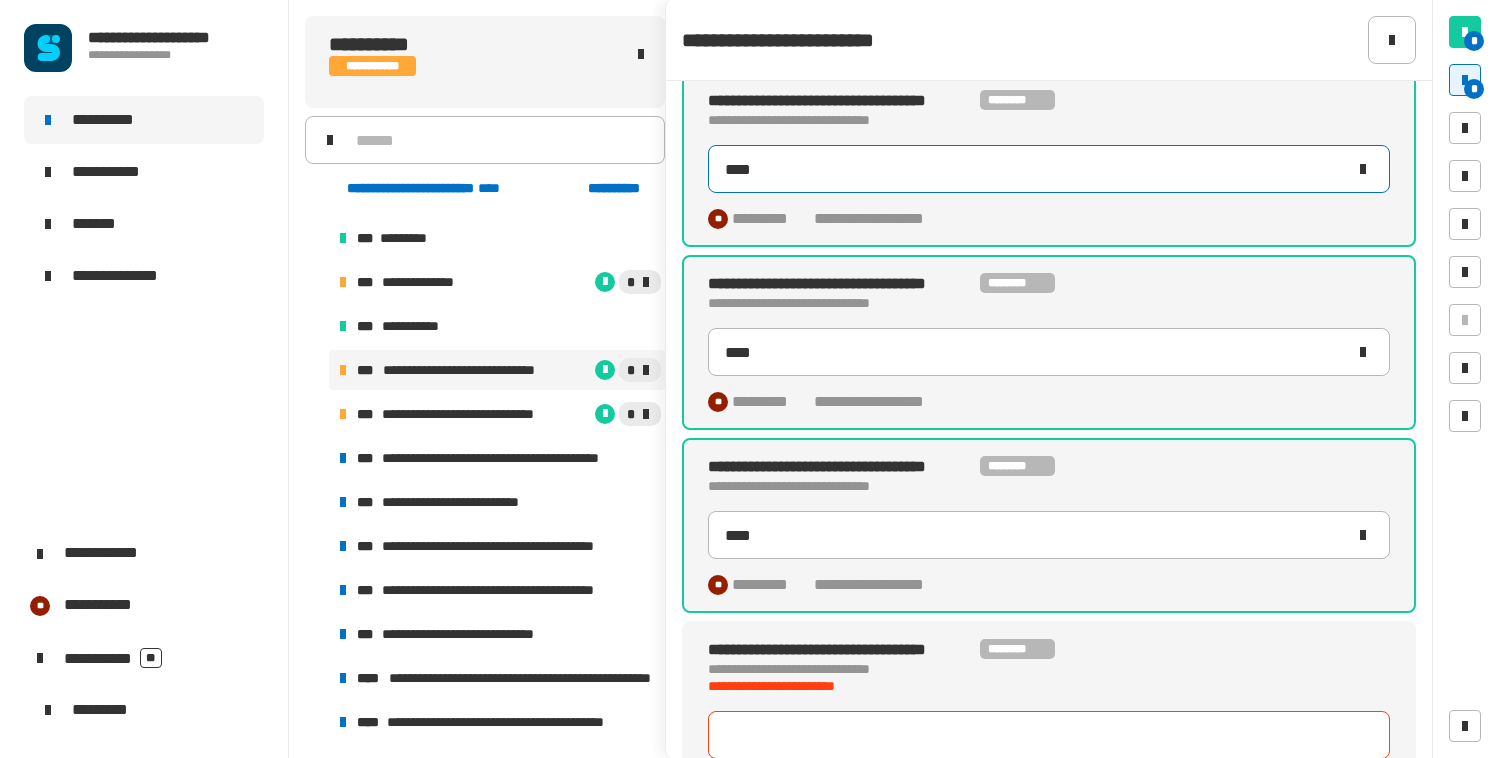 type on "*" 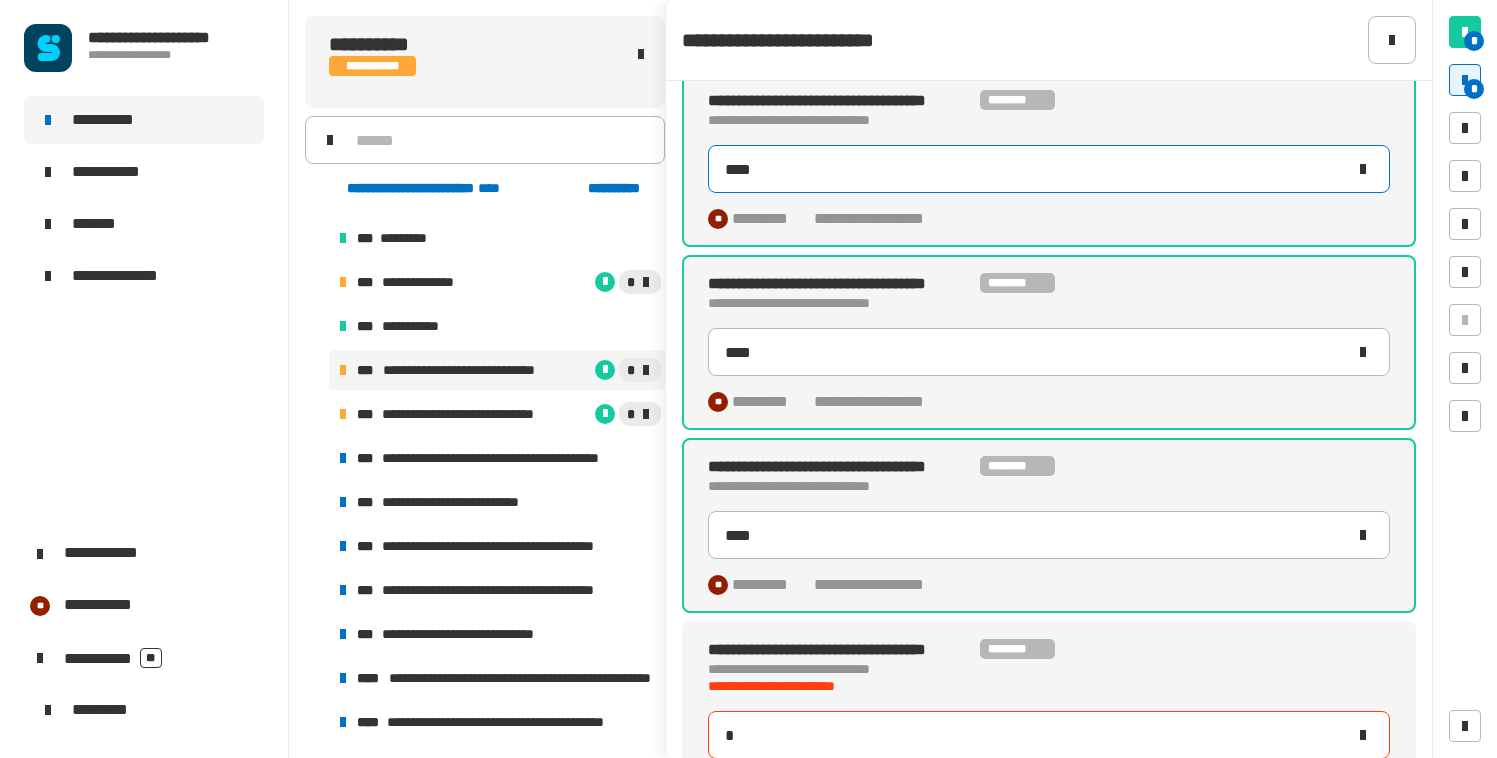 type on "****" 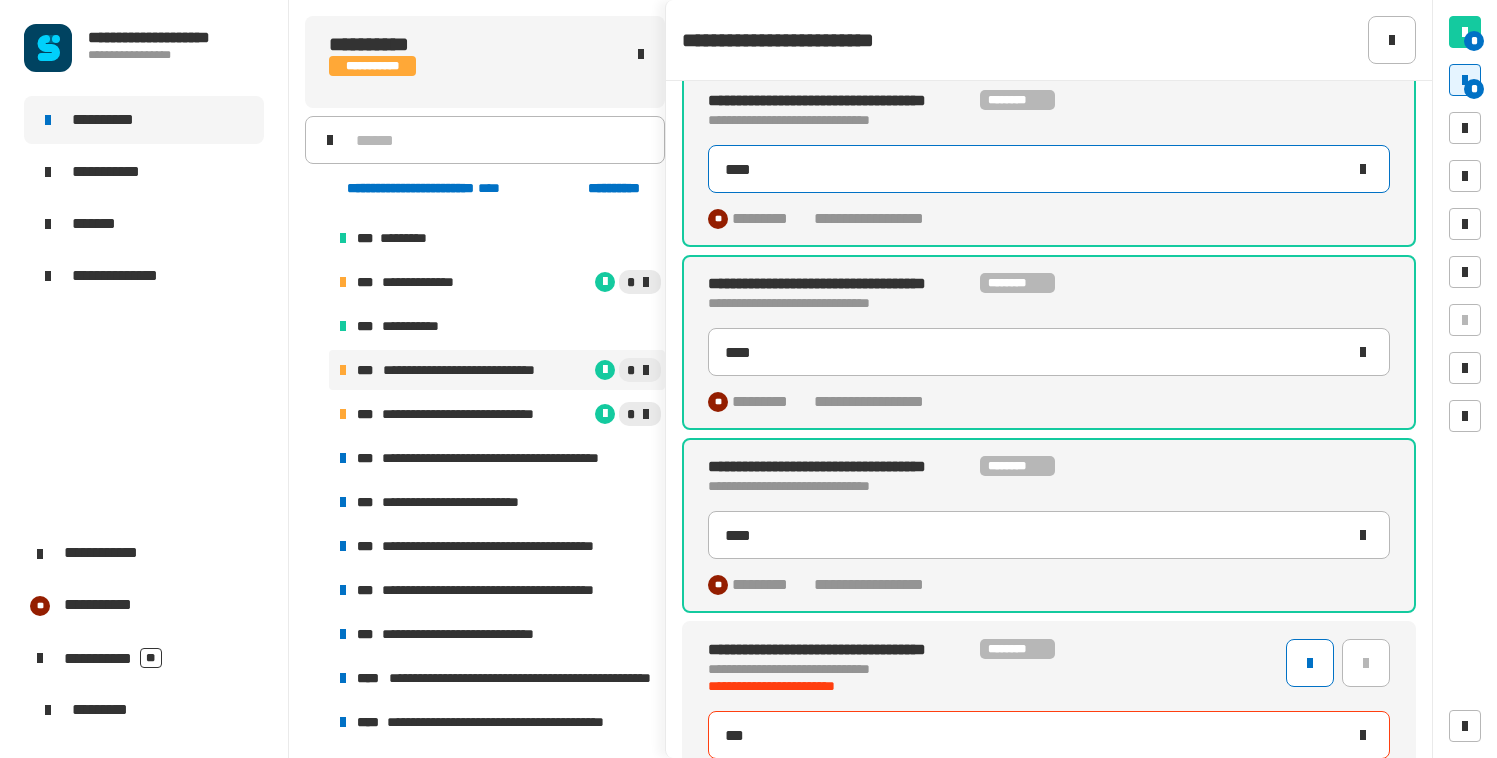 type on "****" 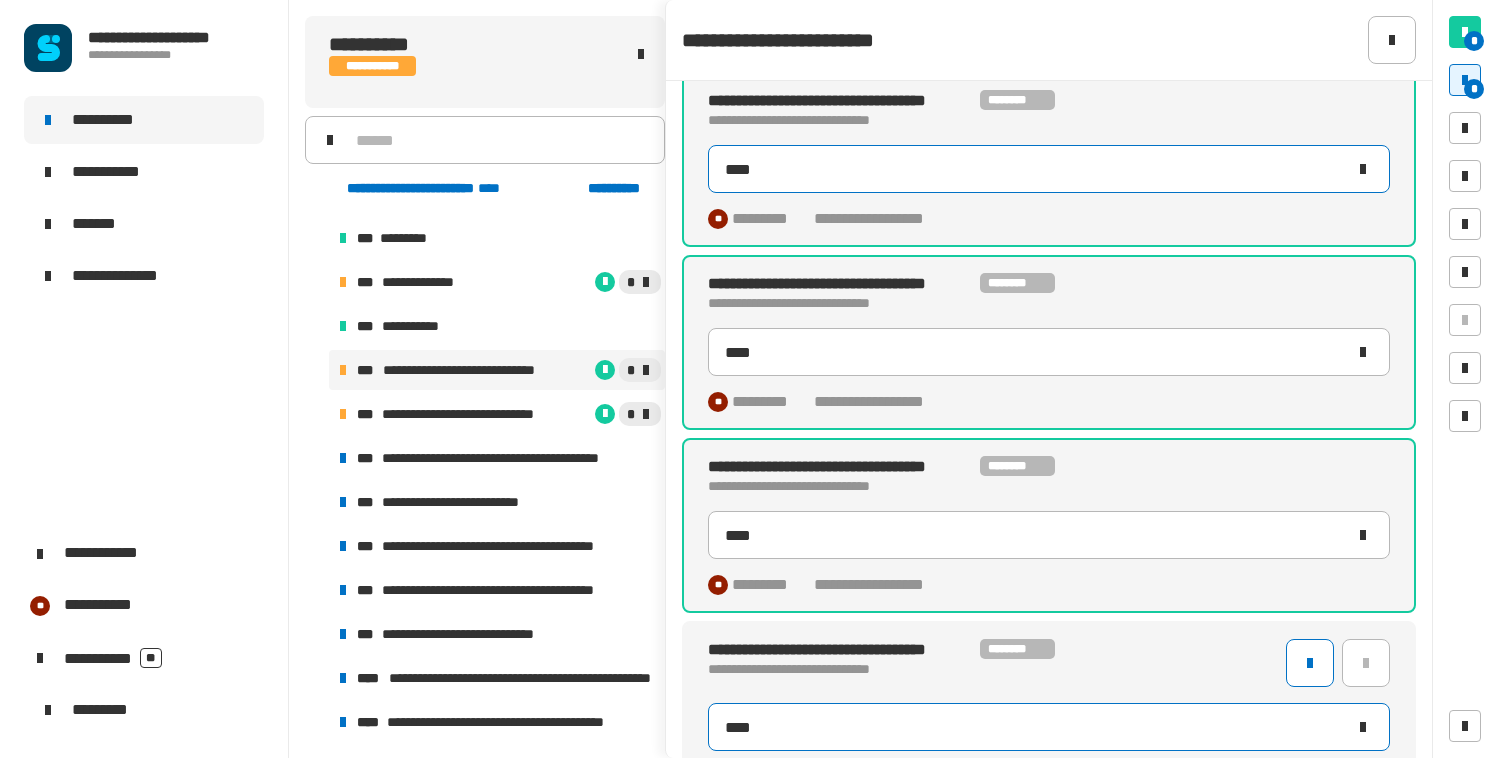 type on "**********" 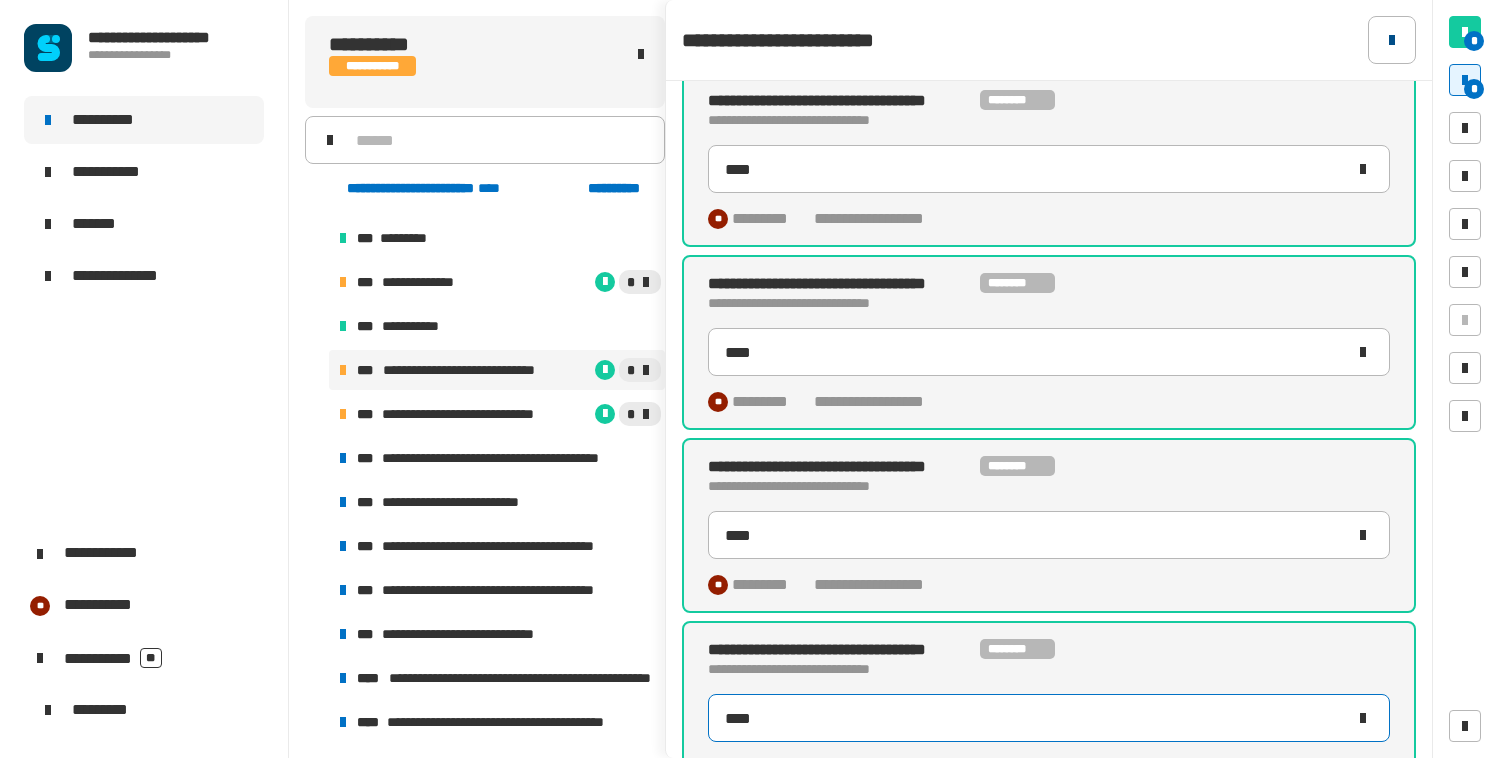 click 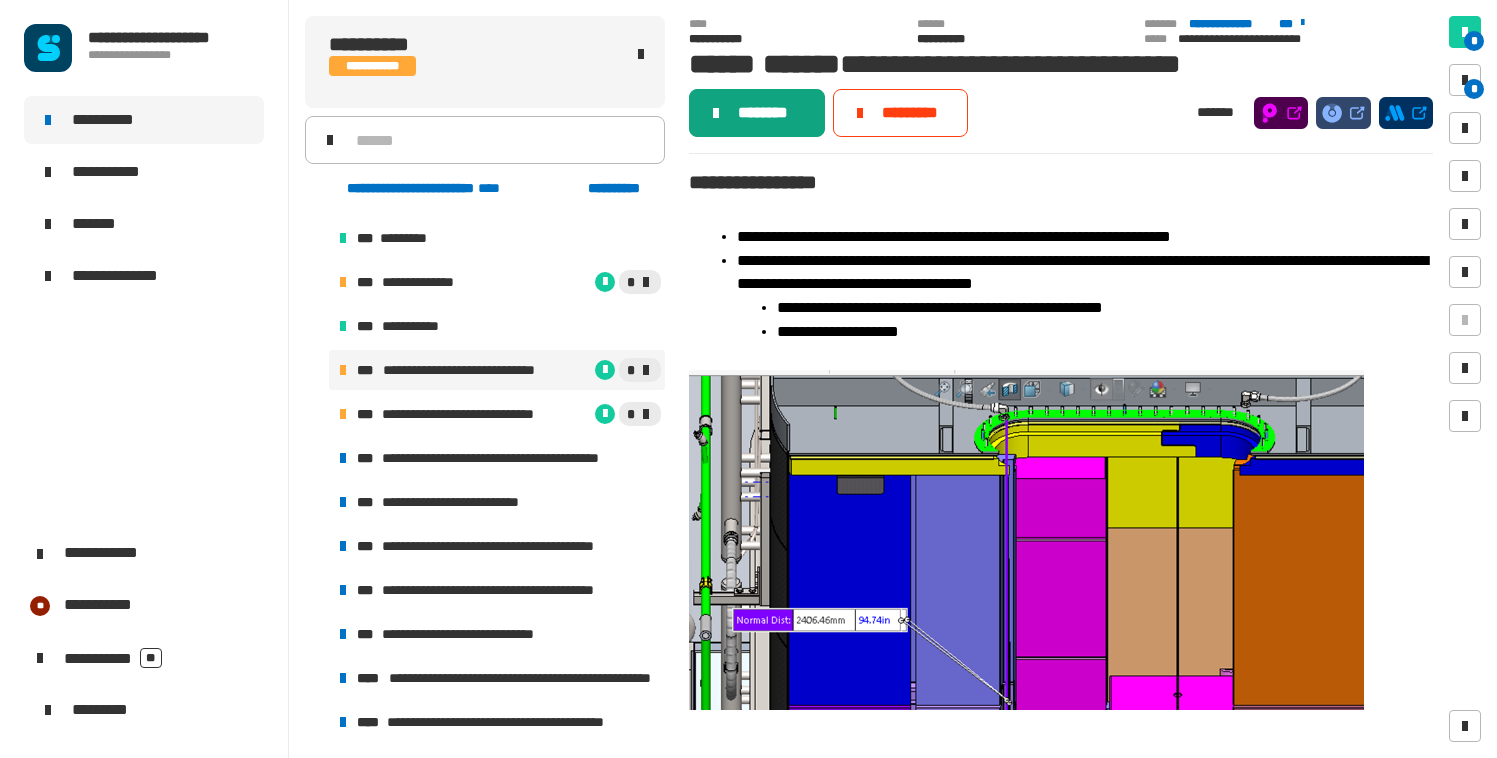 click on "********" 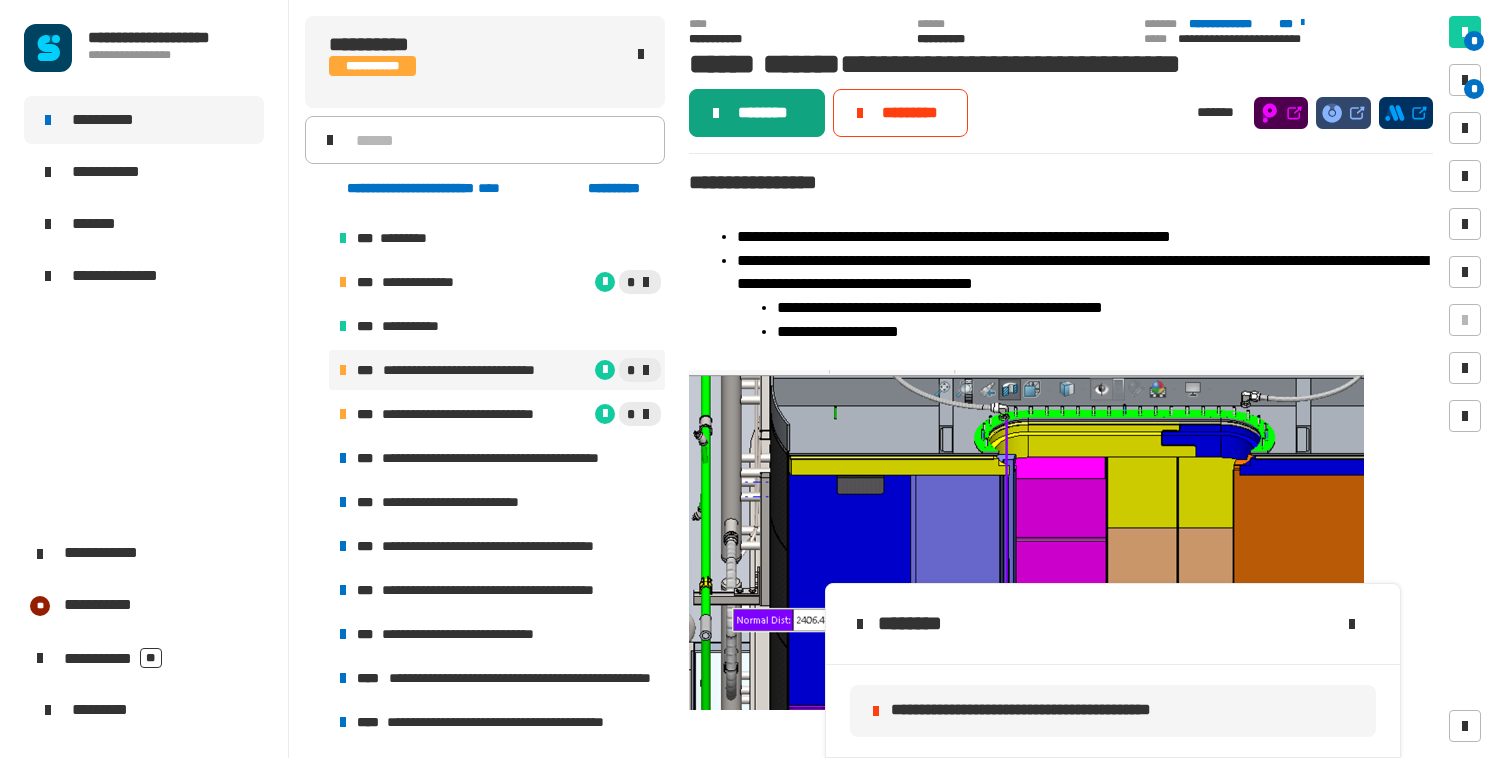 click on "********" 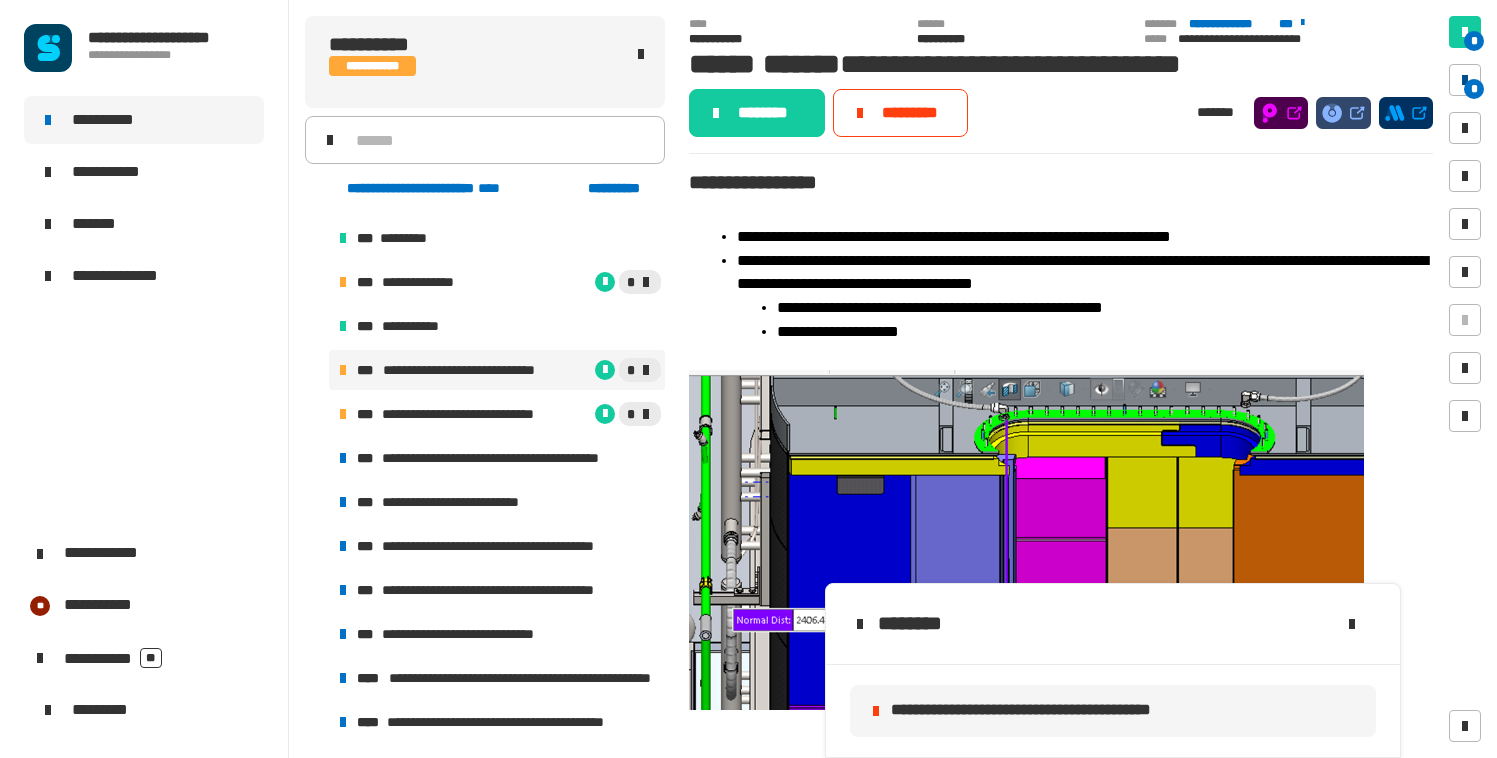 click at bounding box center [1465, 80] 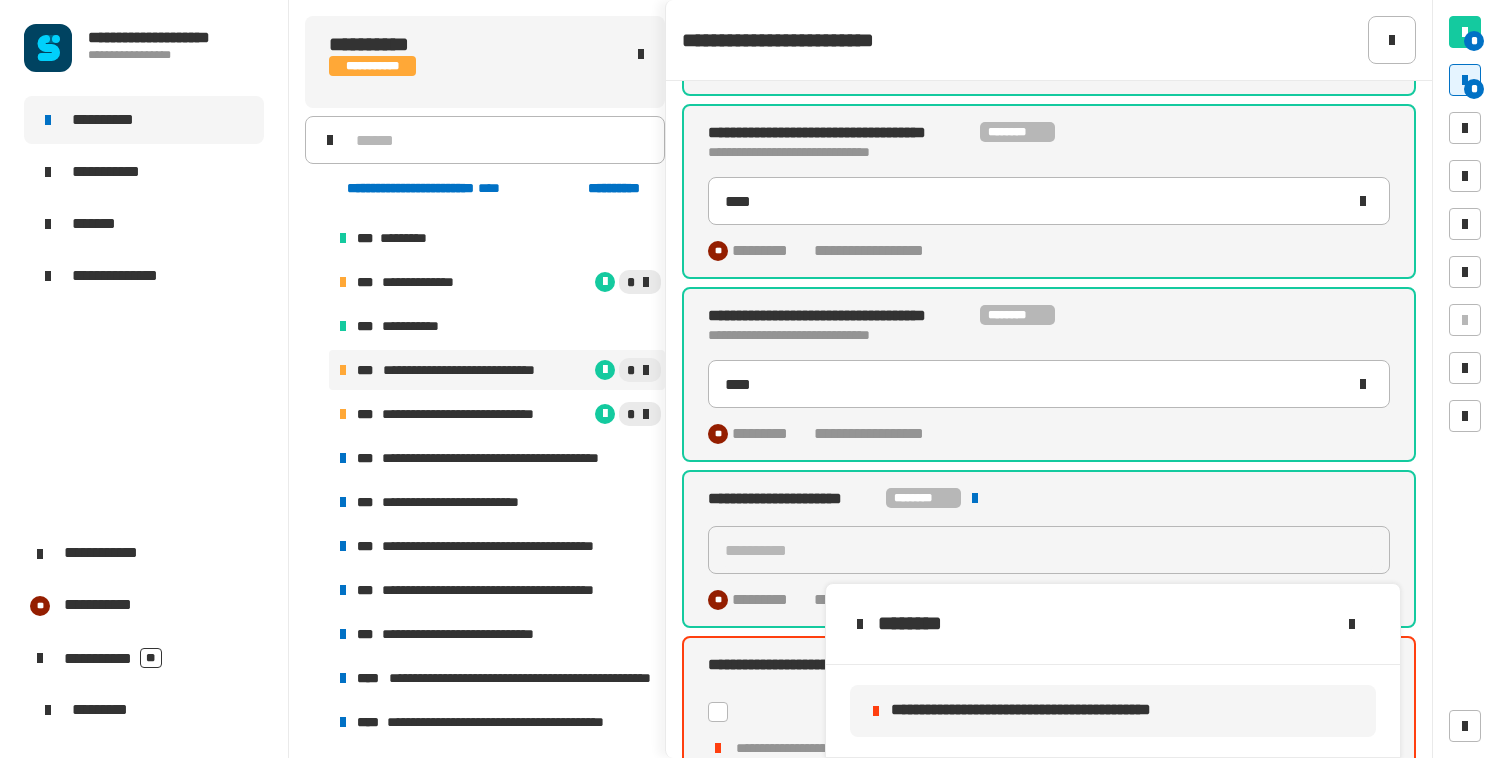 scroll, scrollTop: 505, scrollLeft: 0, axis: vertical 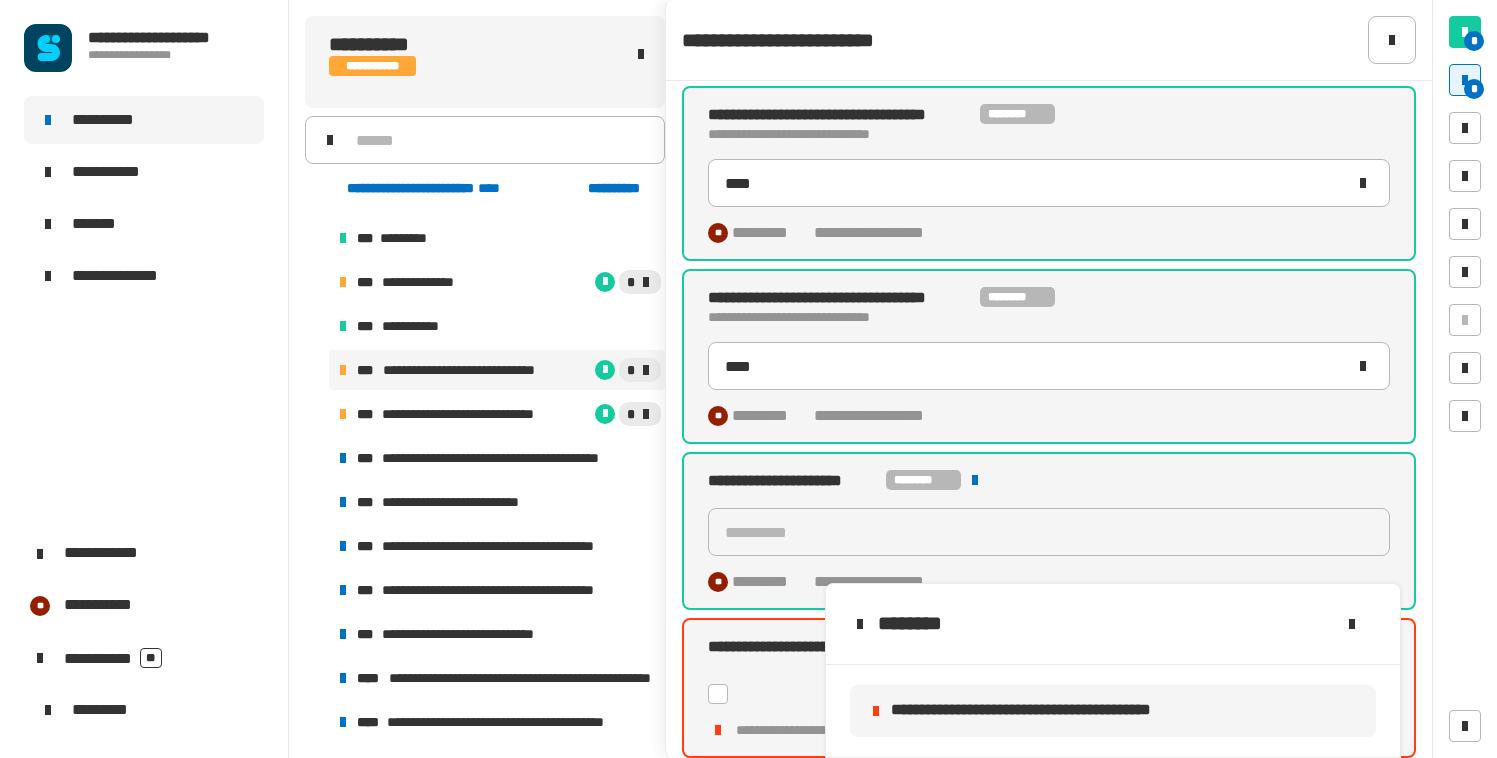 click 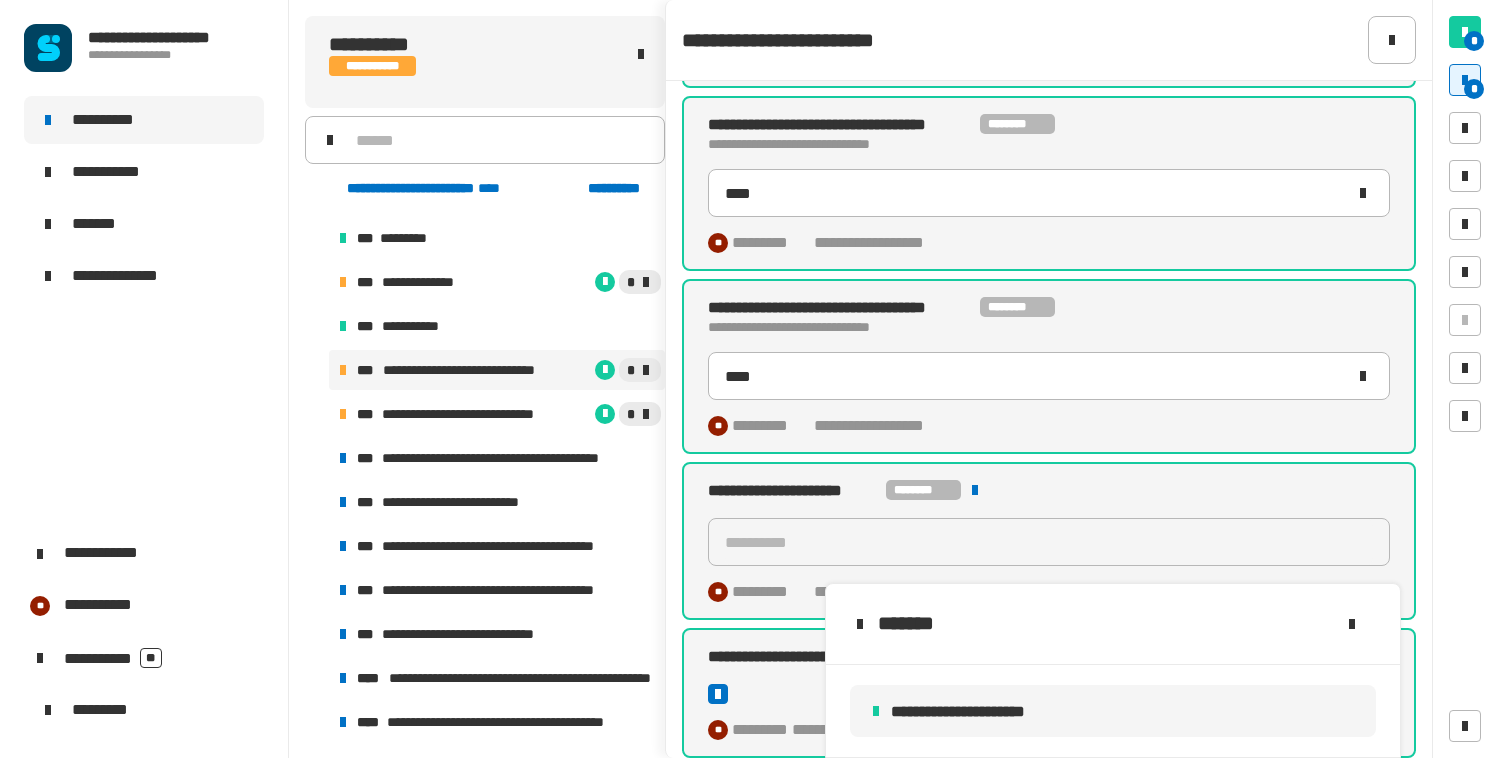 scroll, scrollTop: 367, scrollLeft: 0, axis: vertical 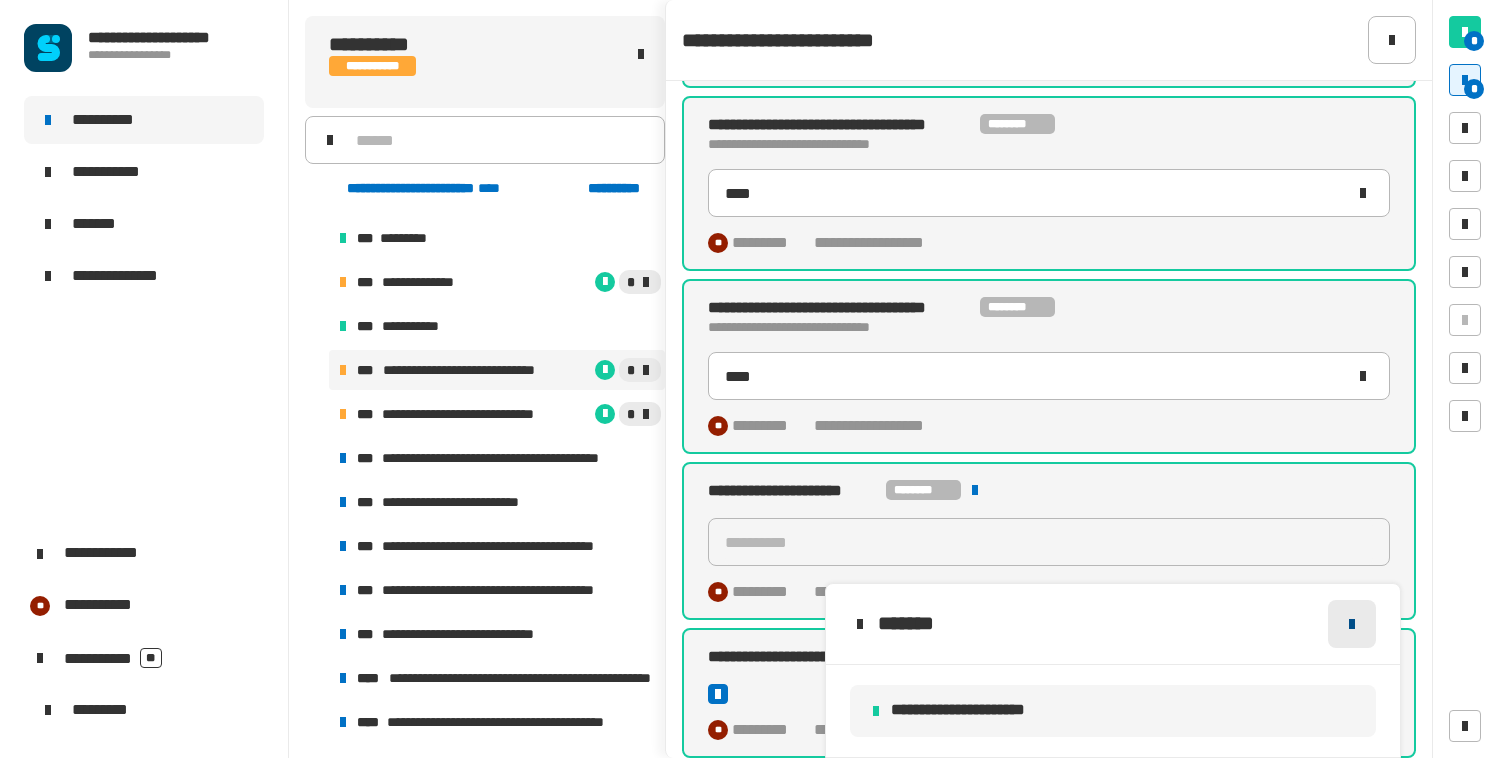 click 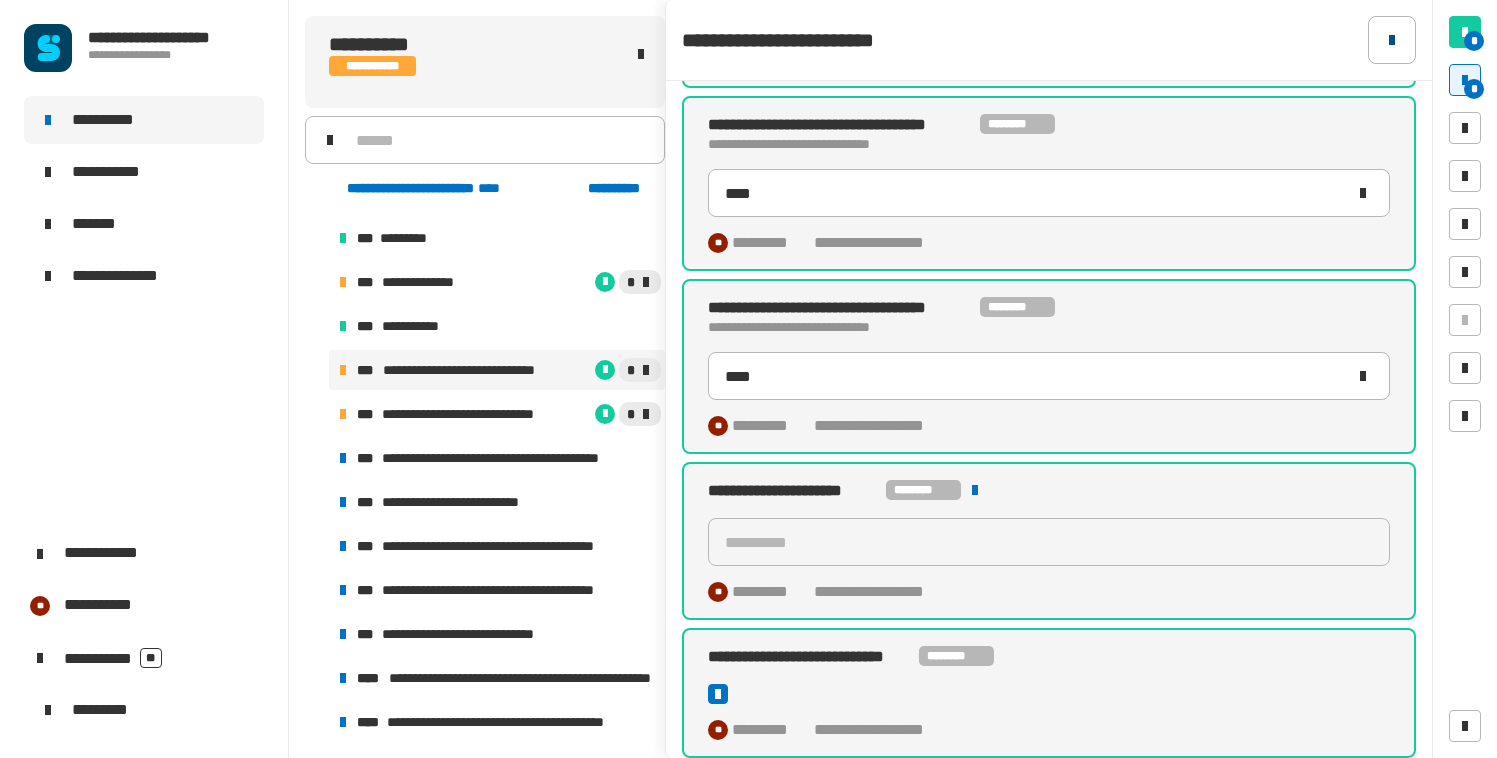 click 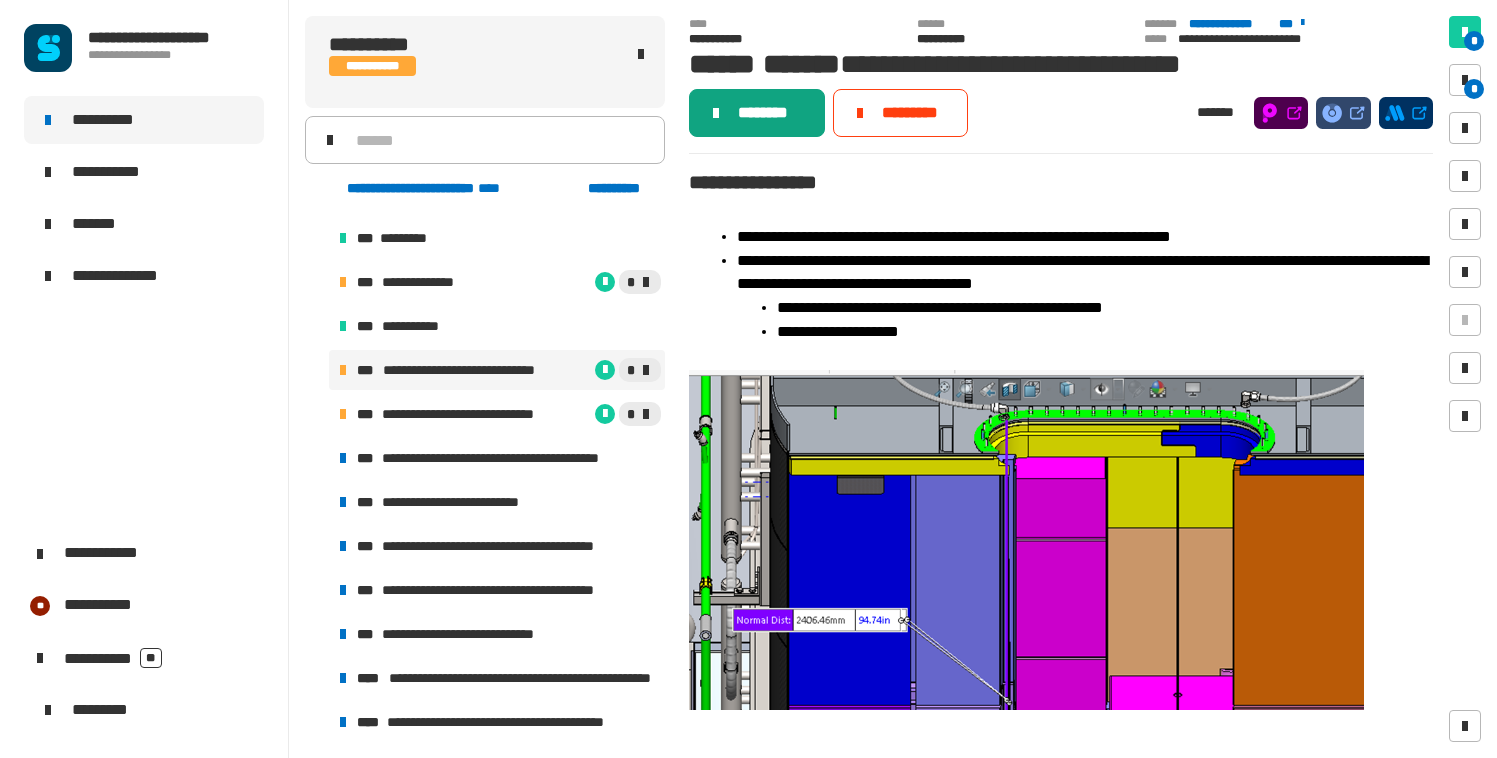 click on "********" 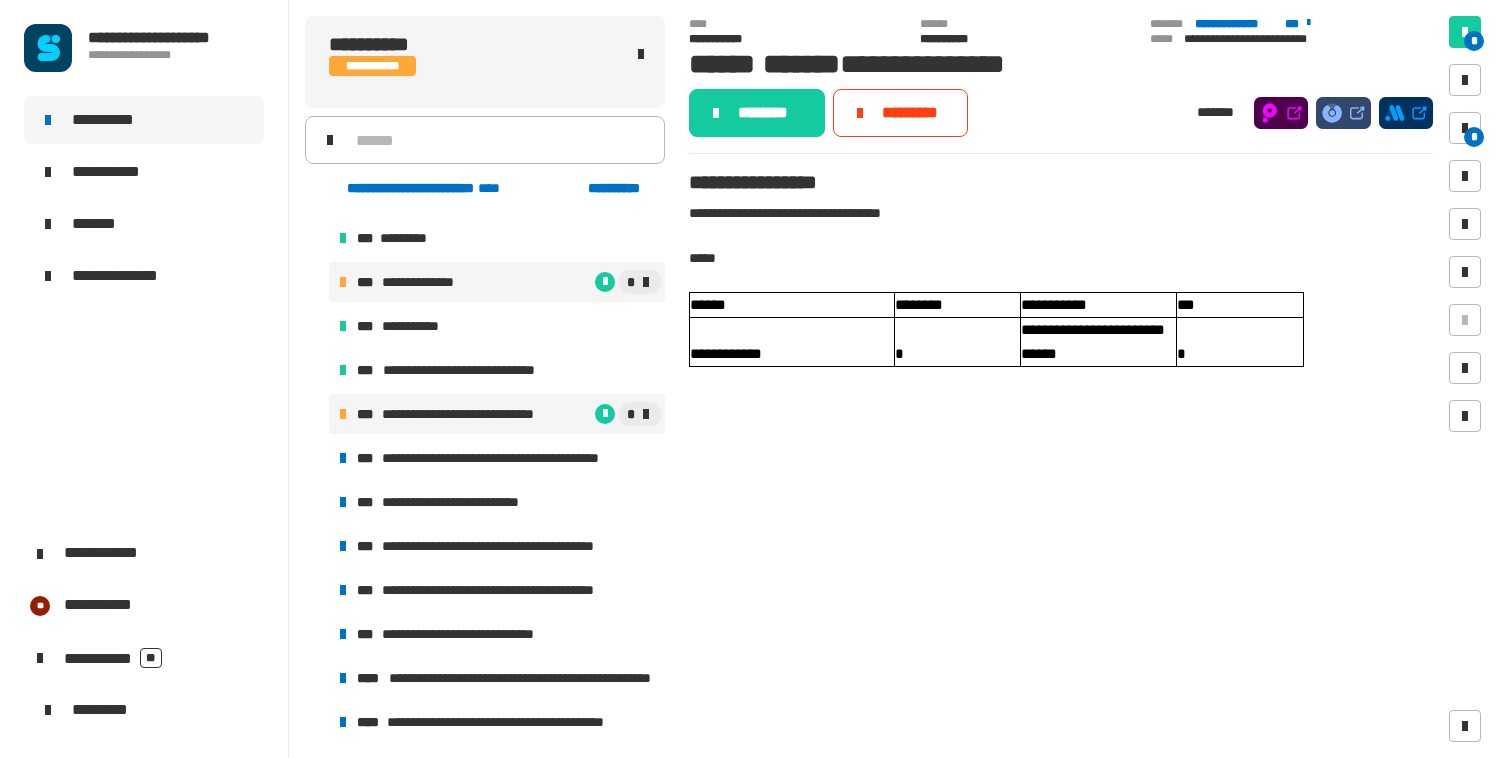 click on "**********" at bounding box center (474, 414) 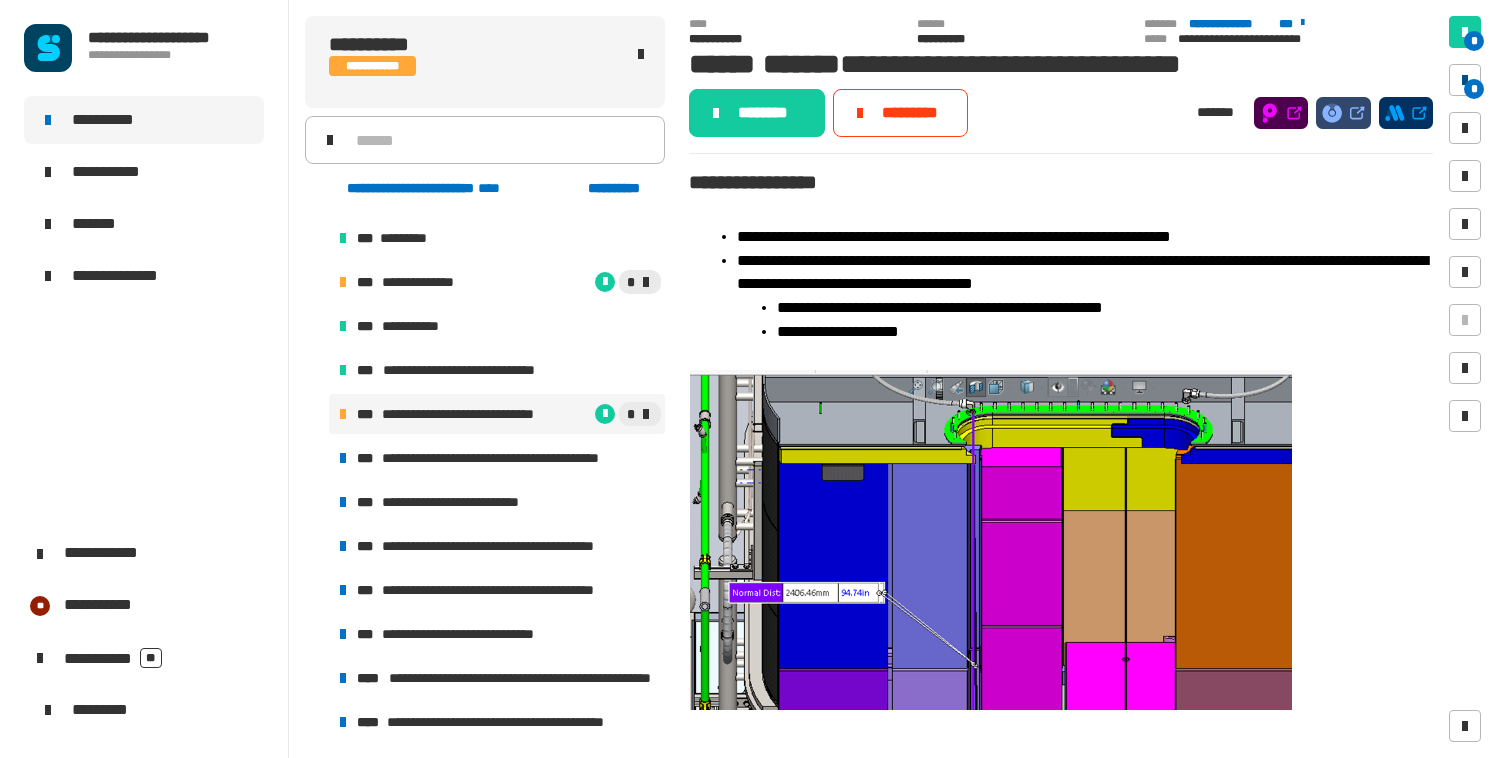 click on "*" at bounding box center [1474, 89] 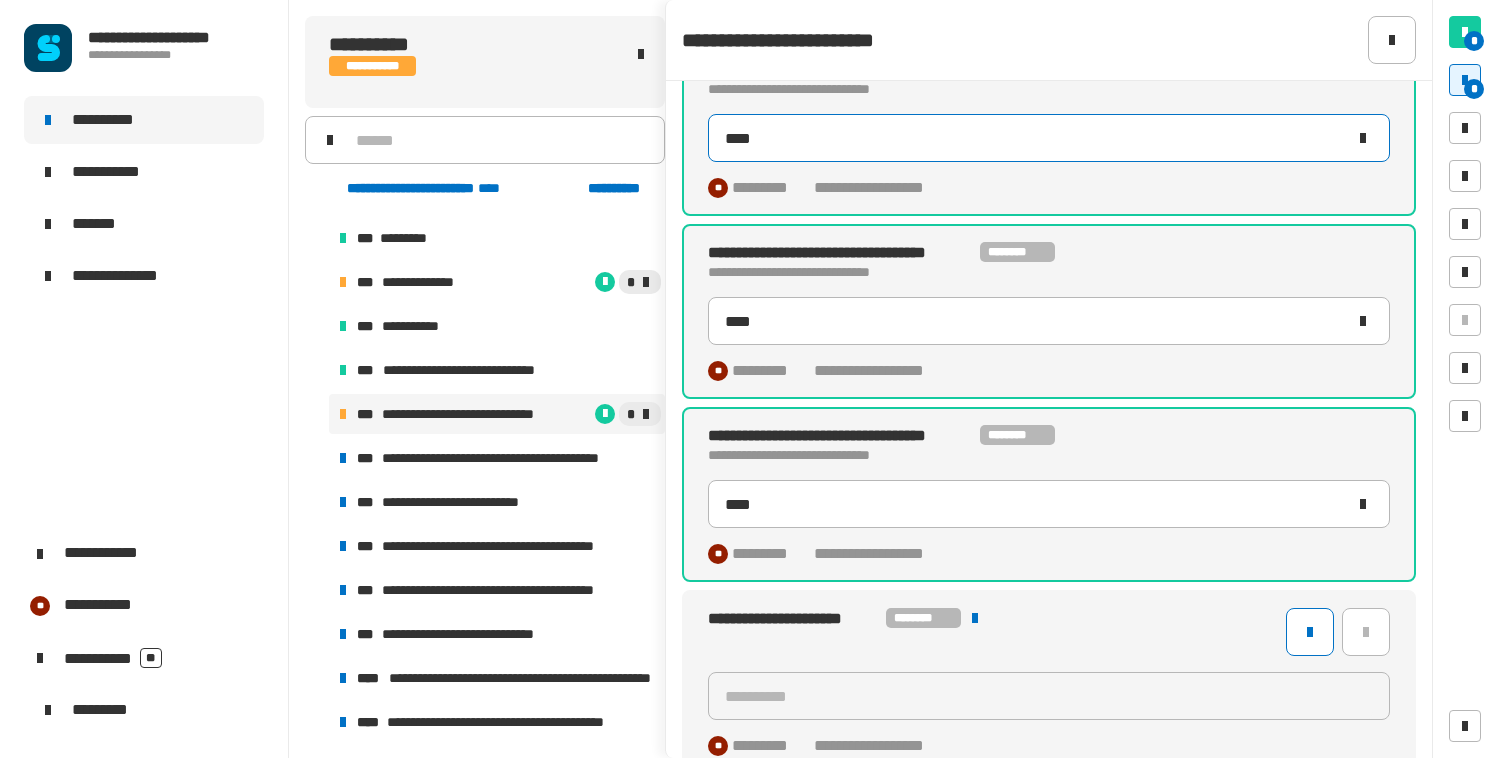 scroll, scrollTop: 385, scrollLeft: 0, axis: vertical 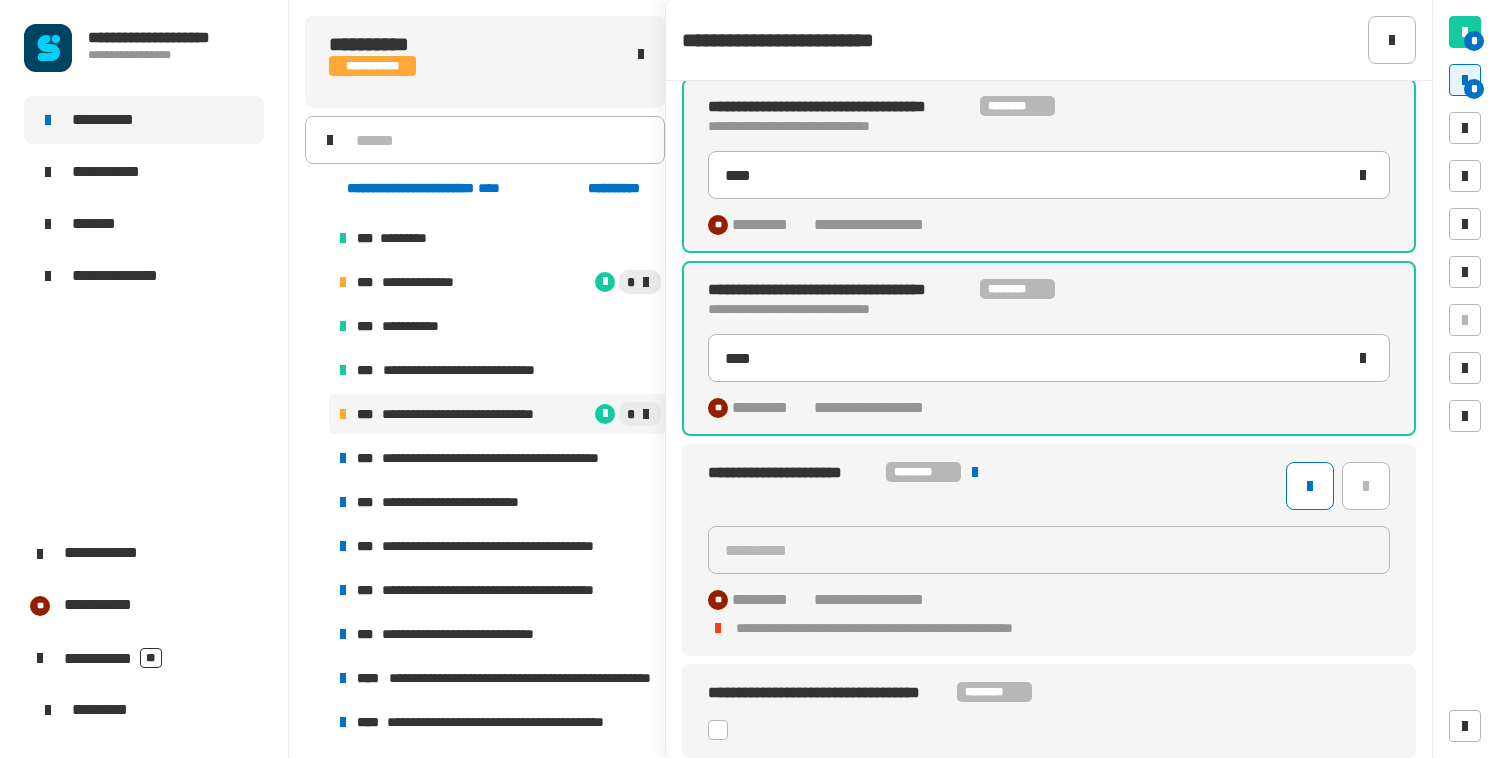 click 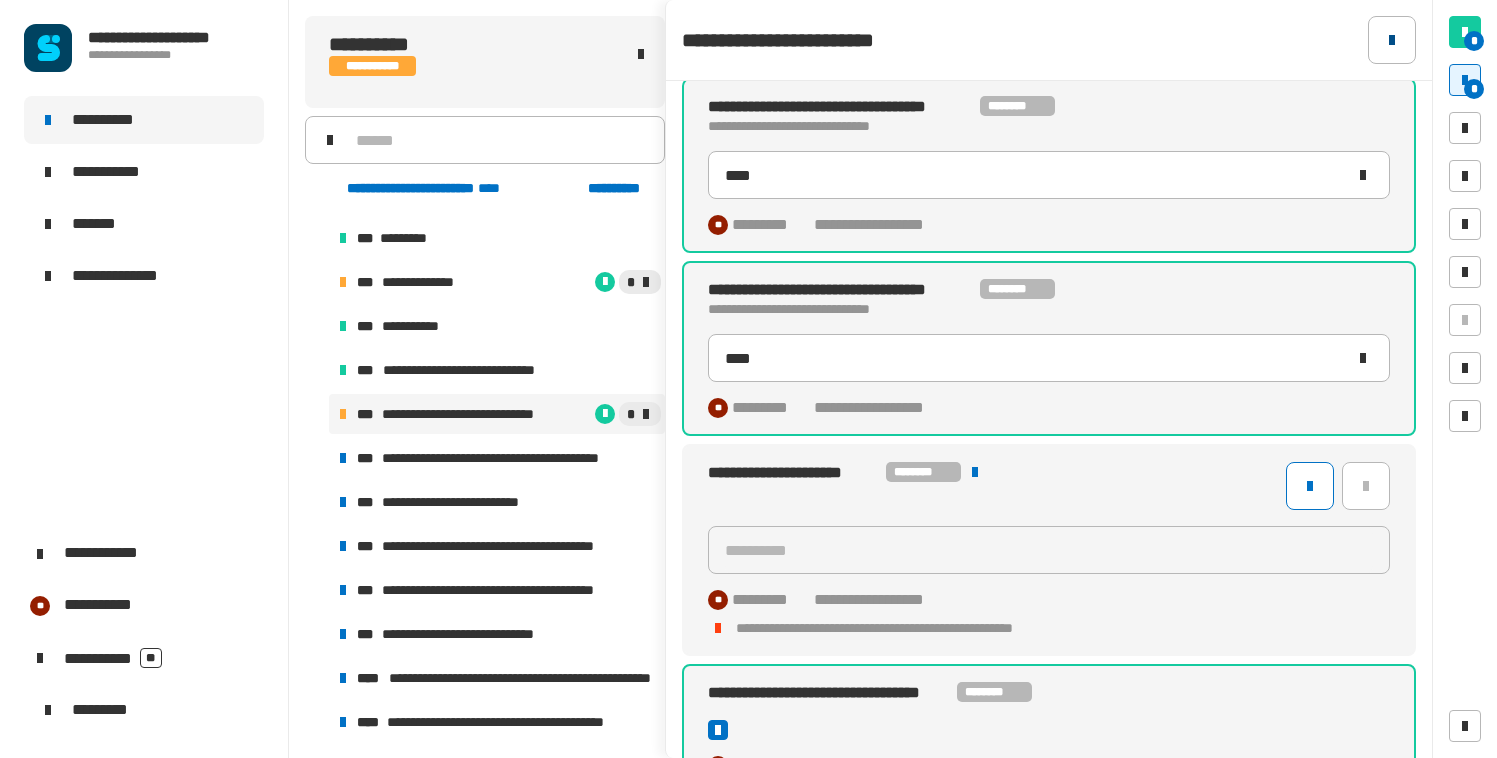 click 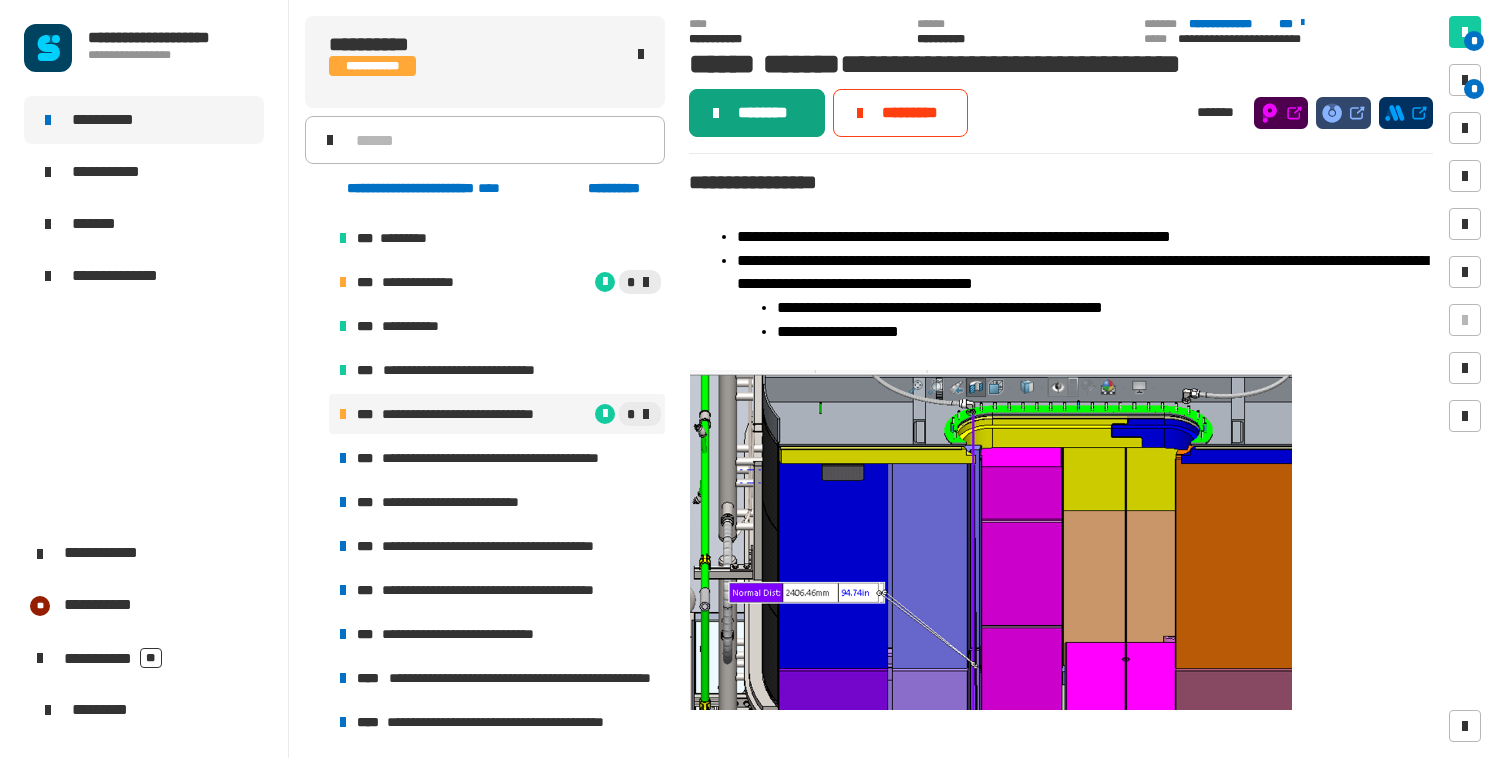 click on "********" 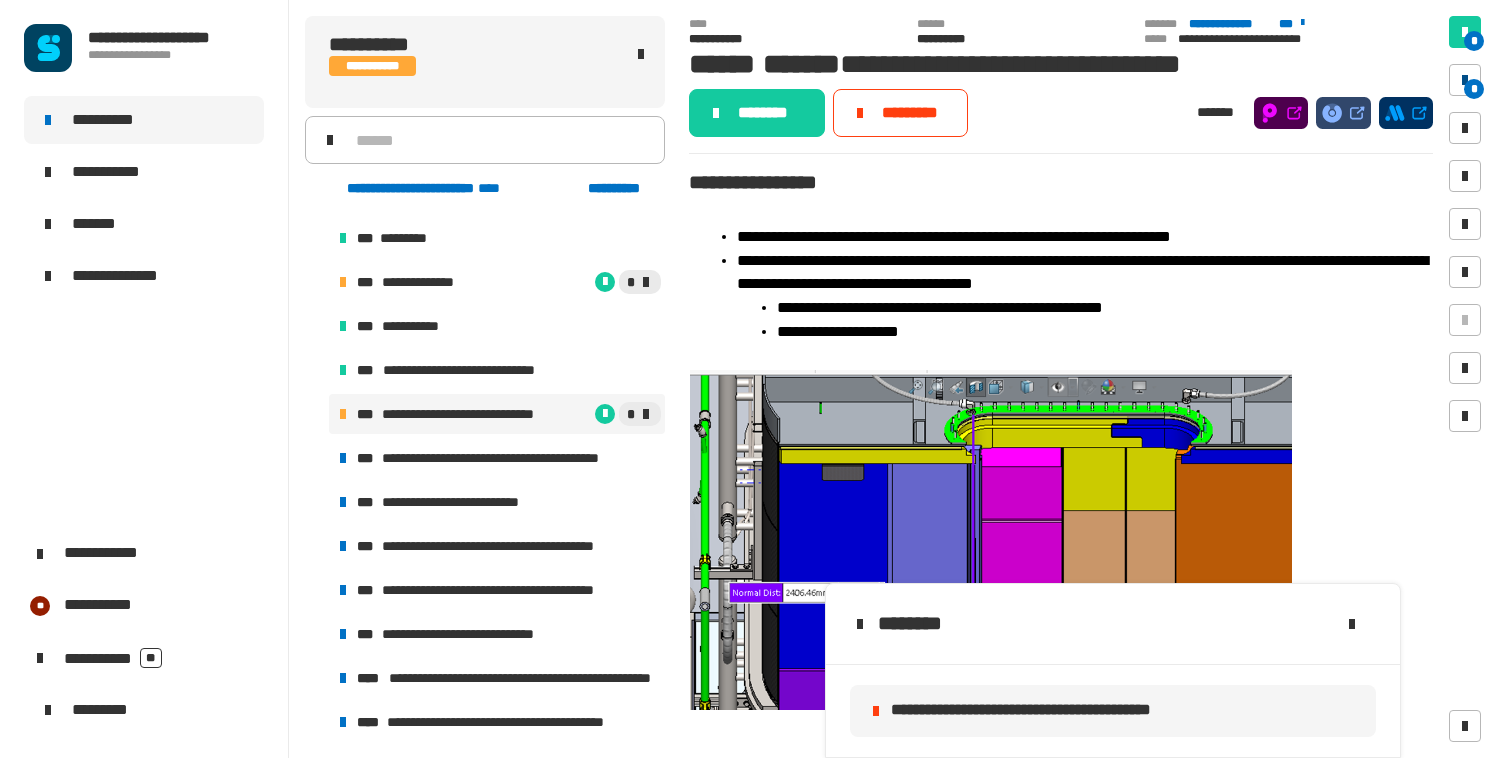 click at bounding box center (1465, 80) 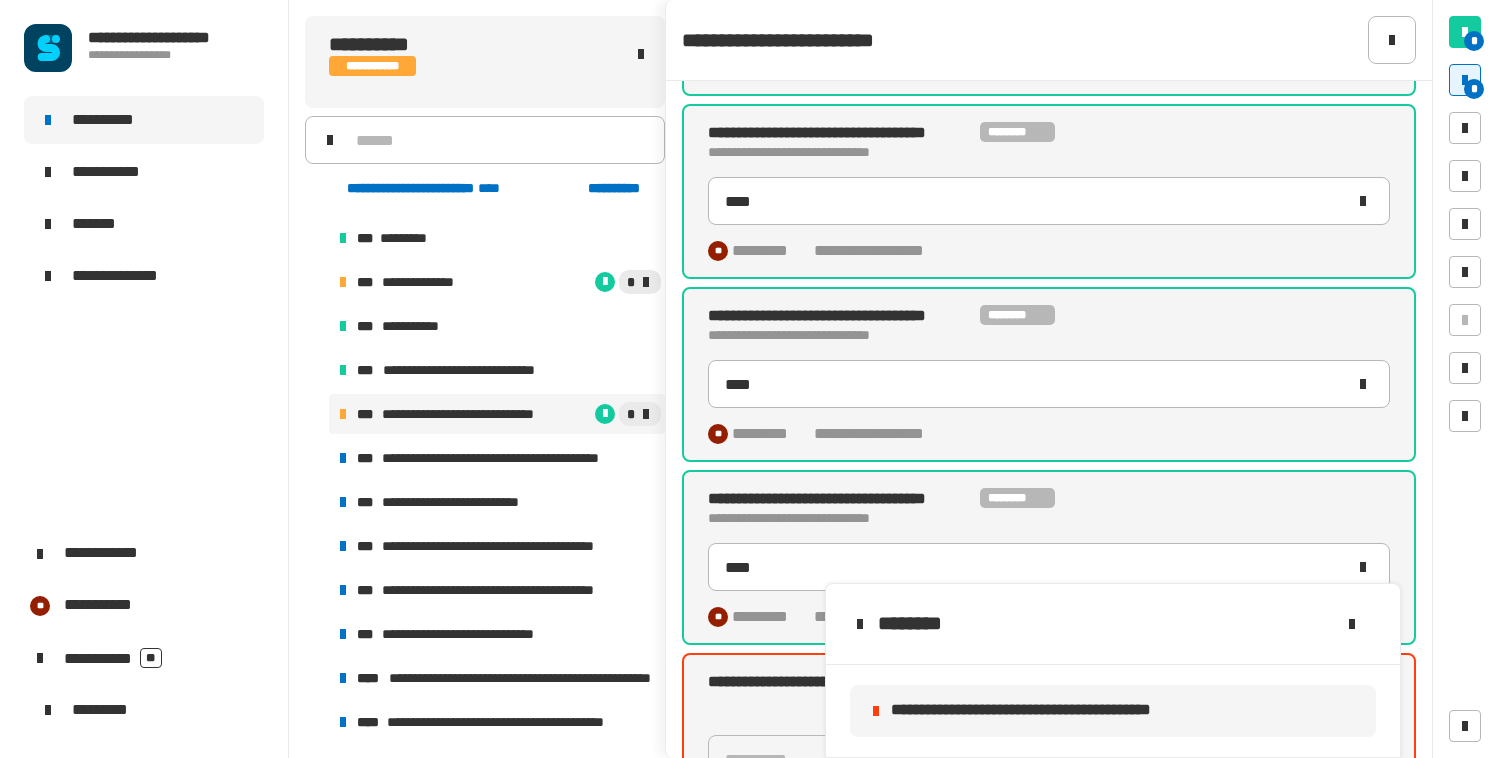 scroll, scrollTop: 549, scrollLeft: 0, axis: vertical 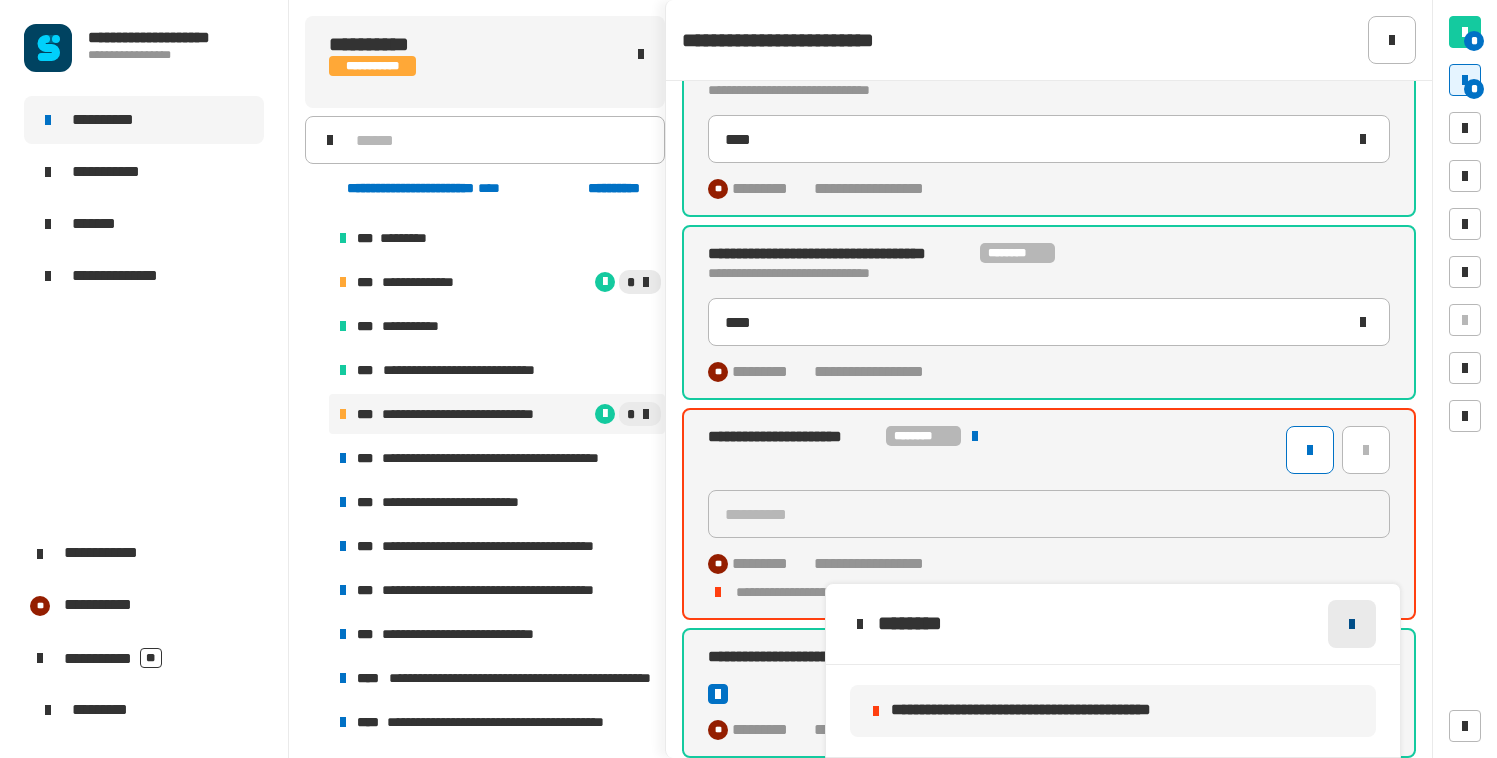 click 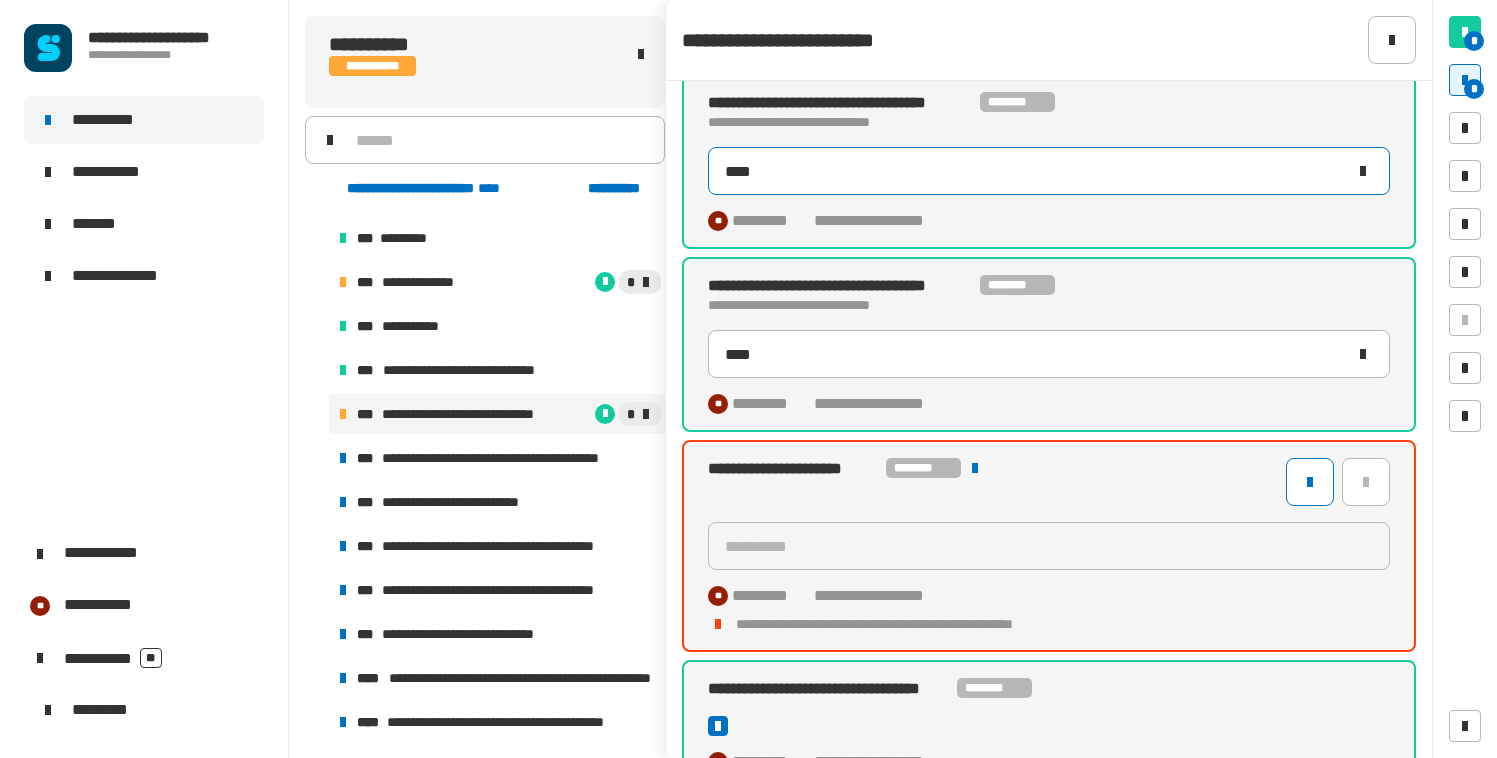 scroll, scrollTop: 549, scrollLeft: 0, axis: vertical 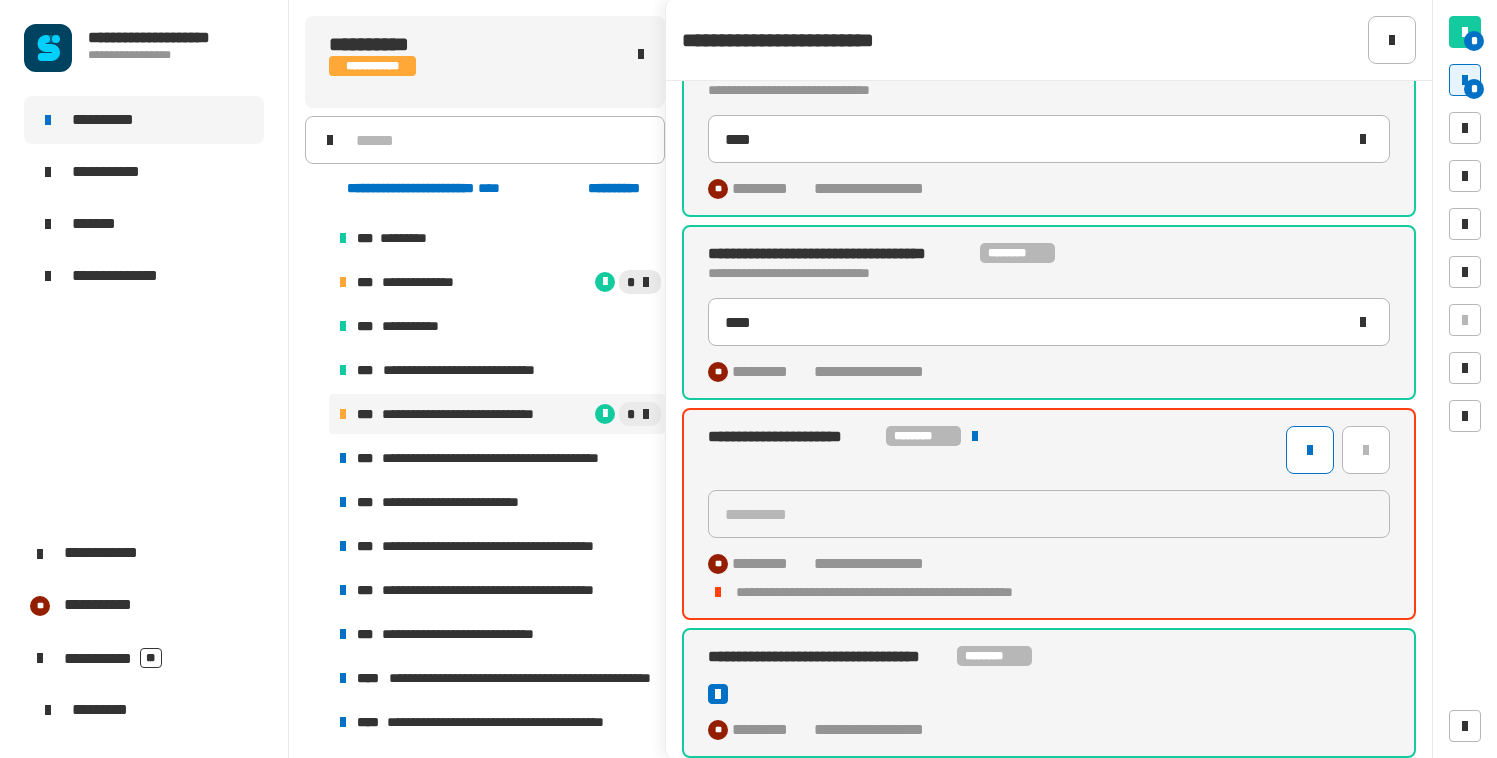 click on "**********" 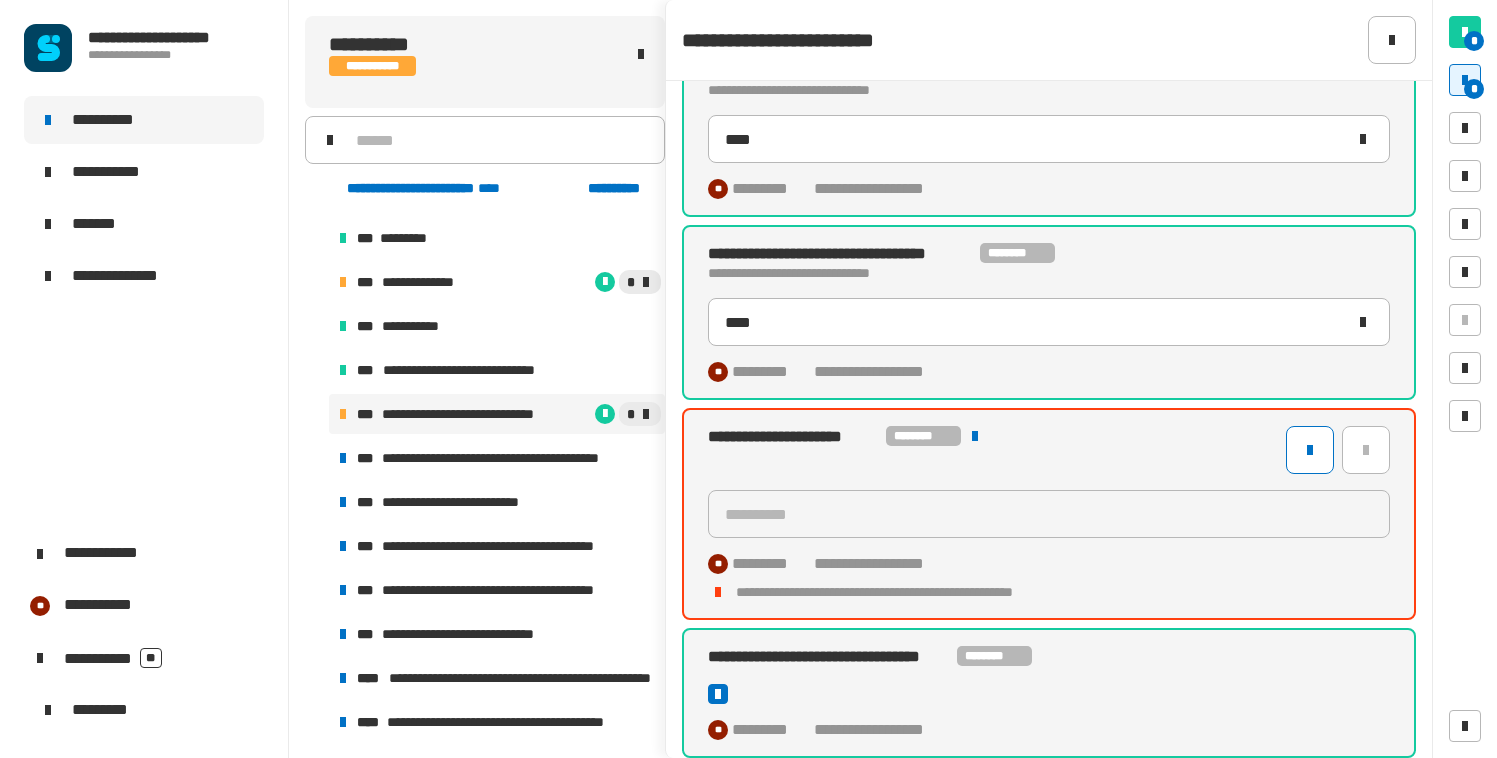 click on "**********" 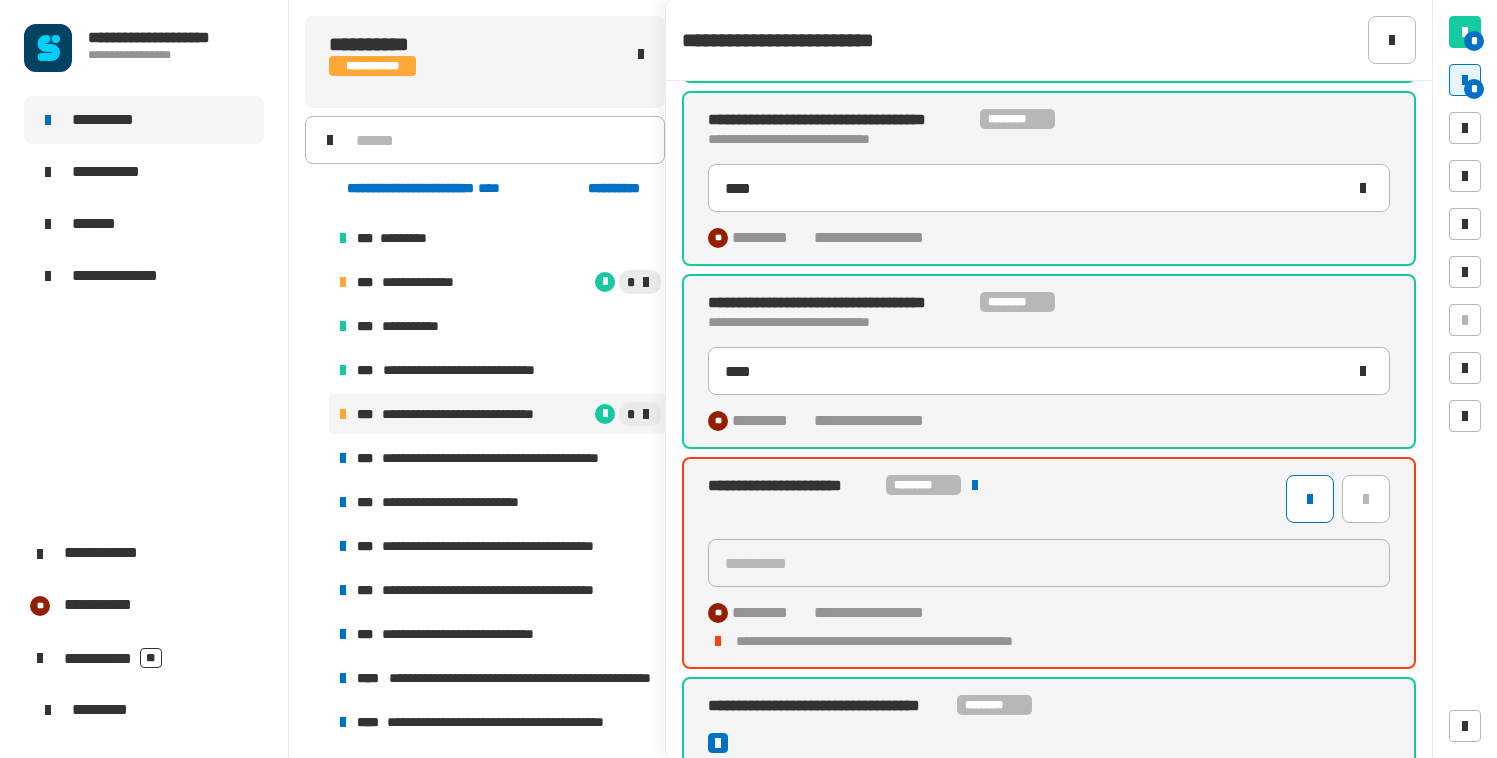 scroll, scrollTop: 549, scrollLeft: 0, axis: vertical 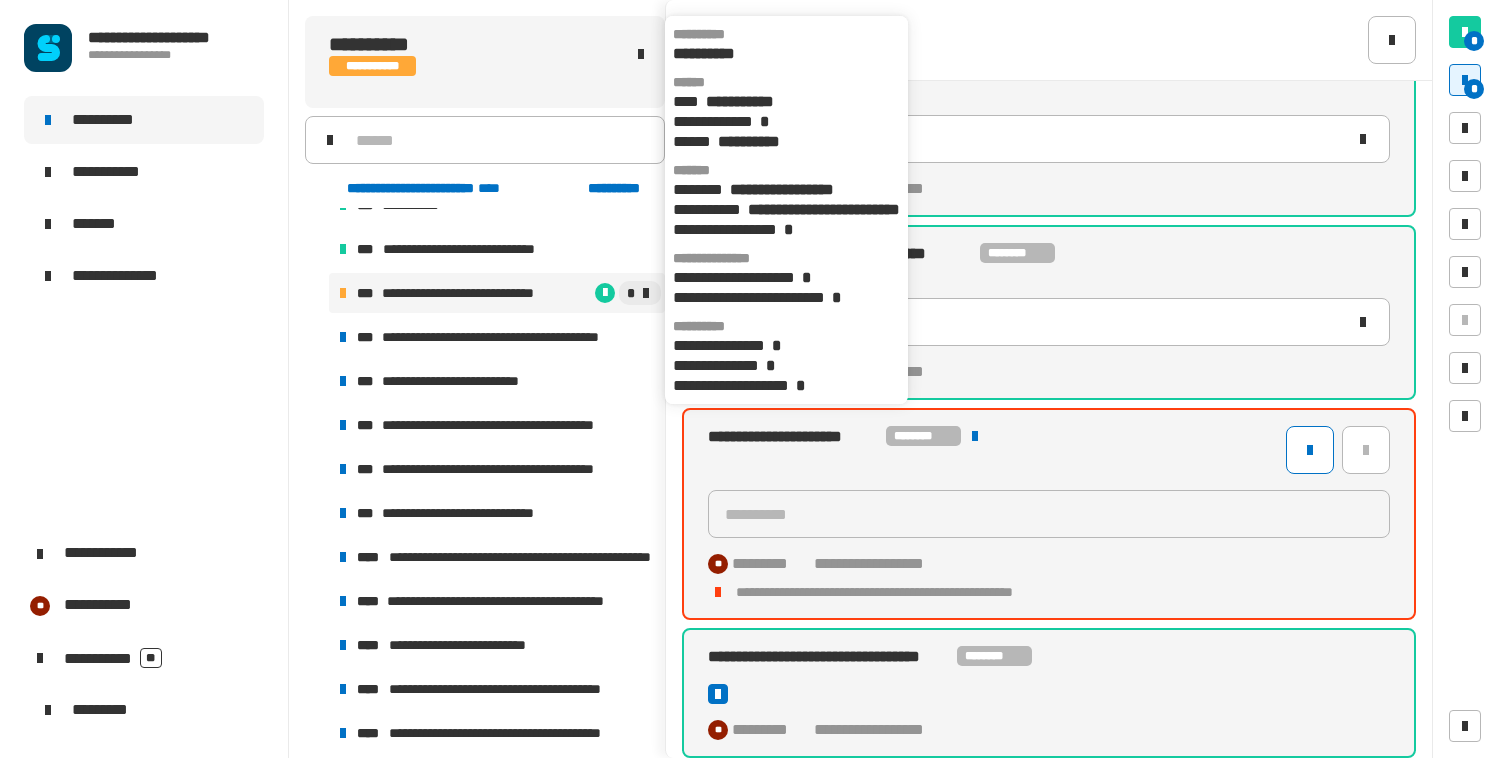 click on "**********" 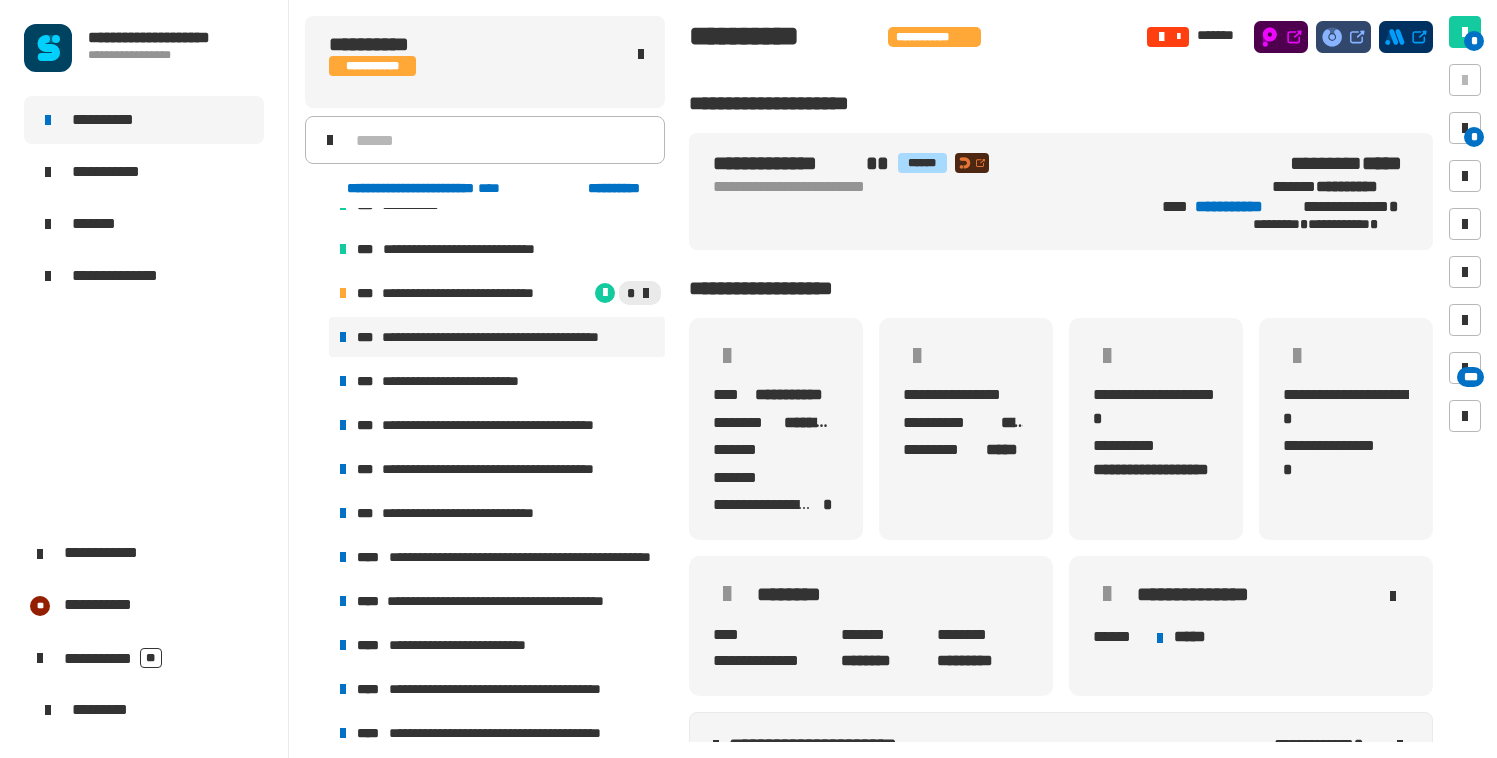 click on "**********" at bounding box center (515, 337) 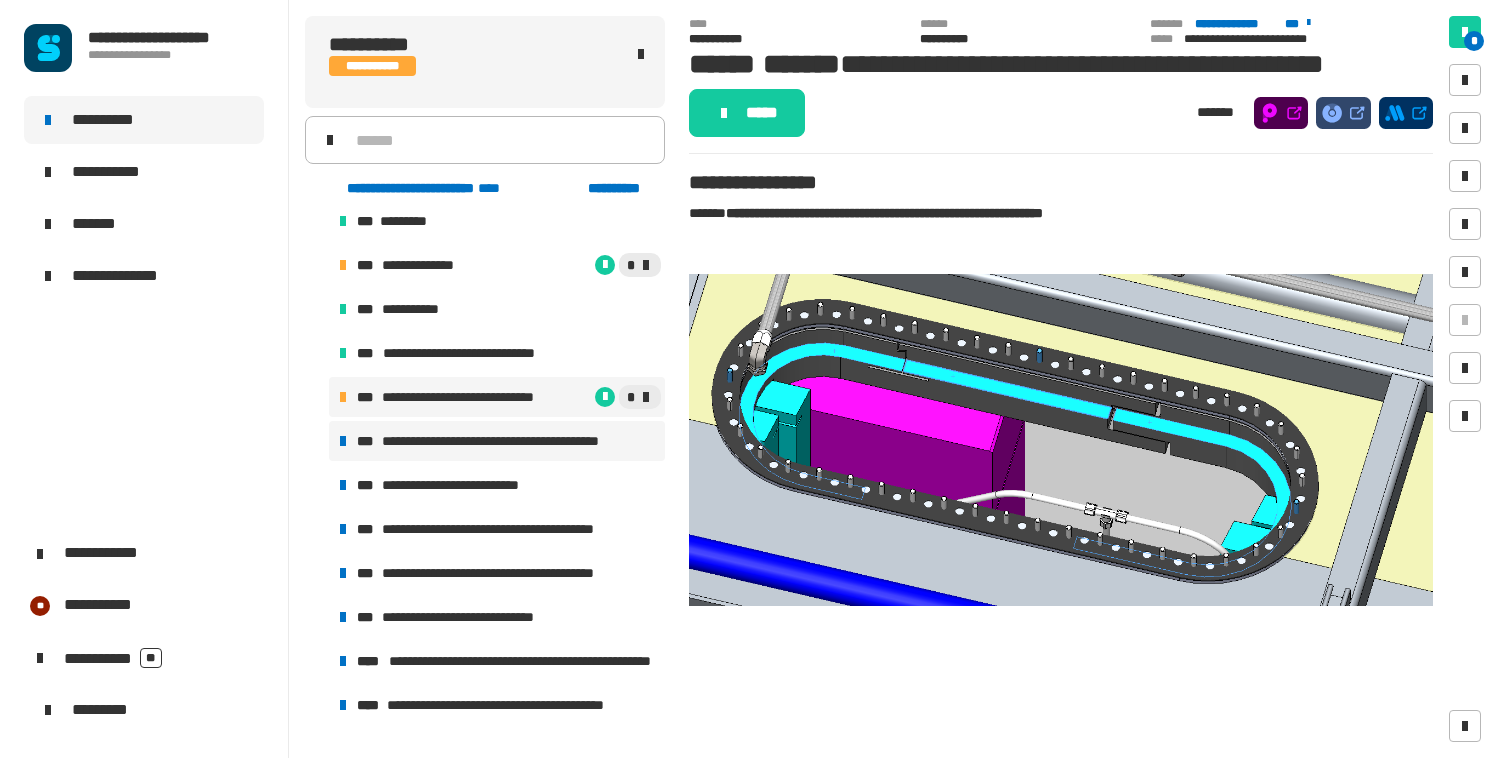 scroll, scrollTop: 1241, scrollLeft: 0, axis: vertical 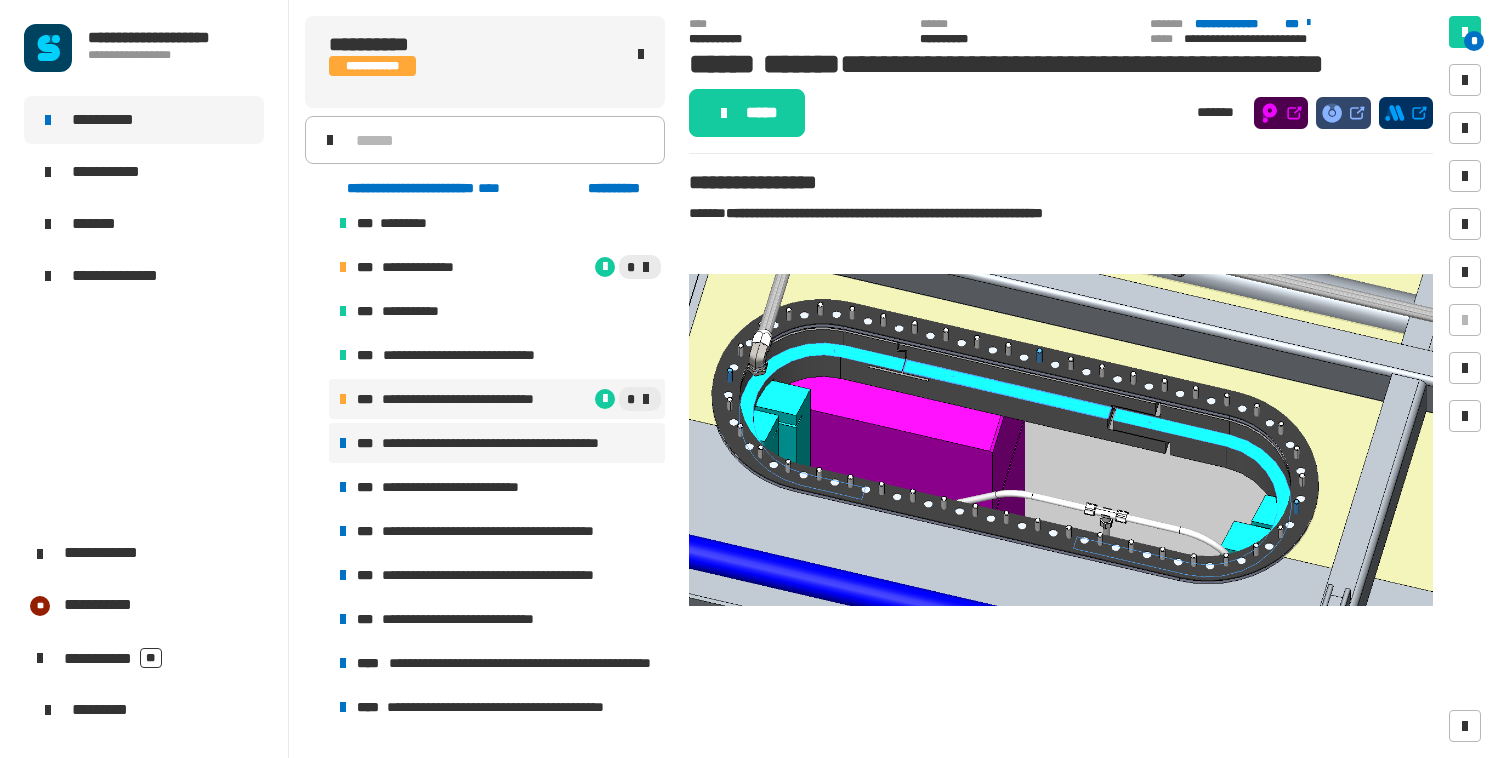 click on "**********" at bounding box center [474, 399] 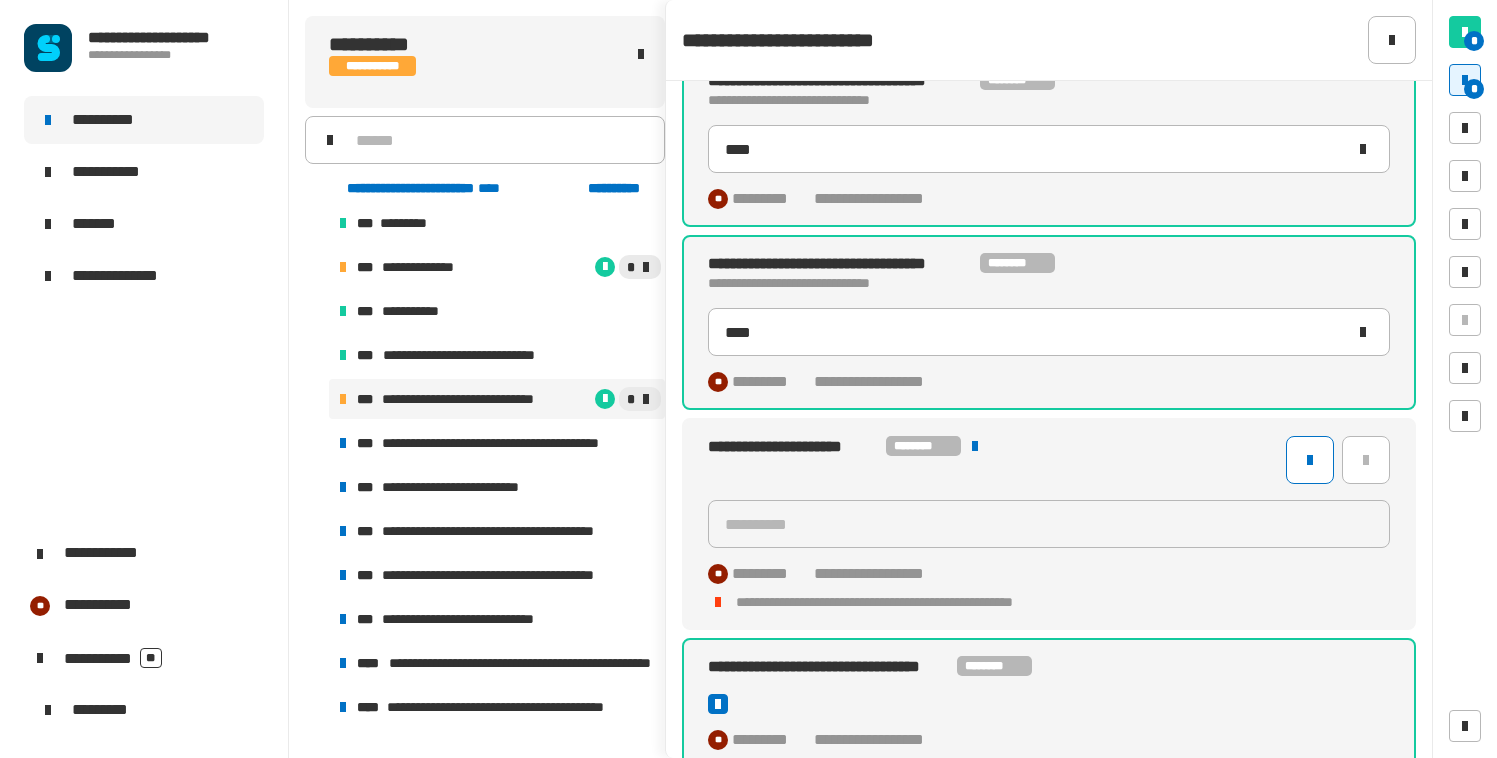scroll, scrollTop: 421, scrollLeft: 0, axis: vertical 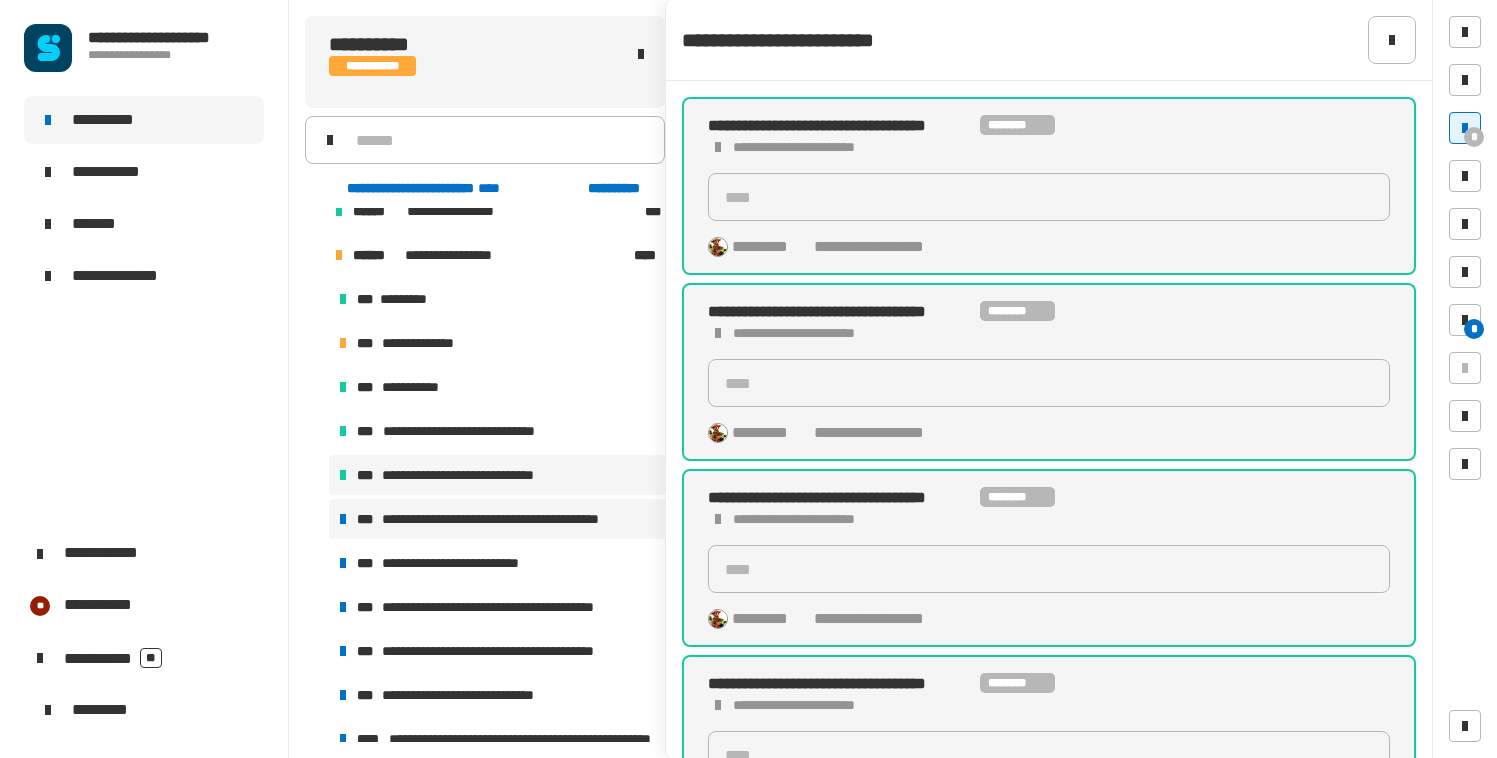 click on "**********" at bounding box center (497, 519) 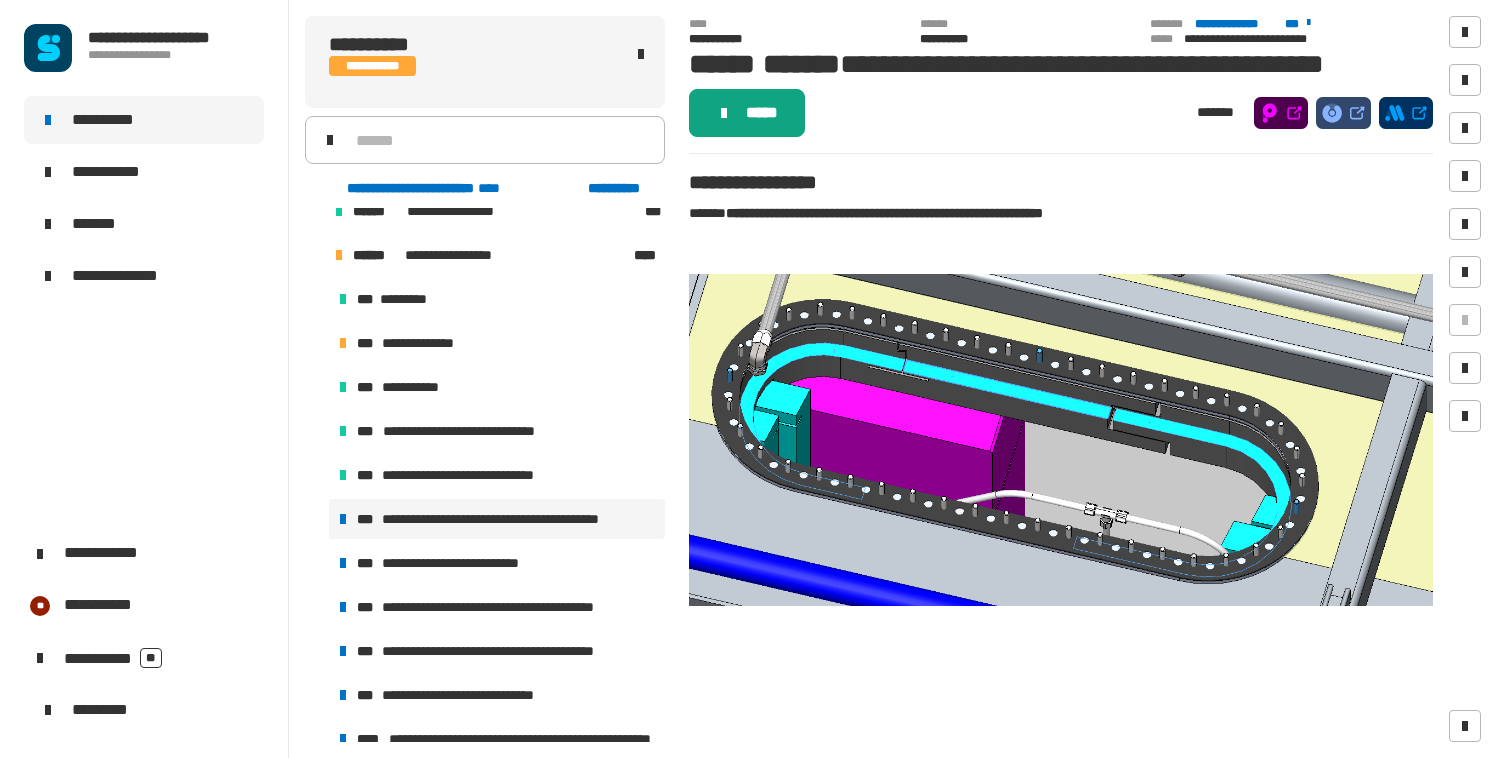 click on "*****" 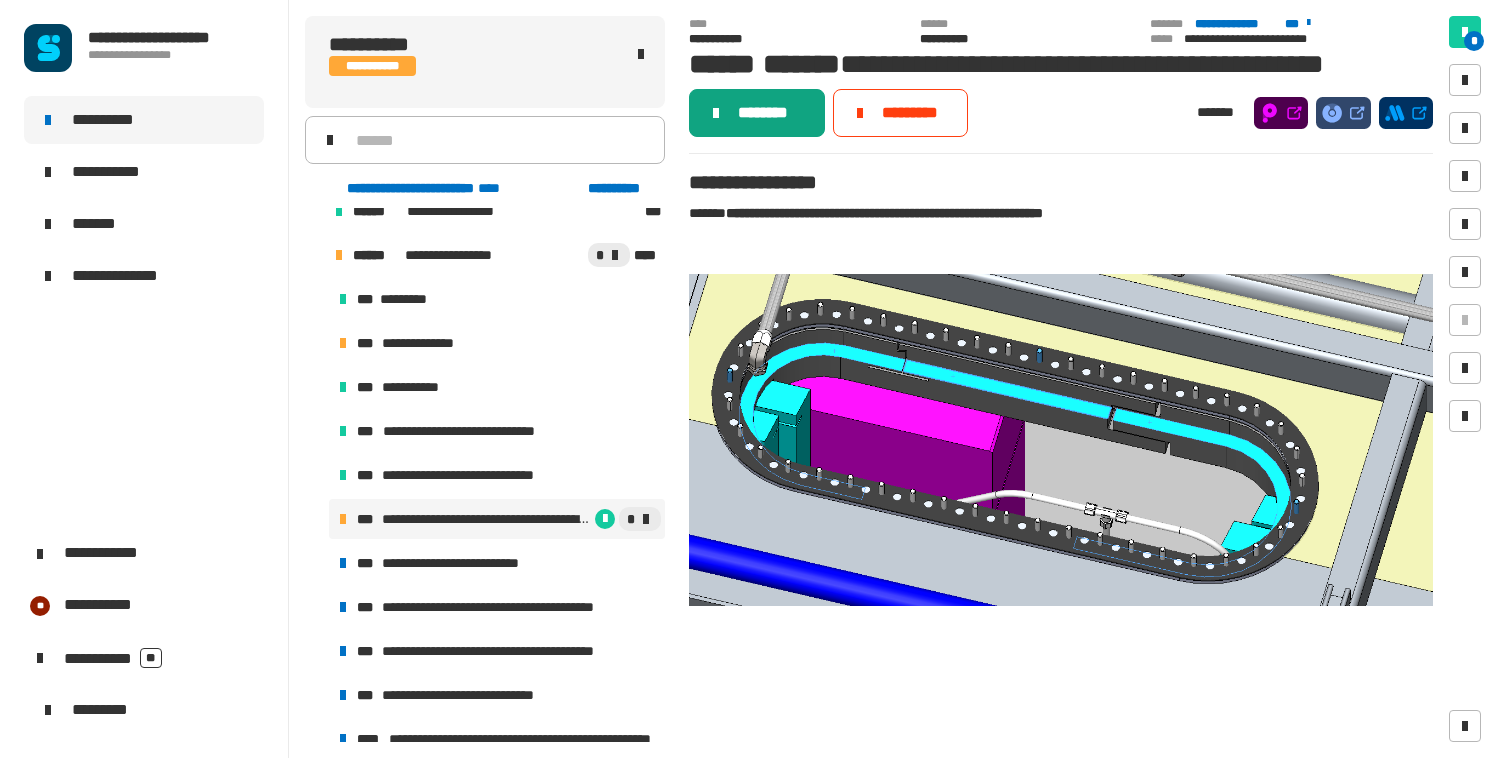 click on "********" 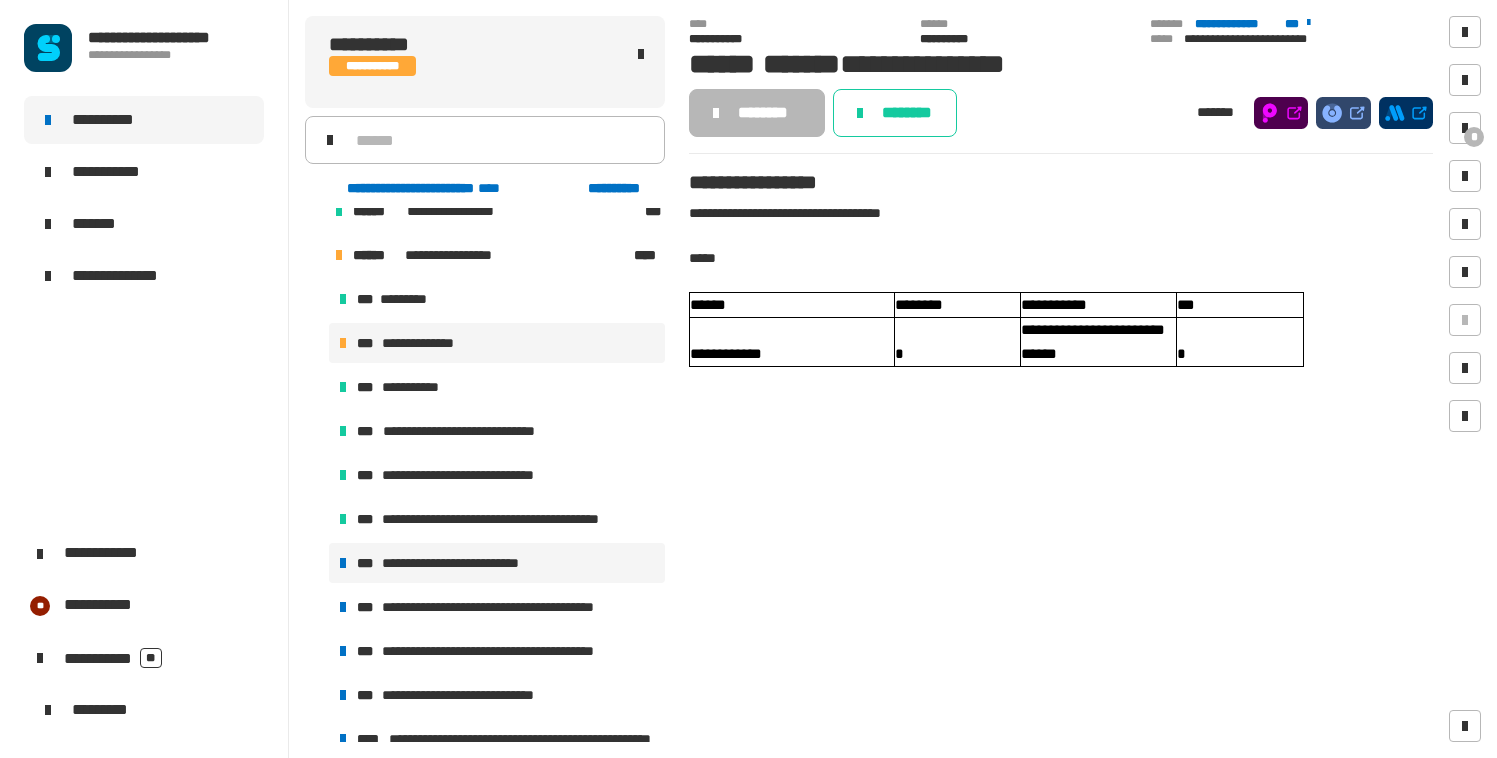 click on "**********" at bounding box center (497, 563) 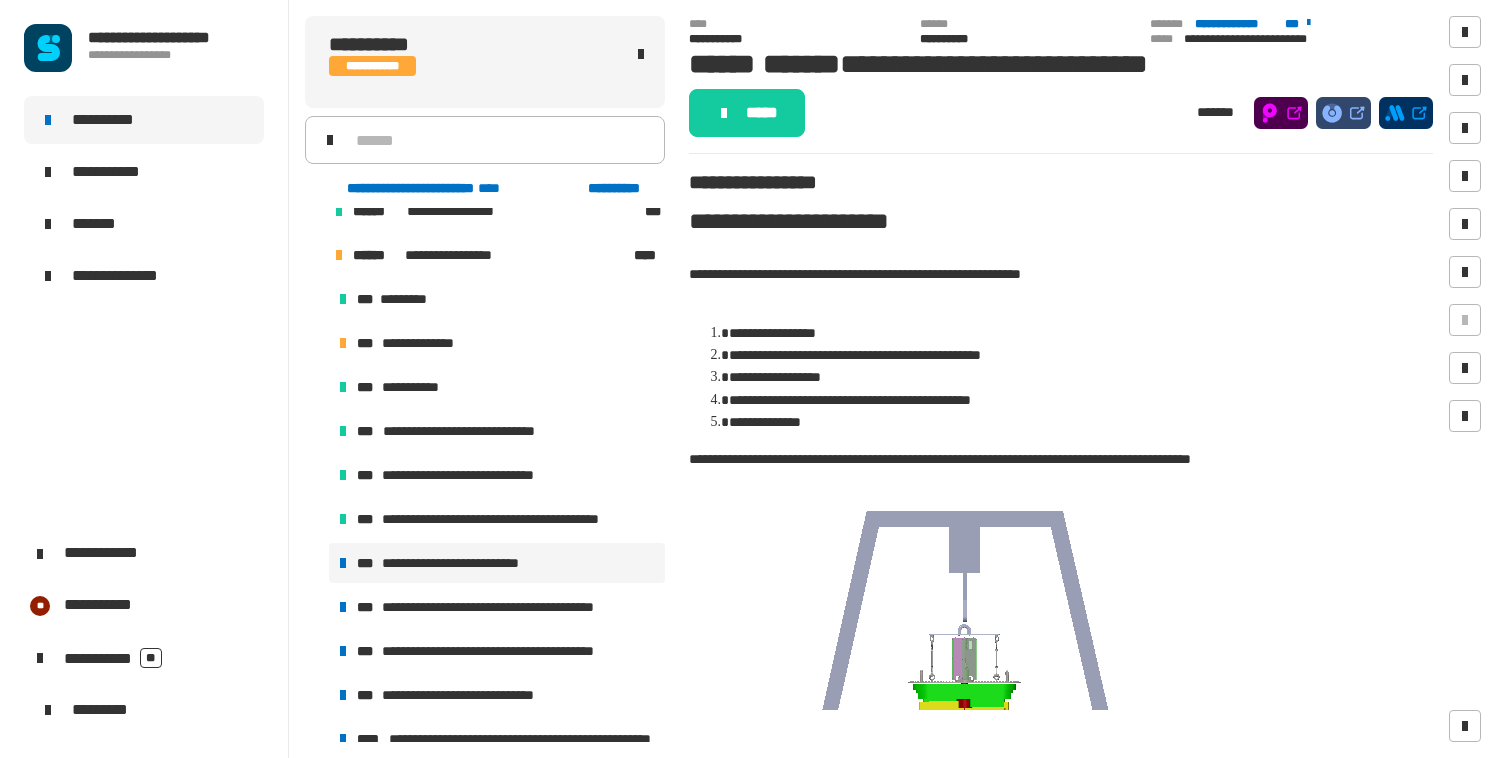 click on "**********" 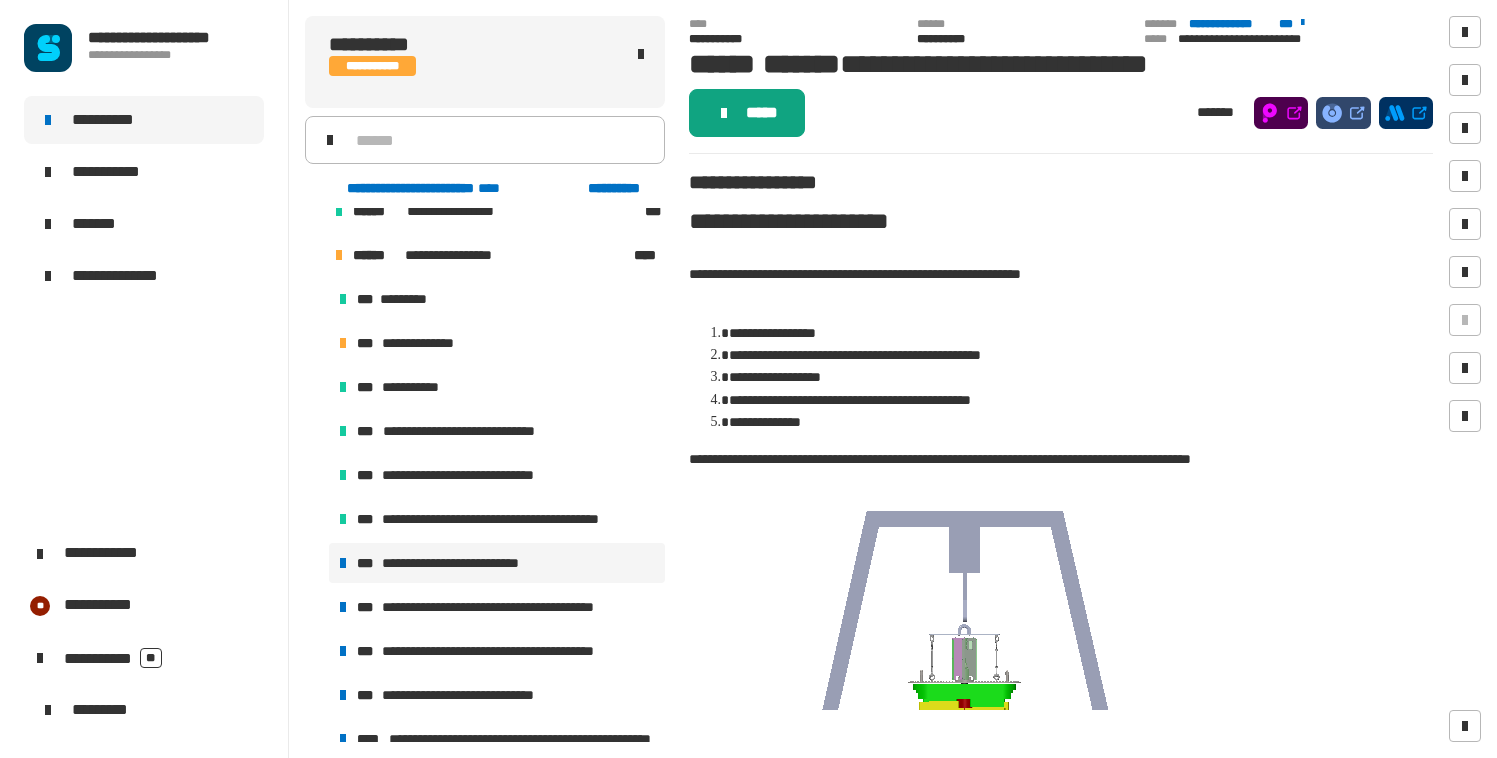 click on "*****" 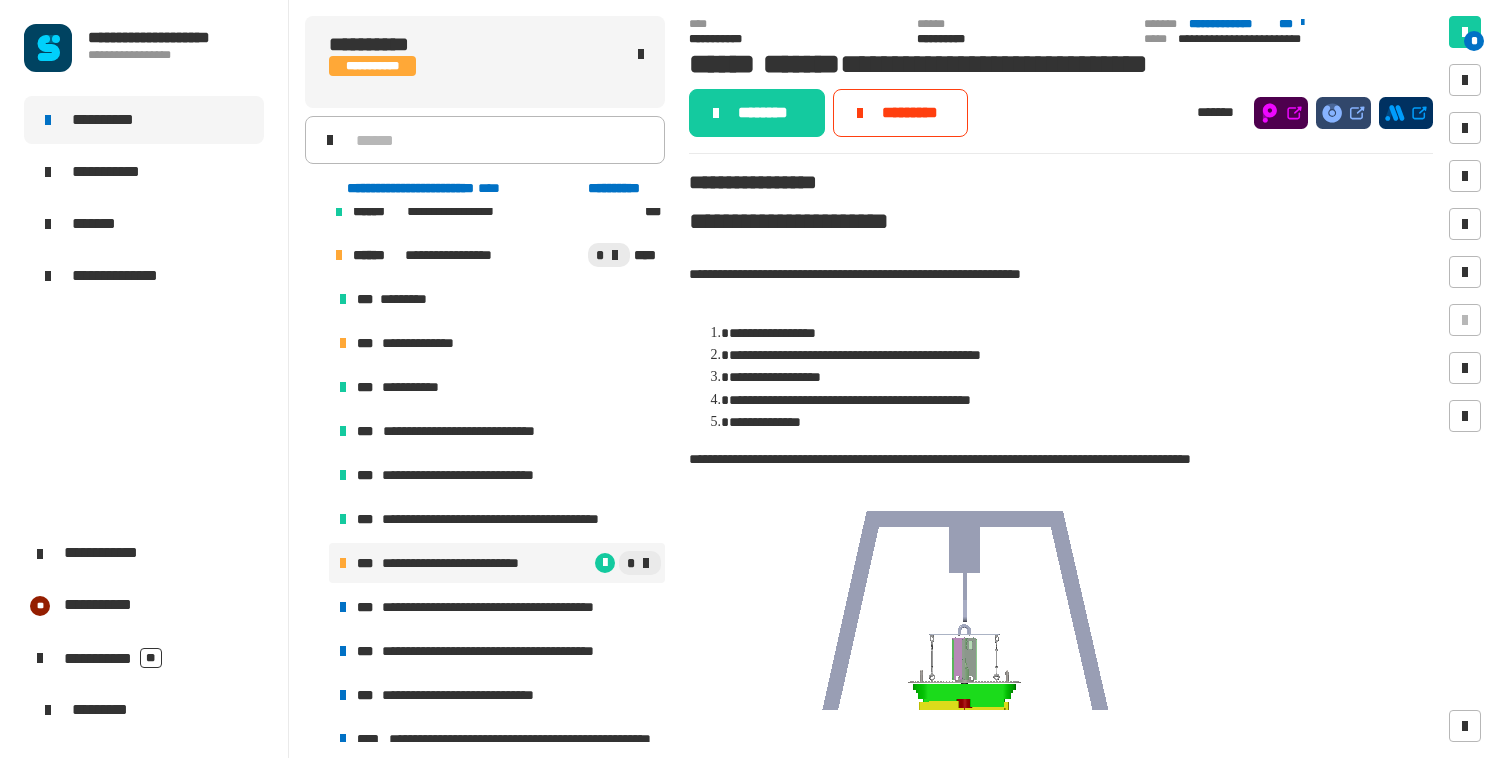click on "********" 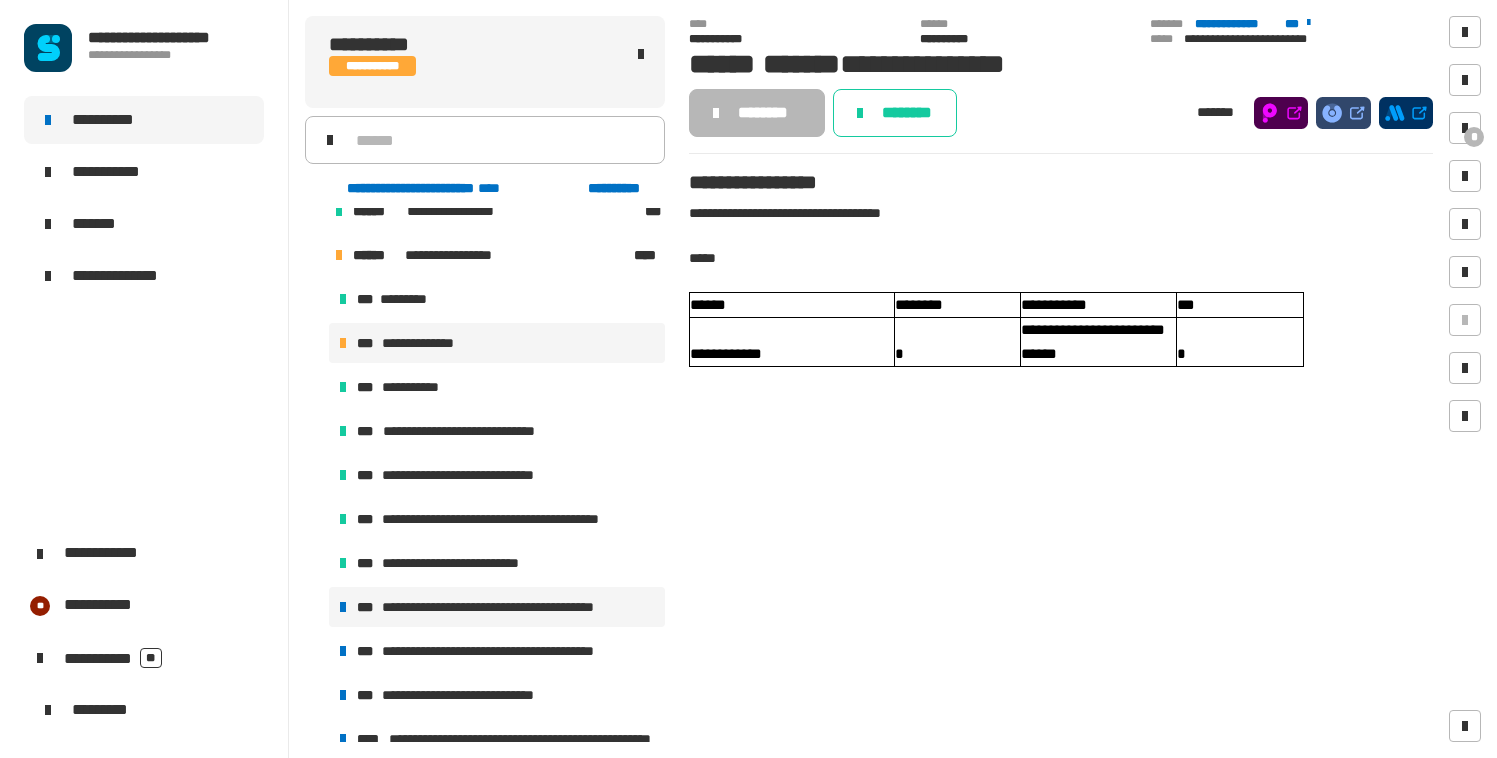 click on "**********" at bounding box center (504, 607) 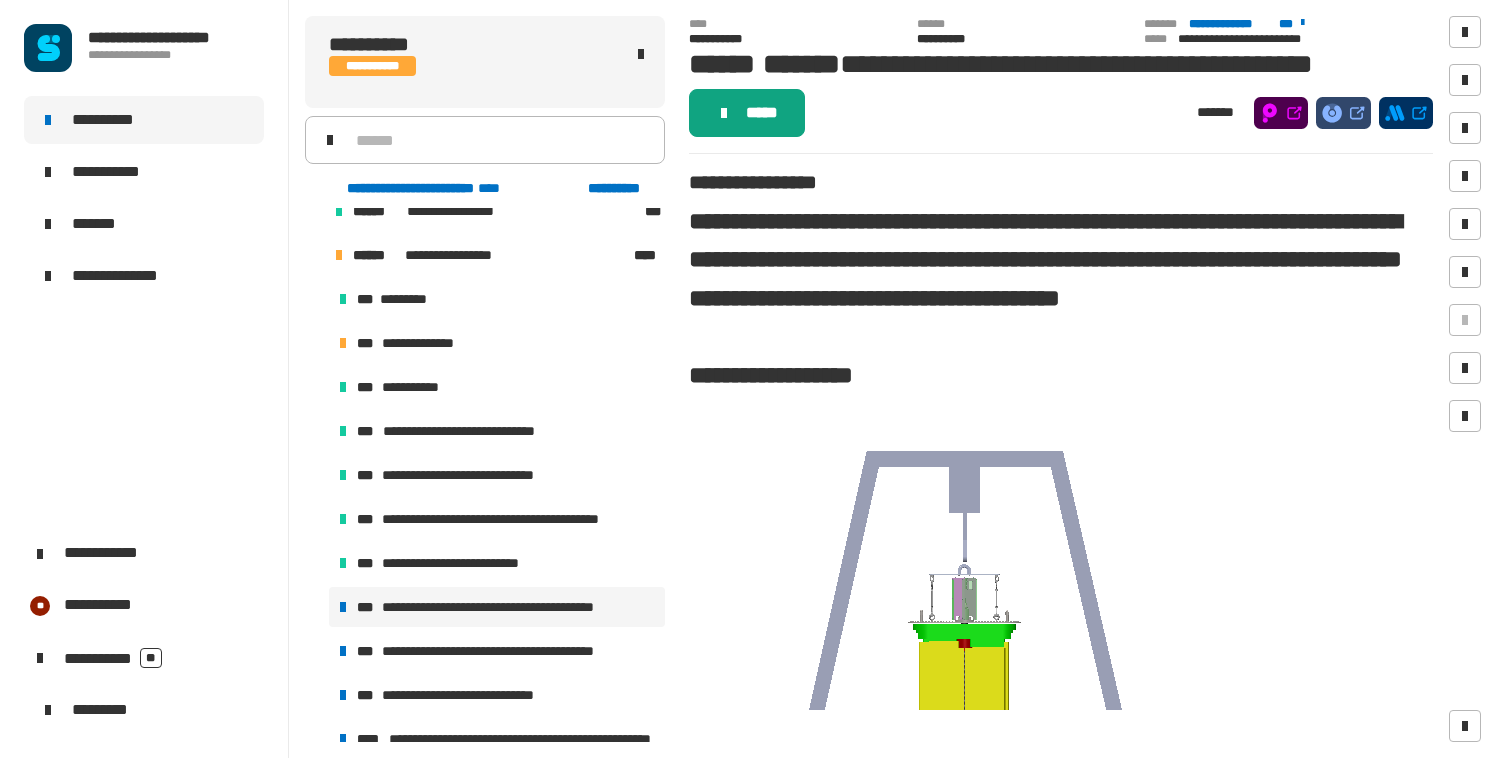 click on "*****" 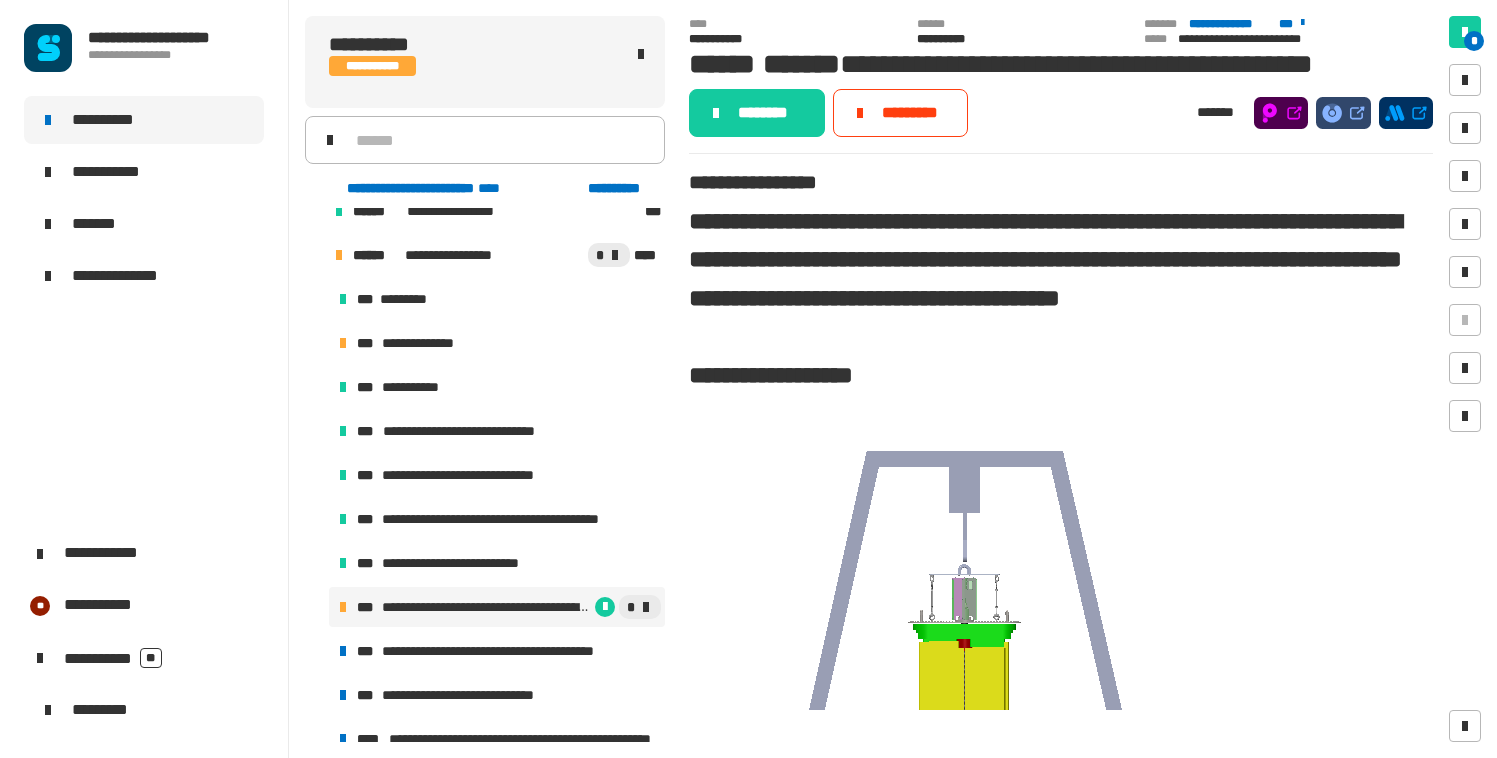 click on "********" 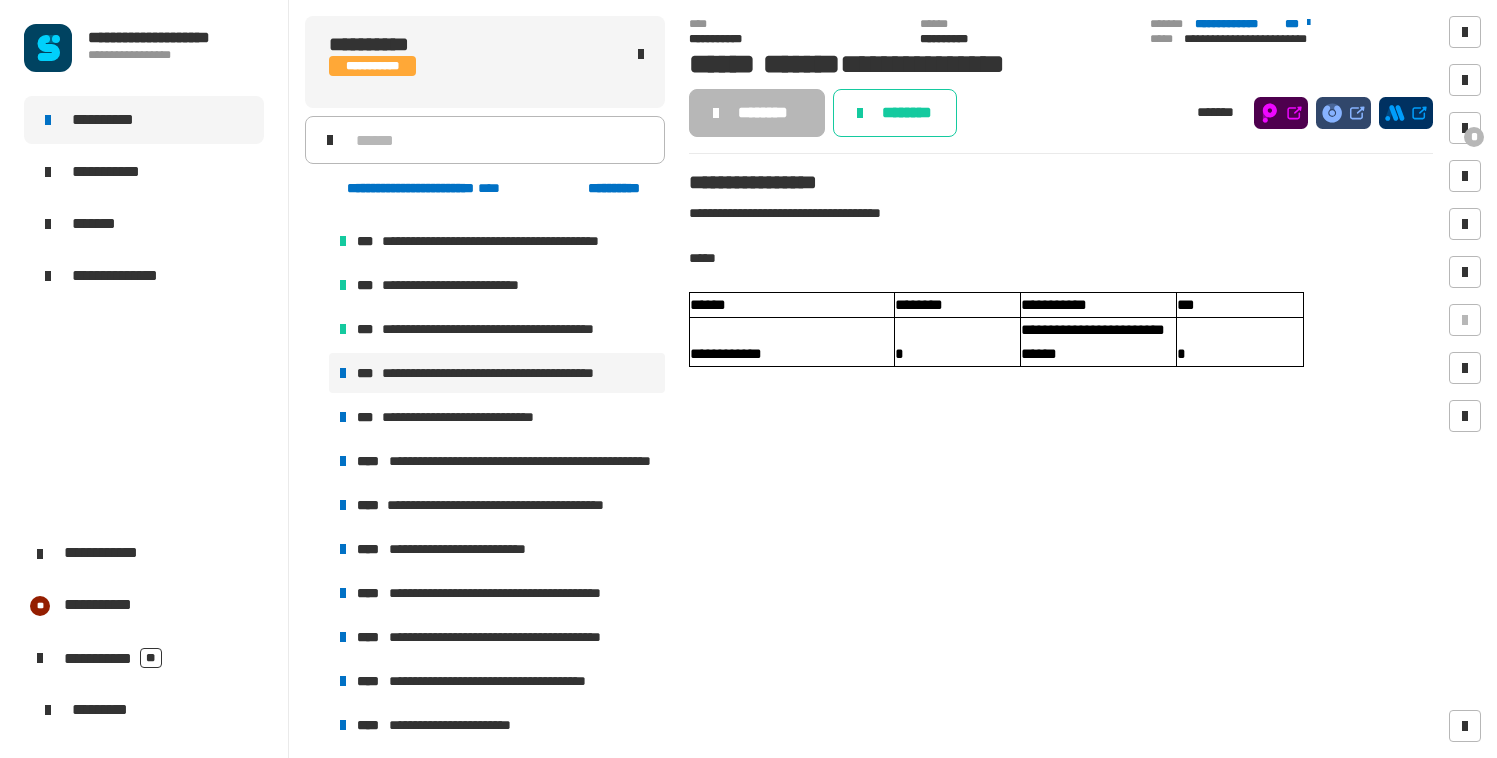 scroll, scrollTop: 1322, scrollLeft: 0, axis: vertical 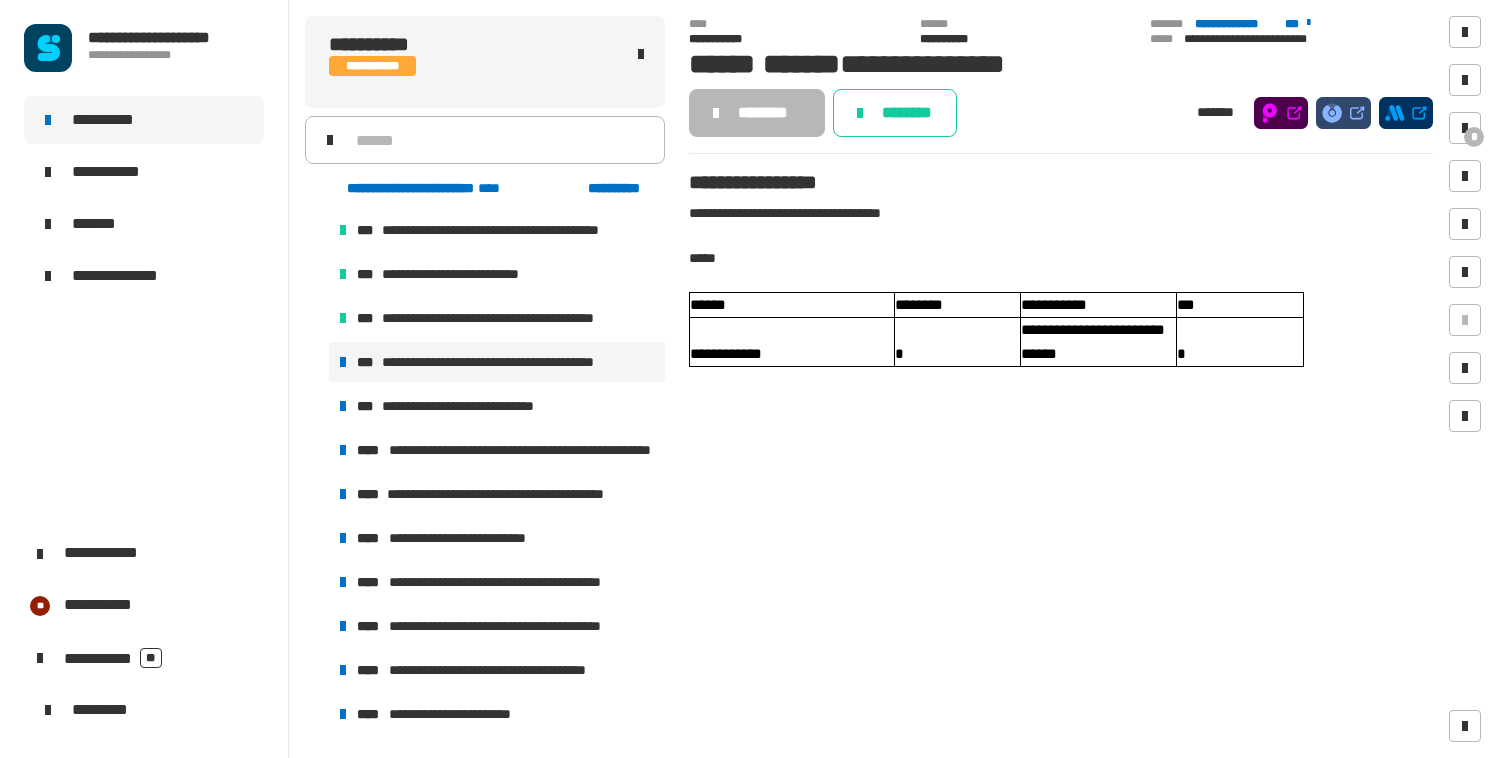 click on "**********" at bounding box center [507, 362] 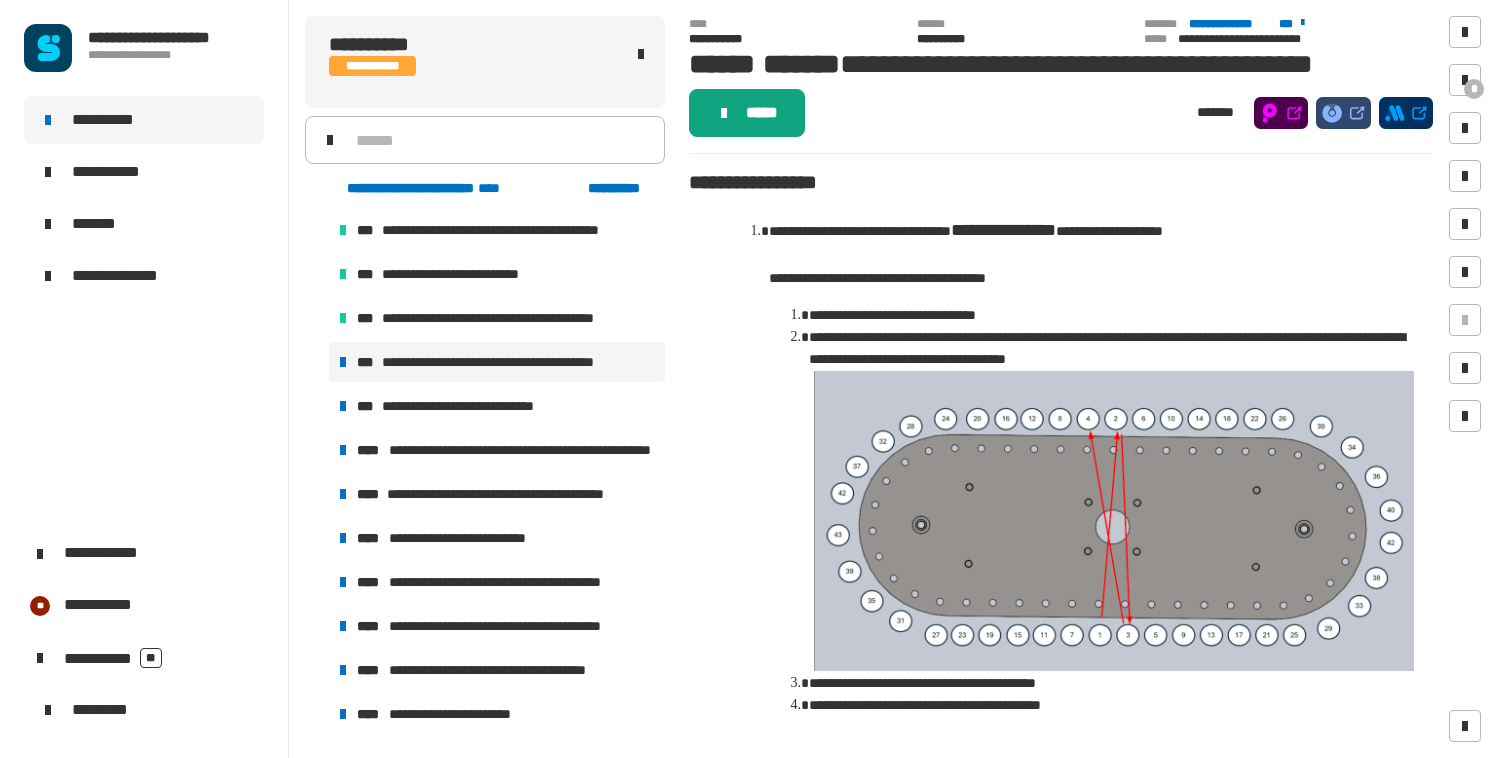 click on "*****" 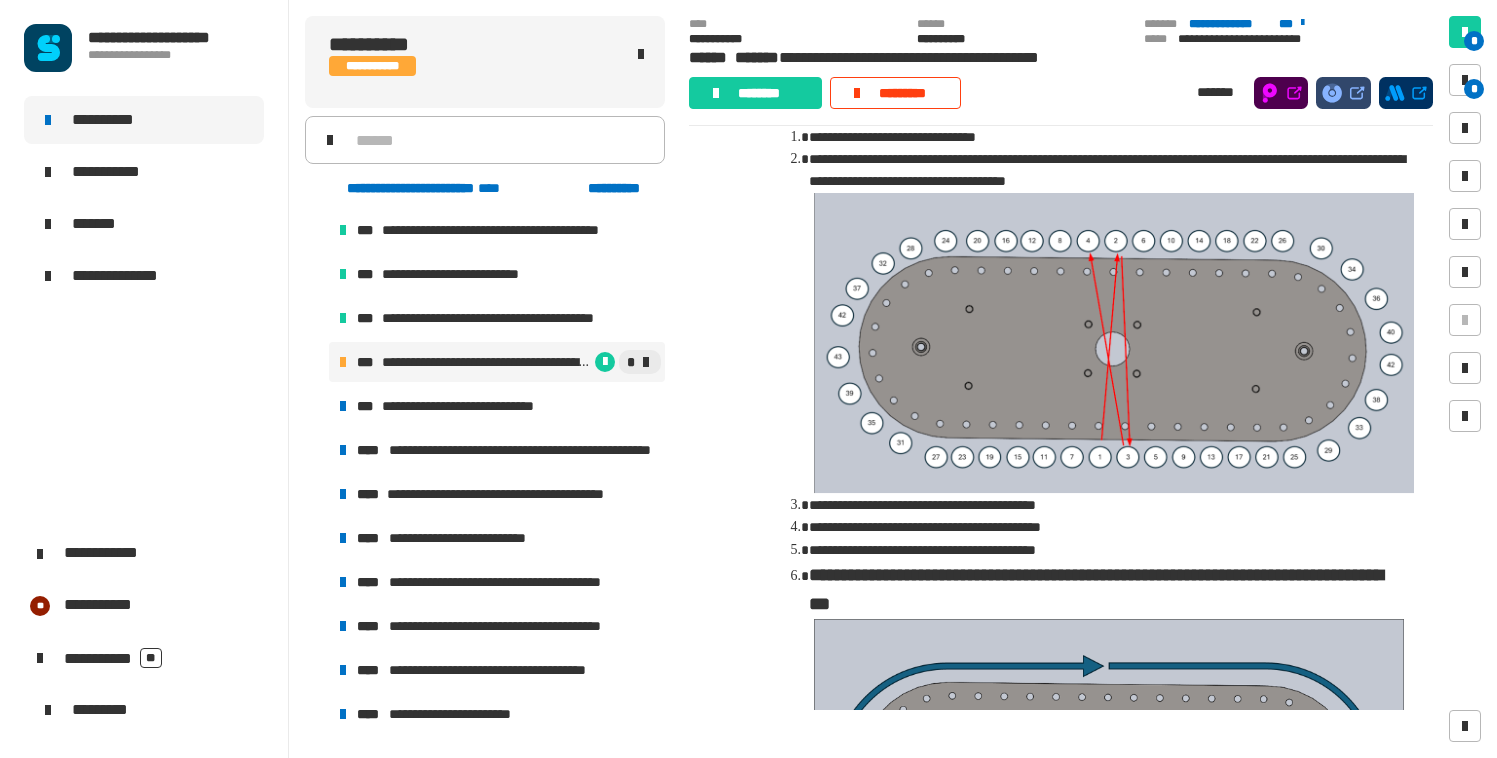 scroll, scrollTop: 149, scrollLeft: 0, axis: vertical 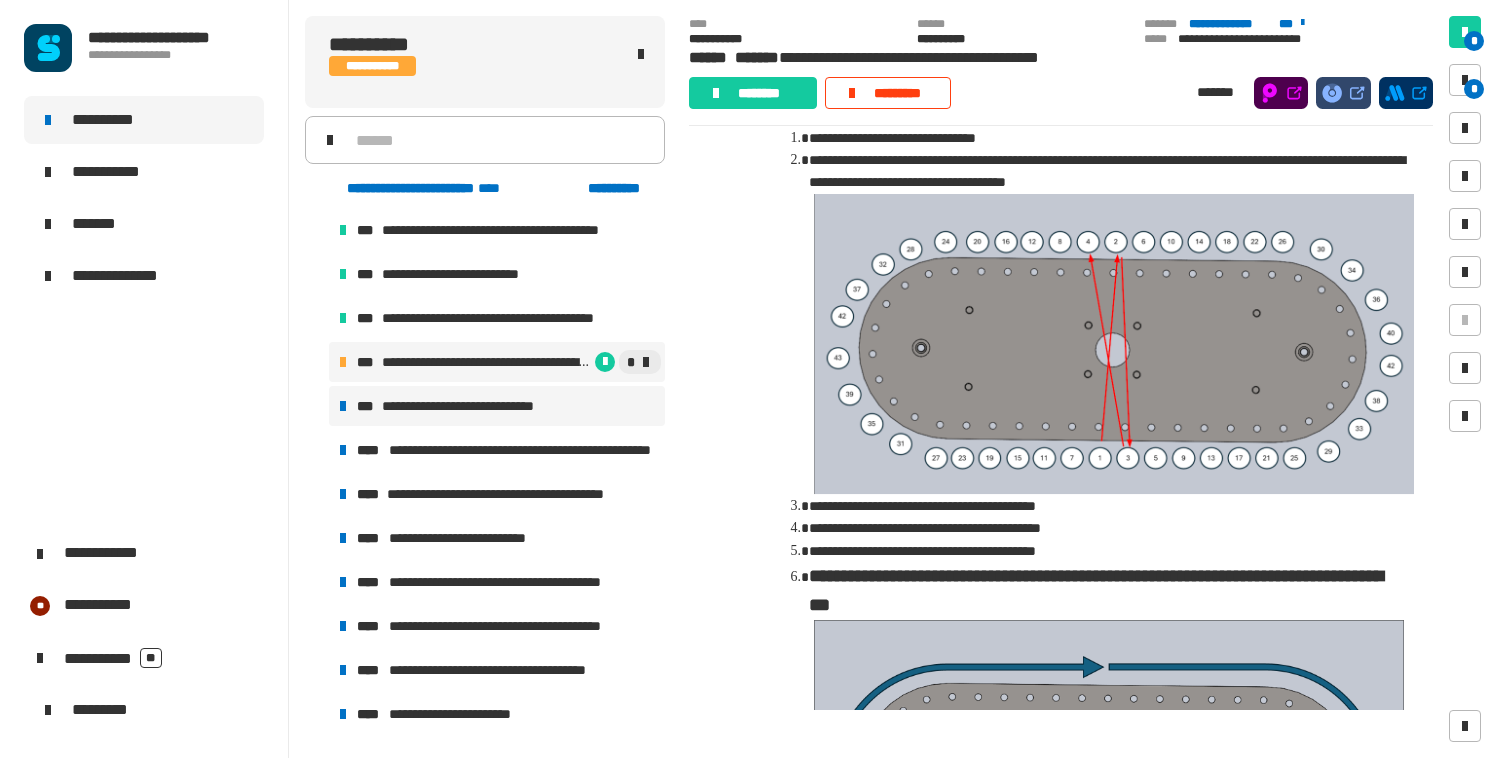 click on "**********" at bounding box center [479, 406] 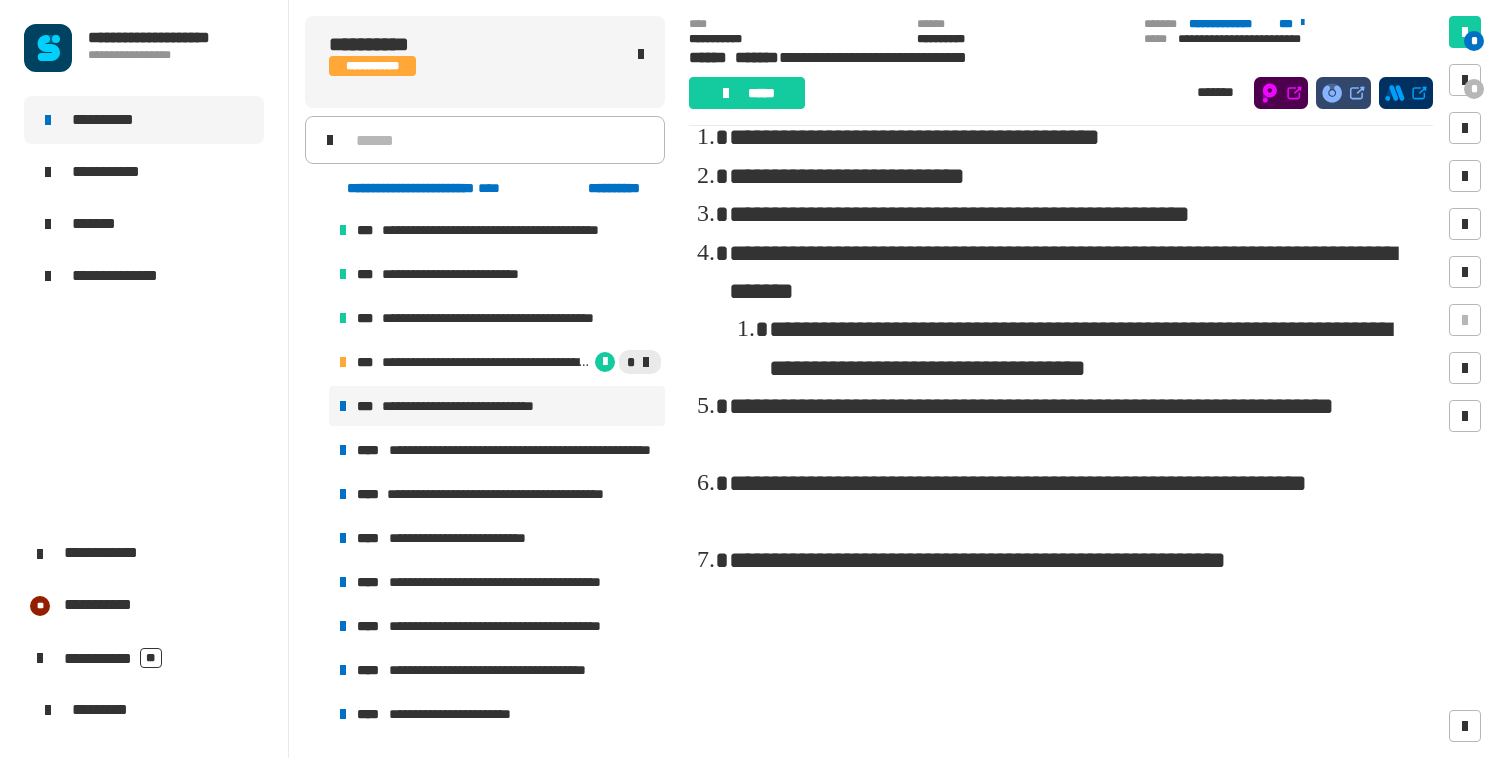 scroll, scrollTop: 0, scrollLeft: 0, axis: both 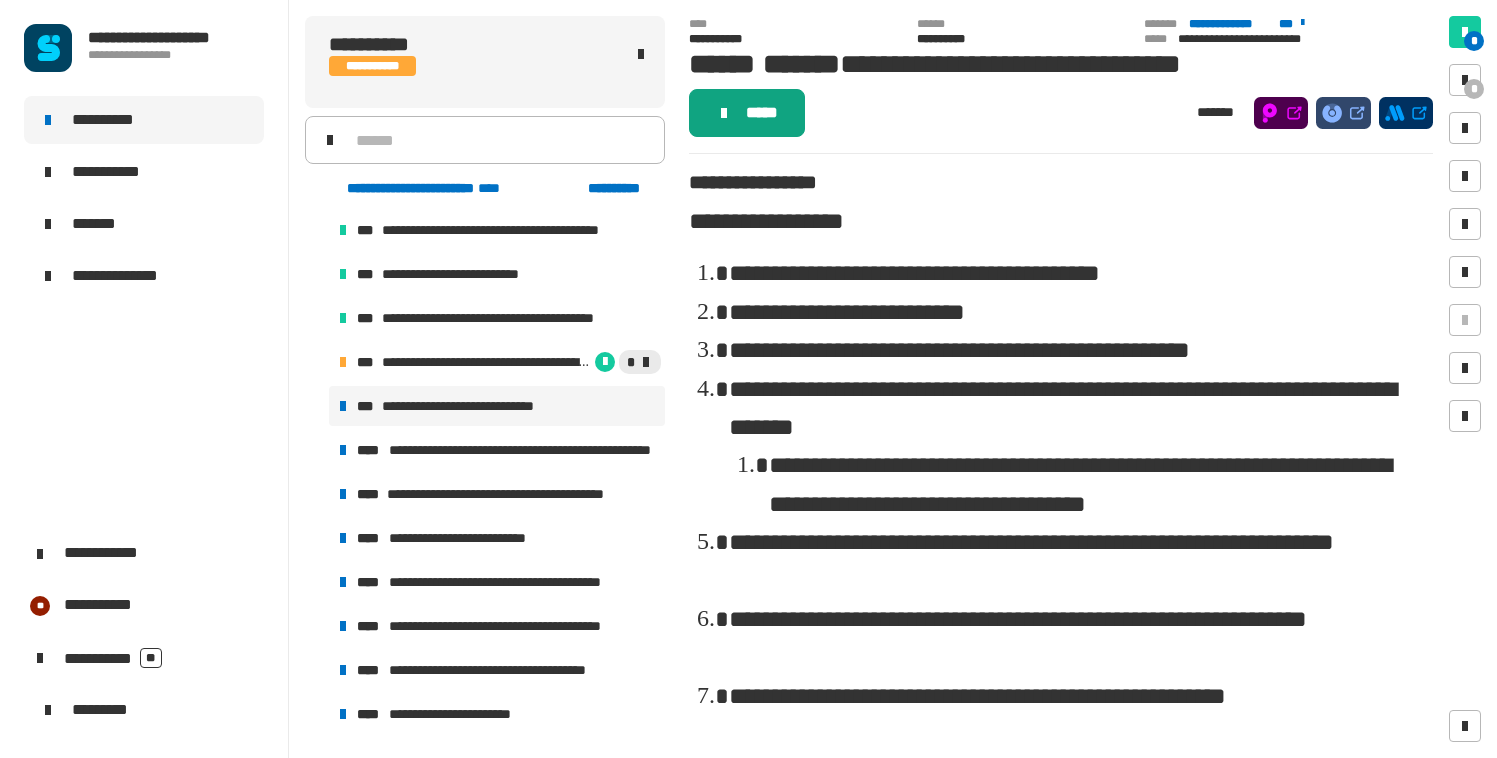 click on "*****" 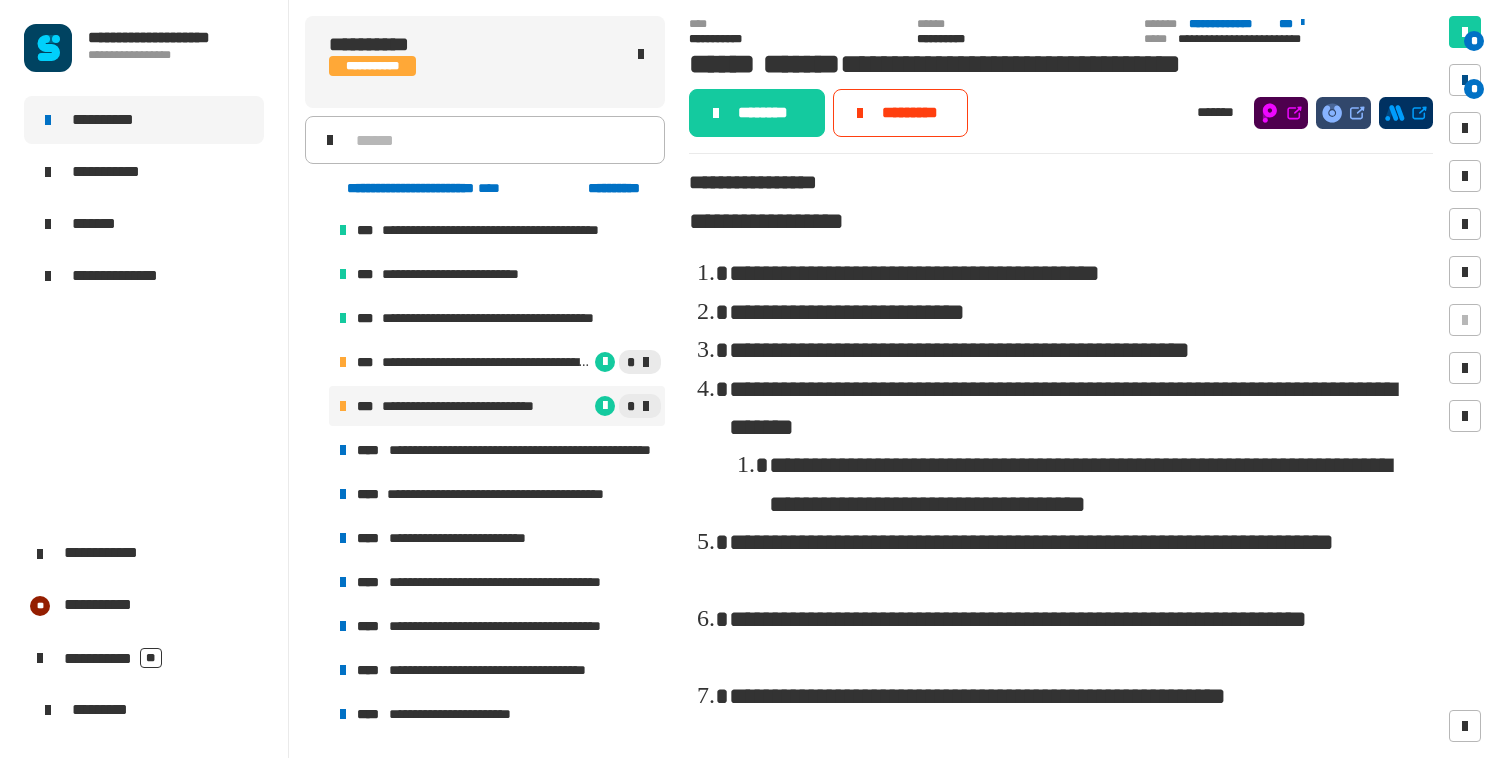 click at bounding box center (1465, 80) 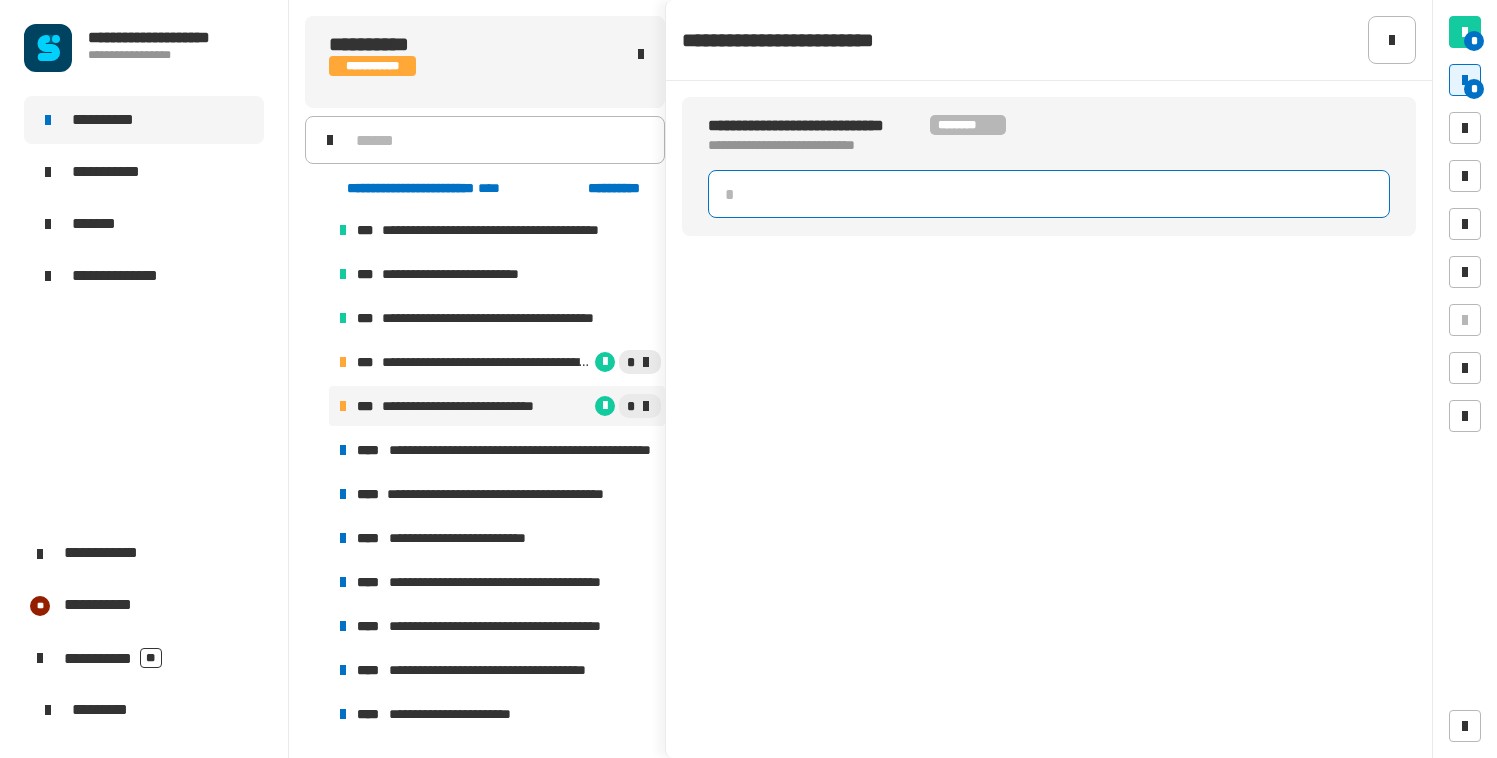 click 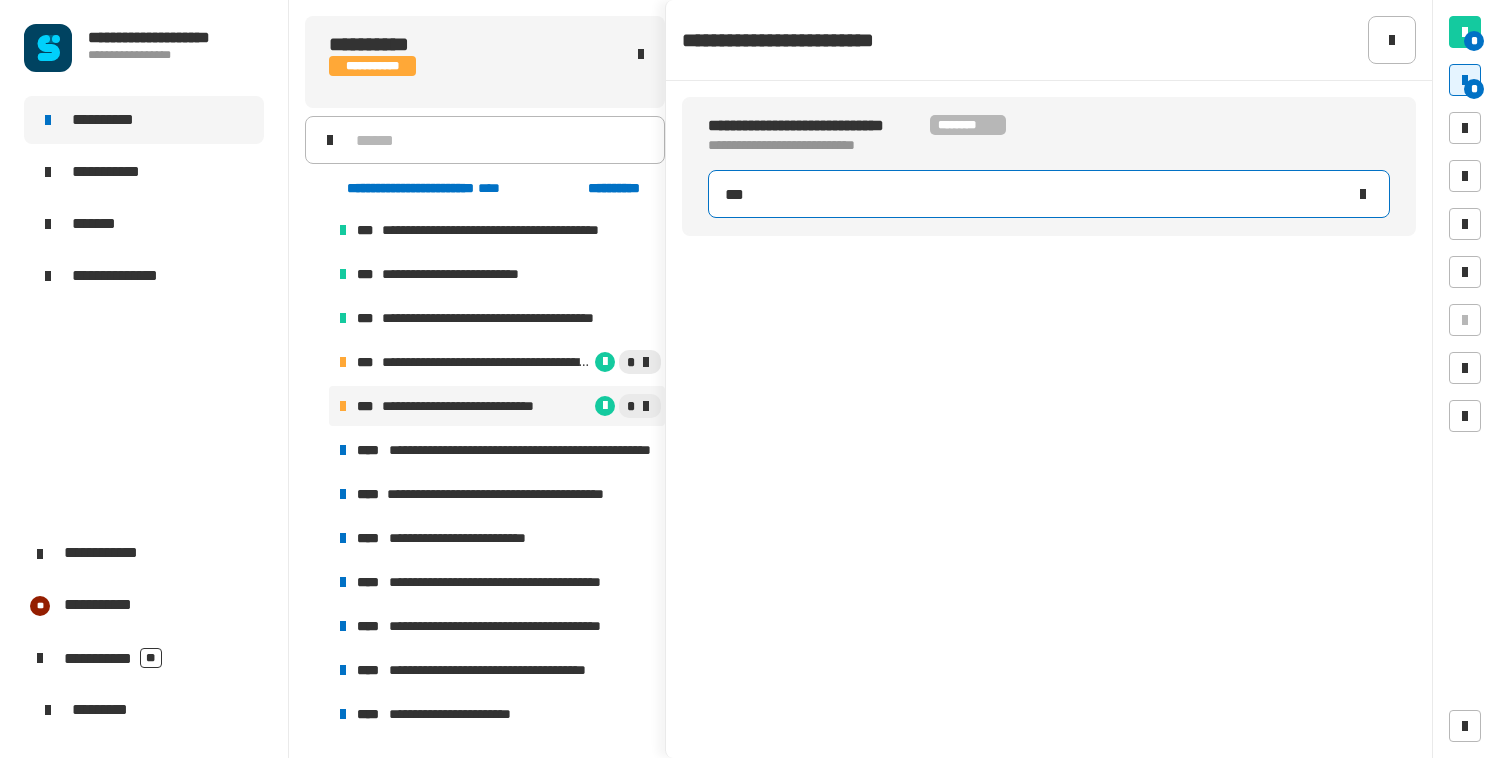 type on "***" 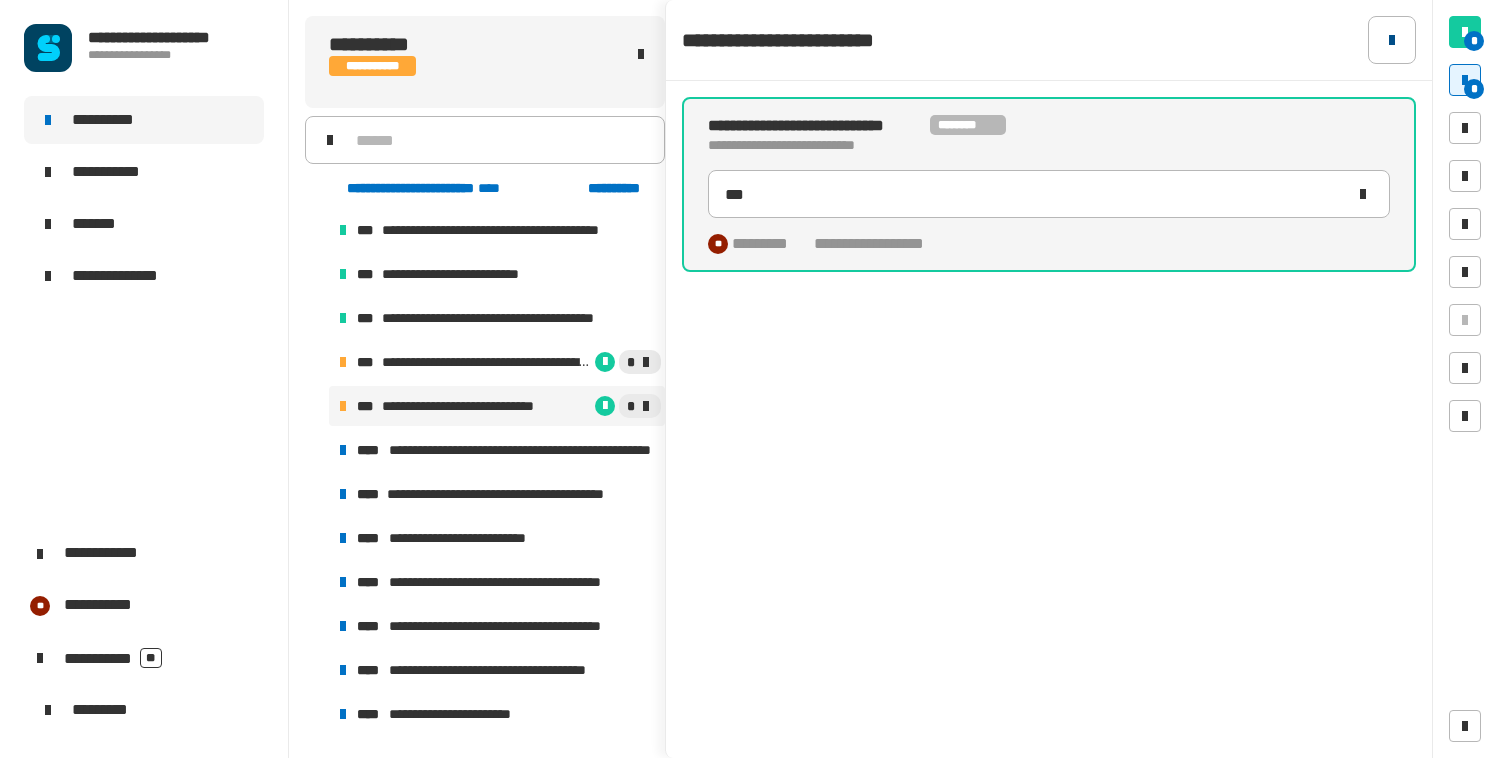 click 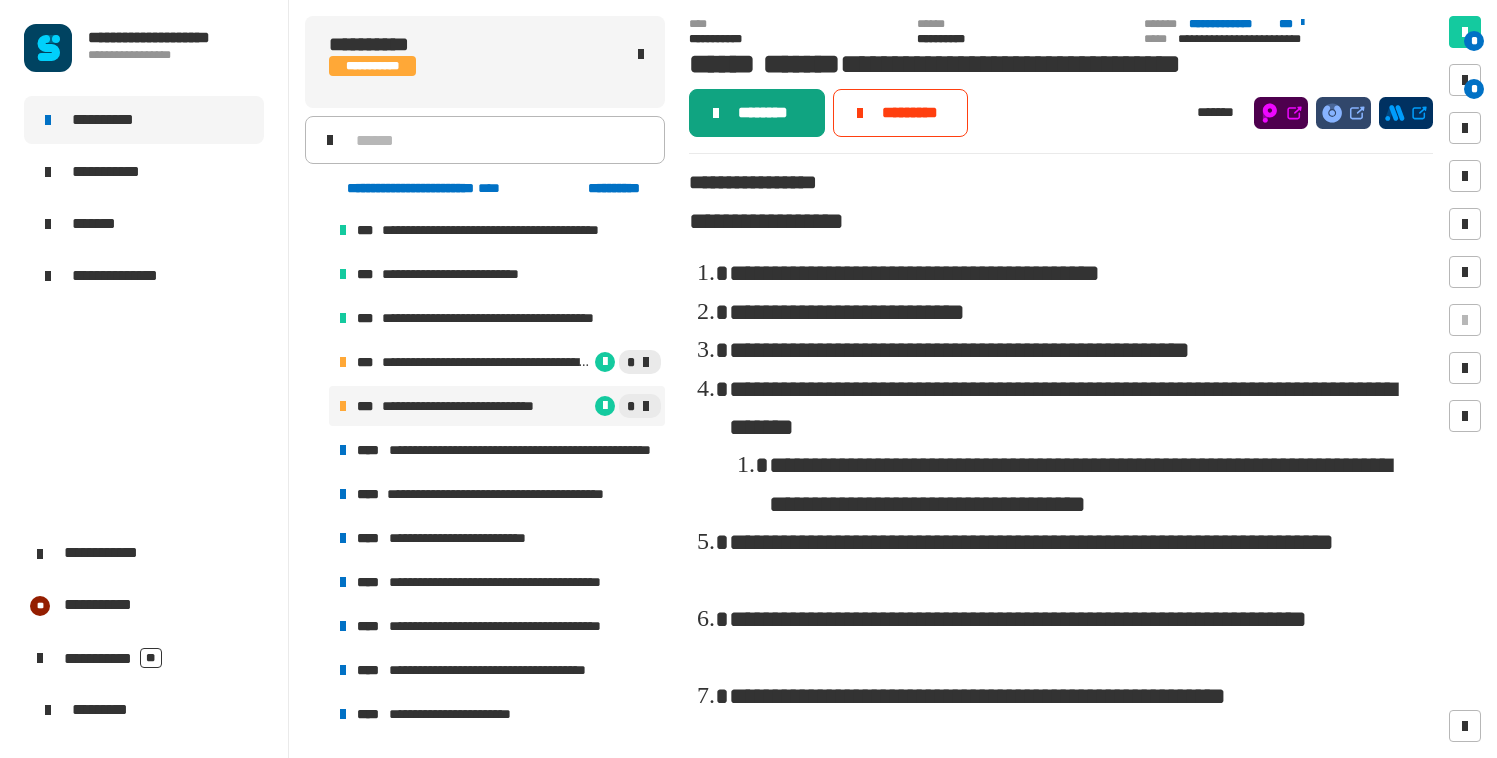 click on "********" 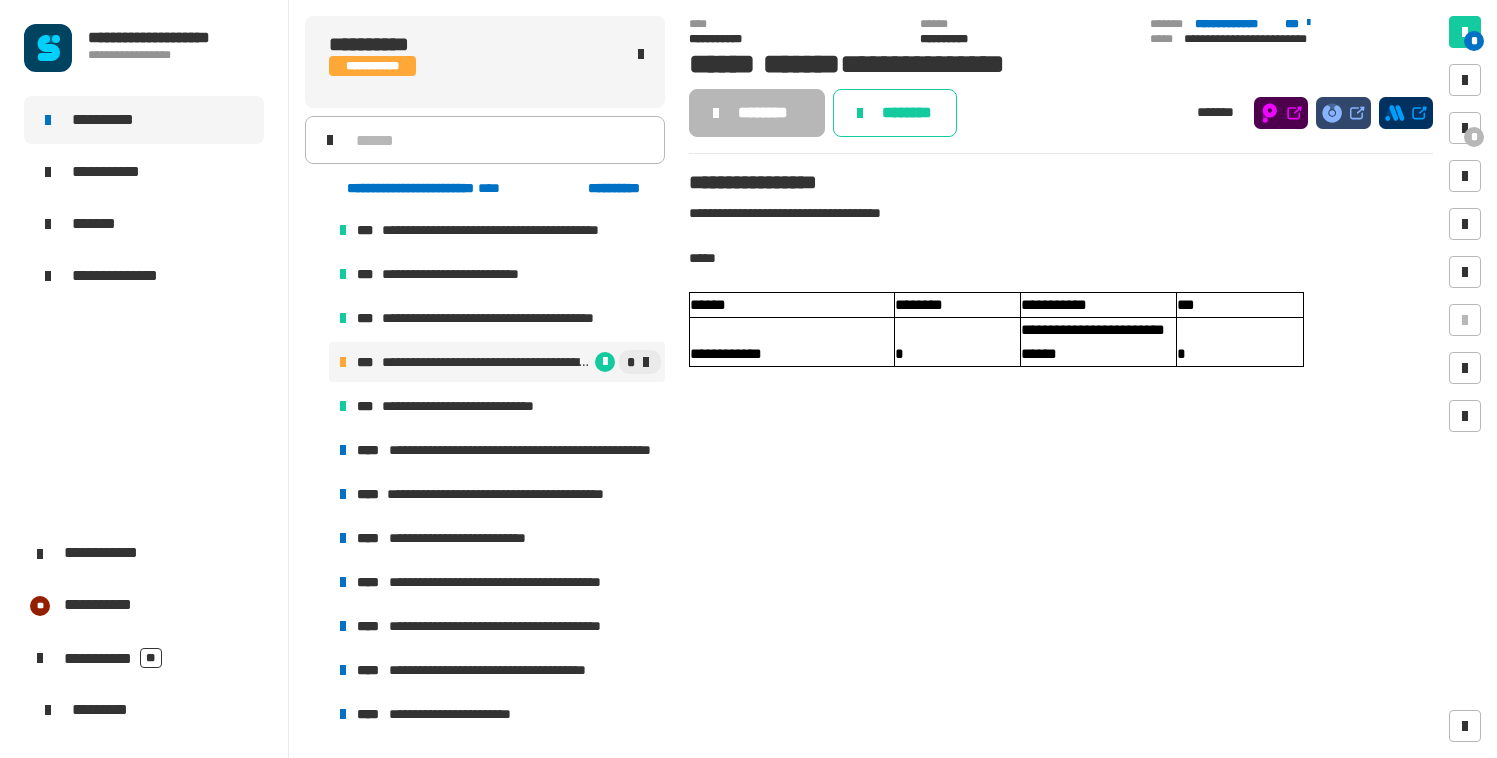 click on "**********" at bounding box center [486, 362] 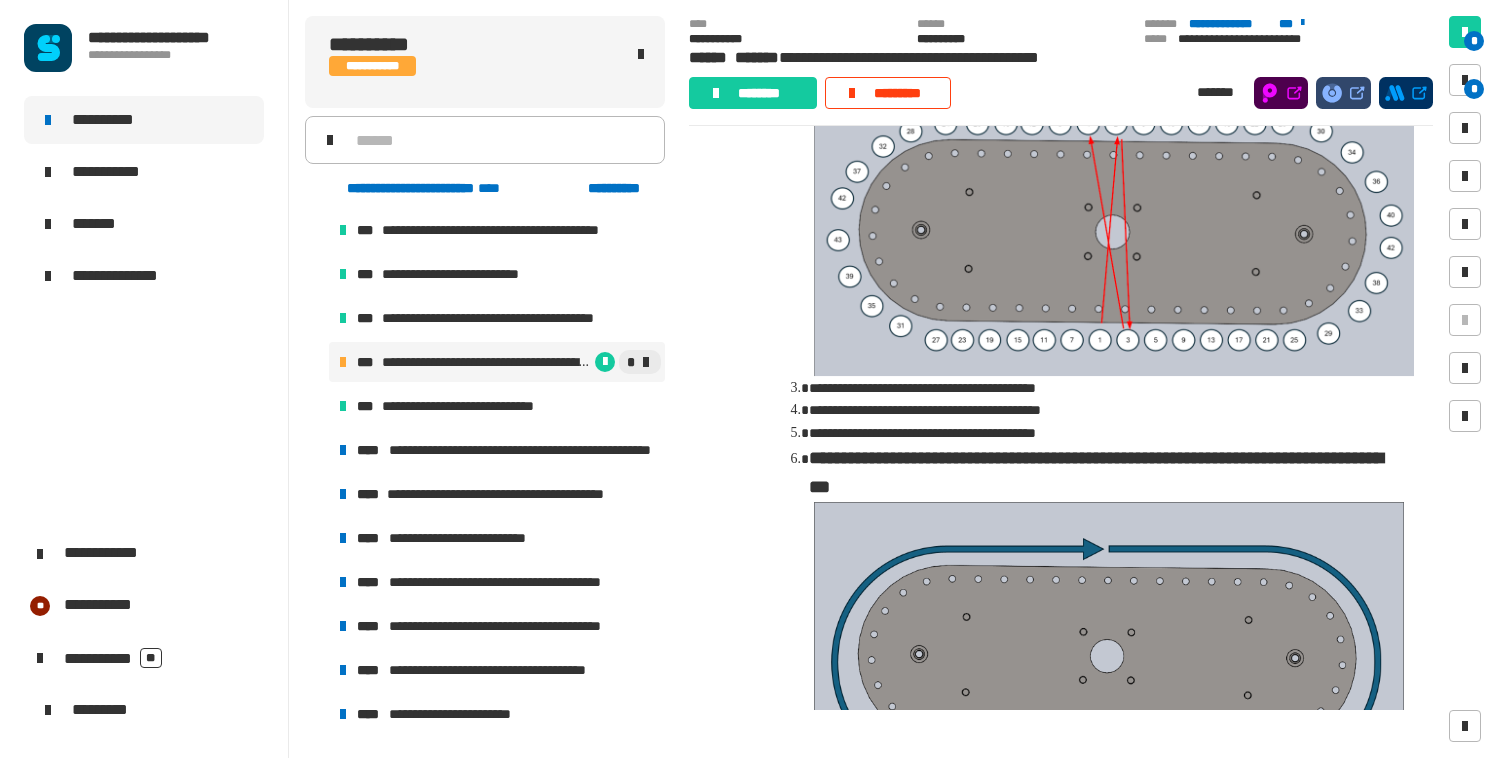 scroll, scrollTop: 269, scrollLeft: 0, axis: vertical 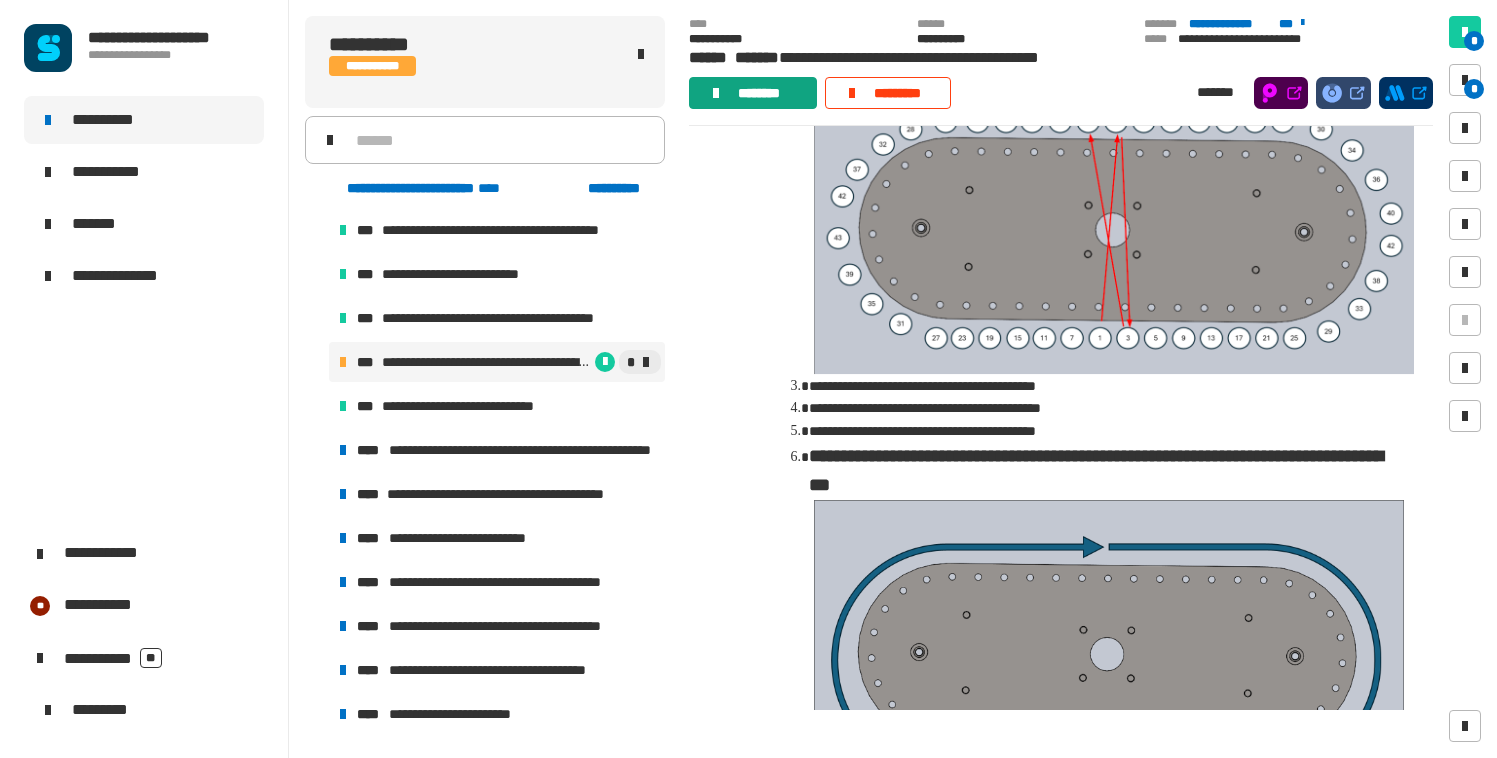 click on "********" 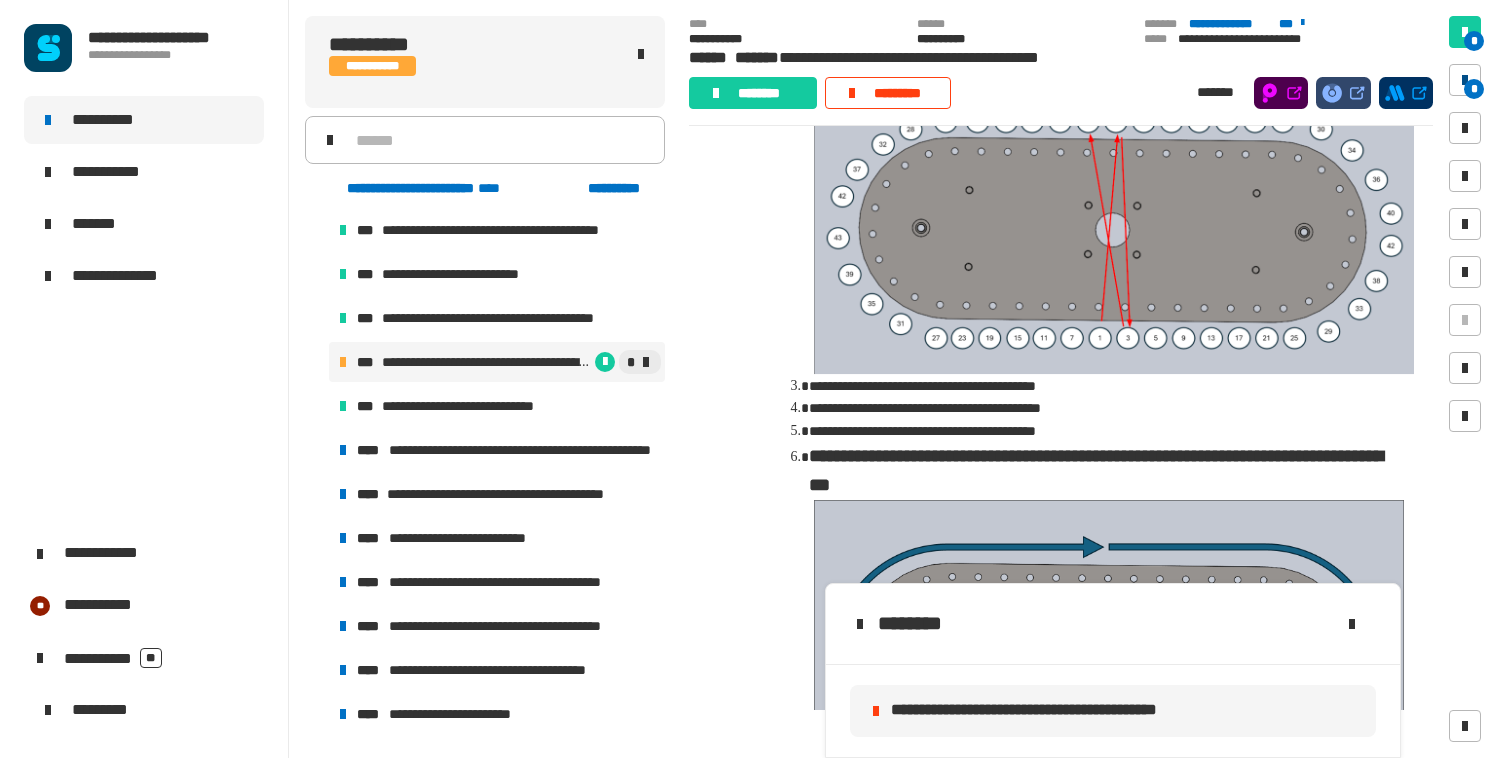 click at bounding box center (1465, 80) 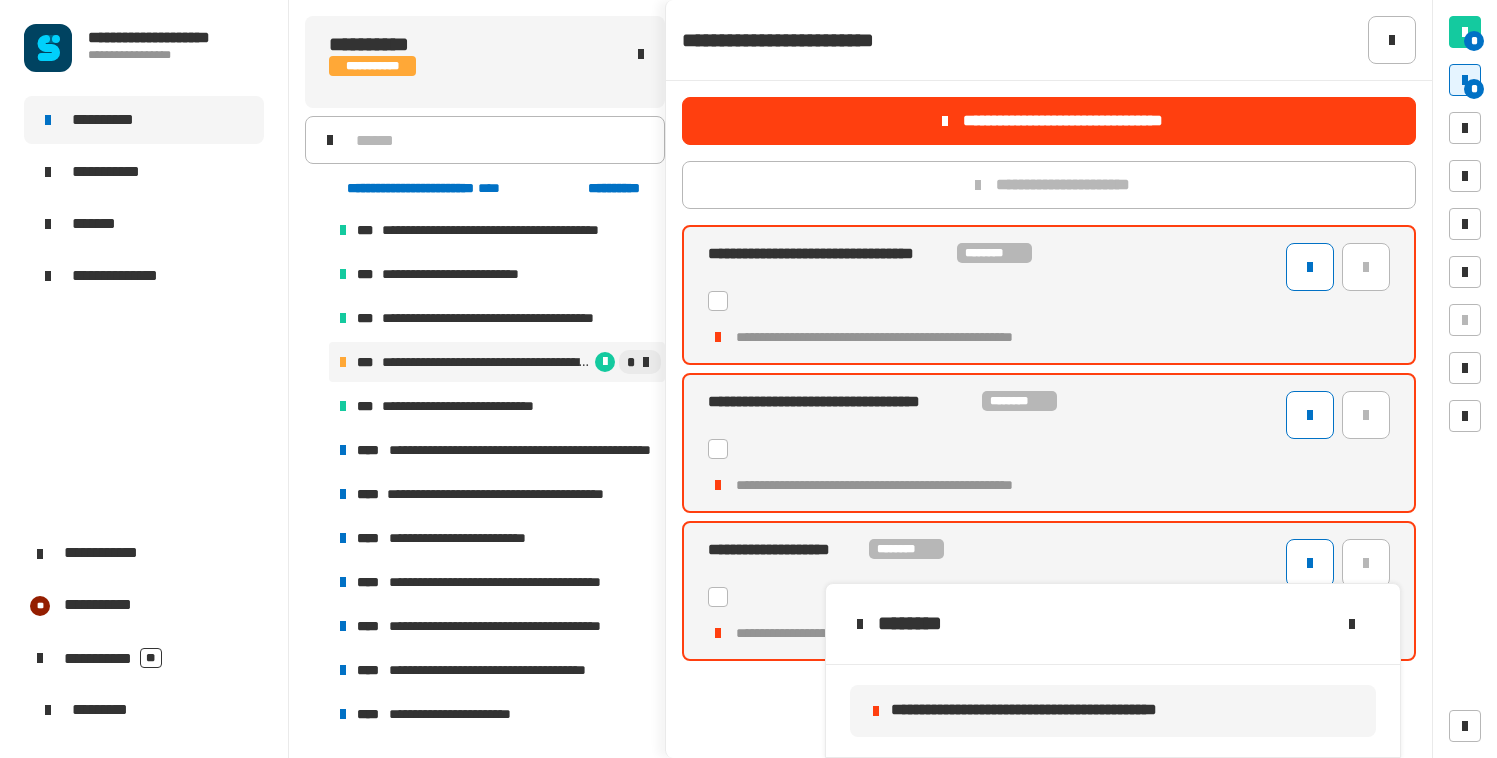 click 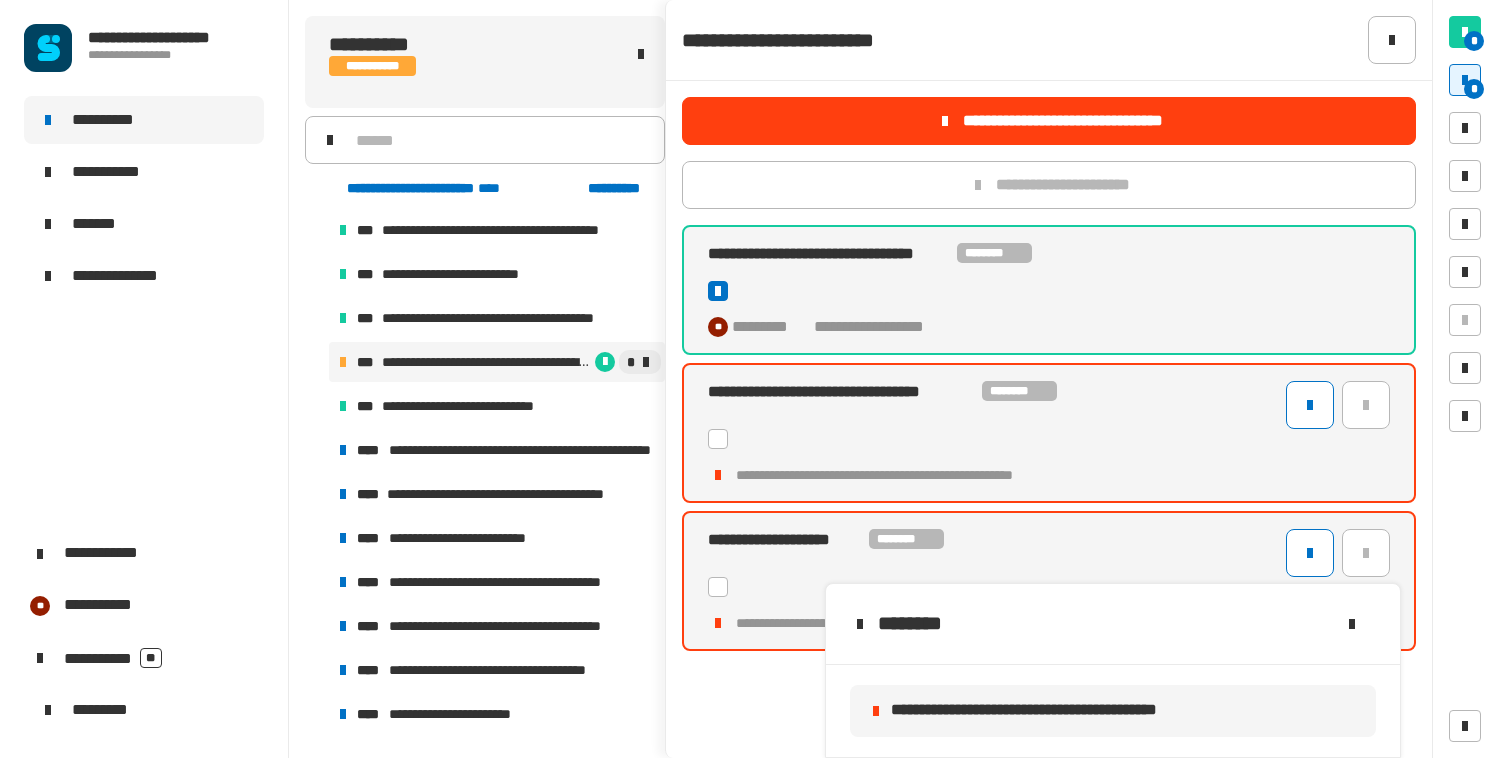 click 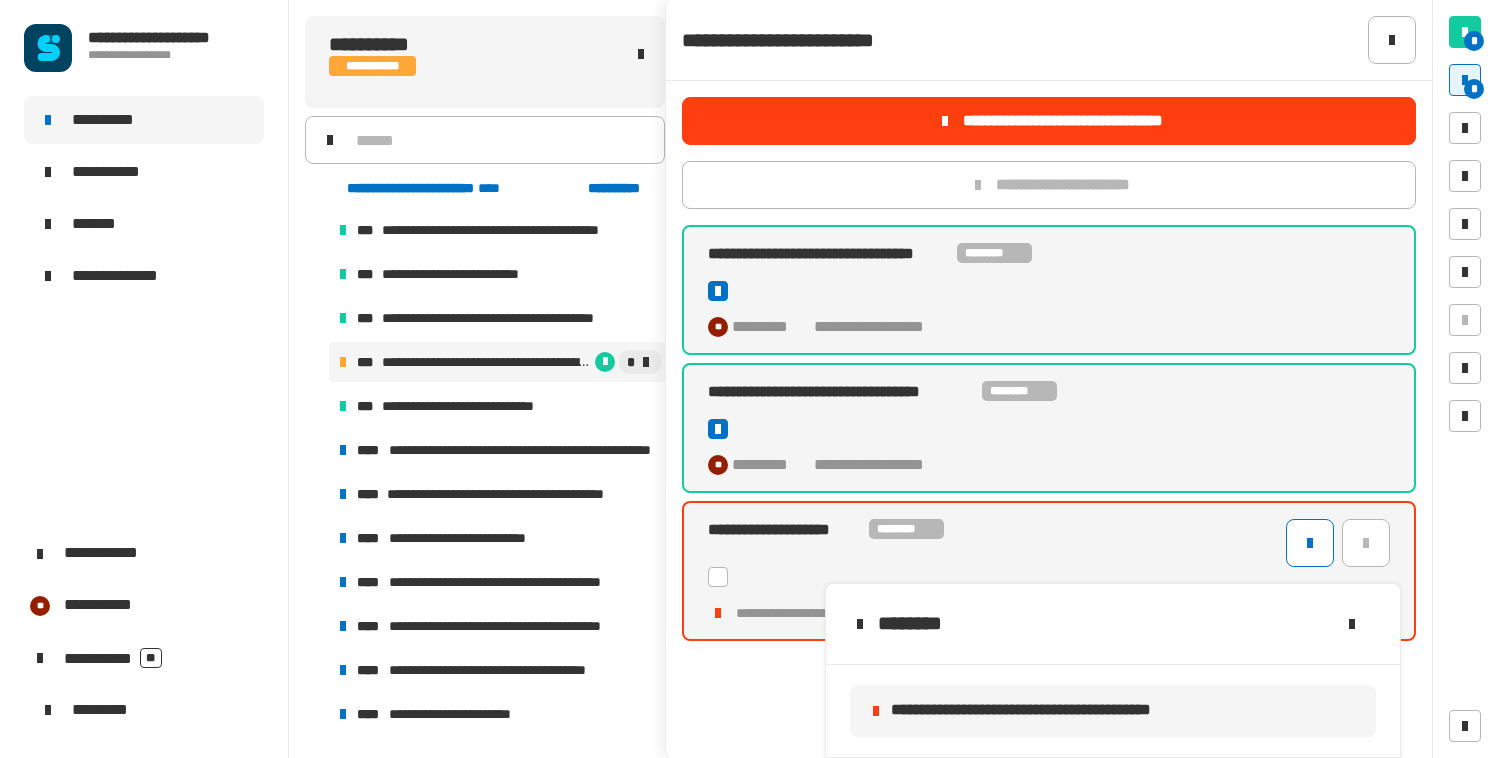 click 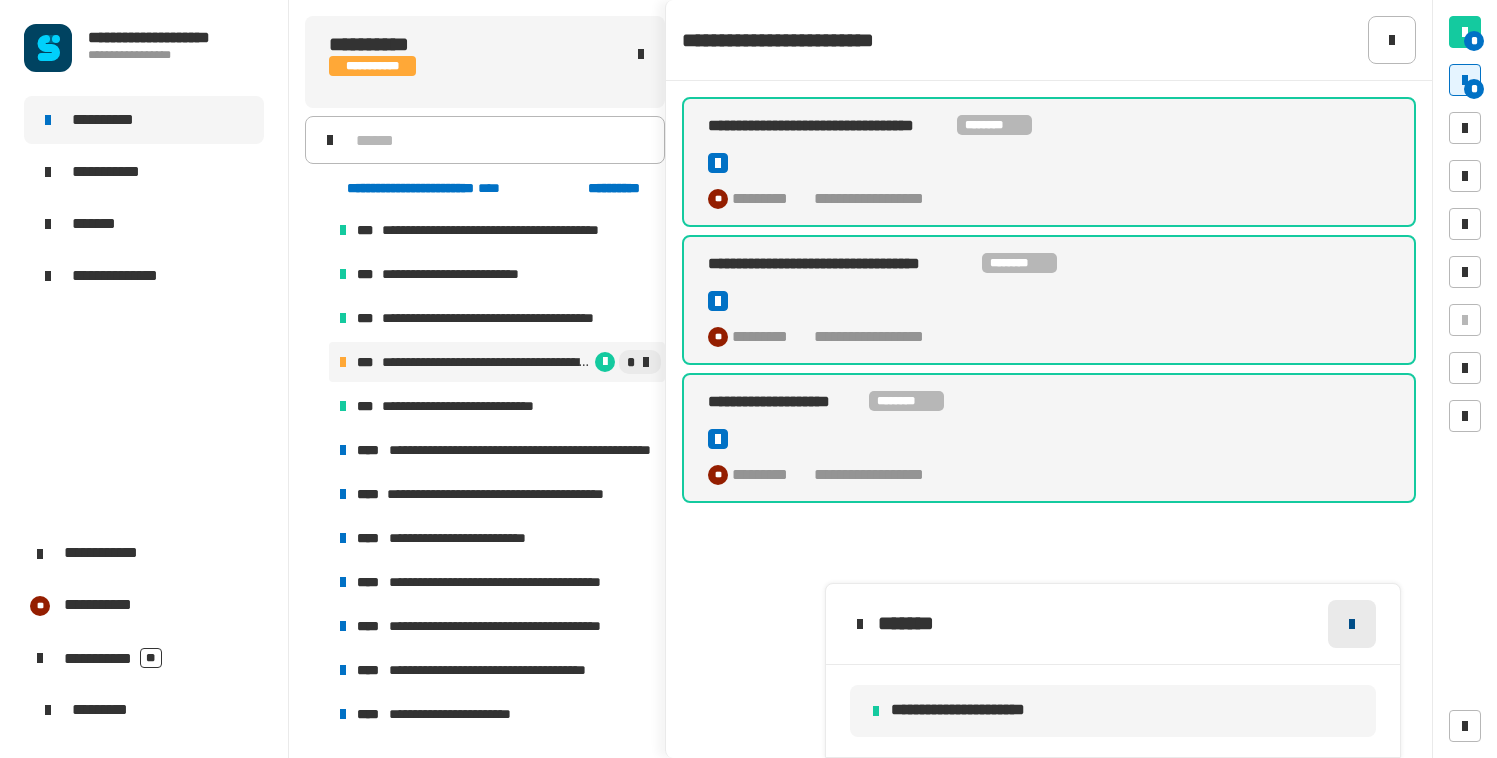 click 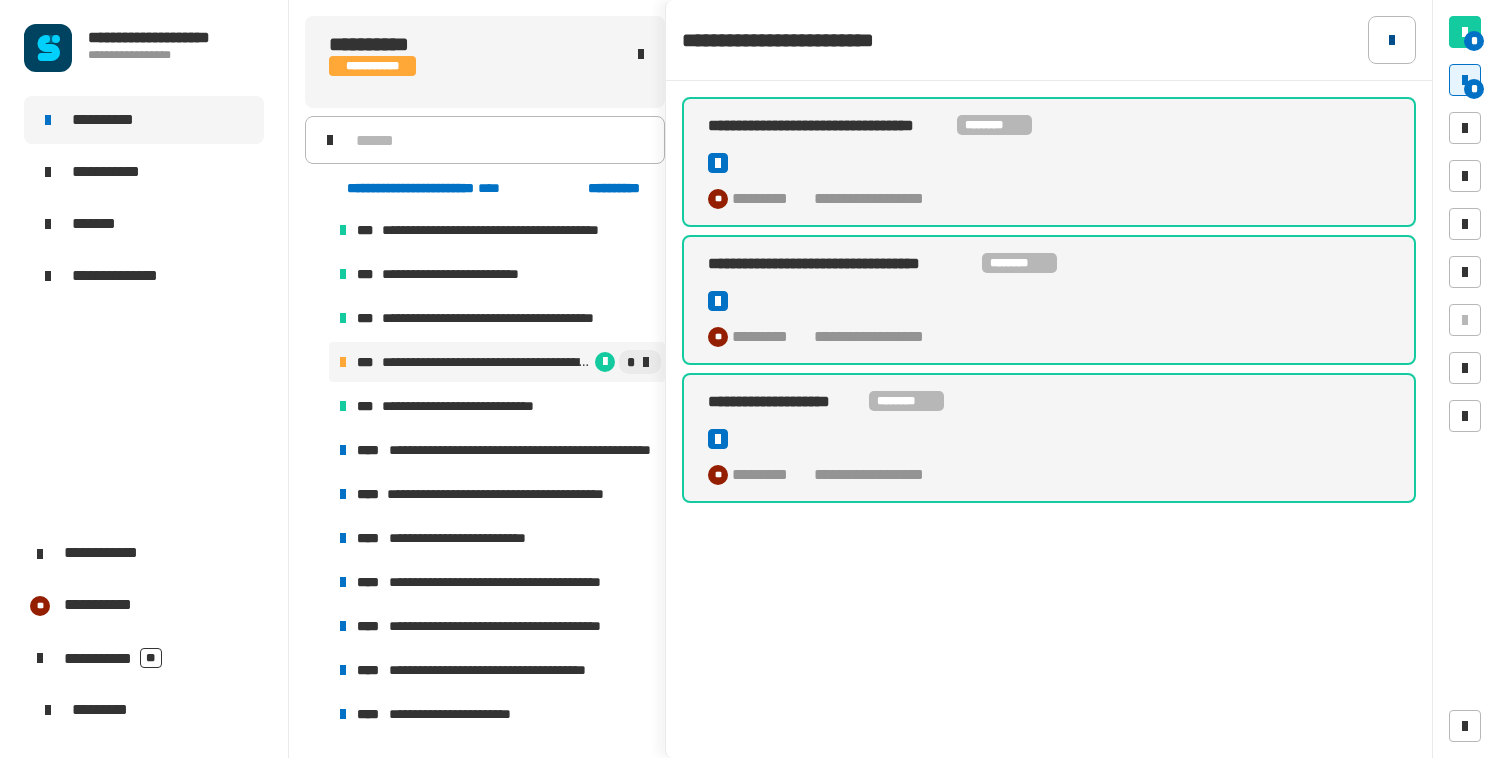 click 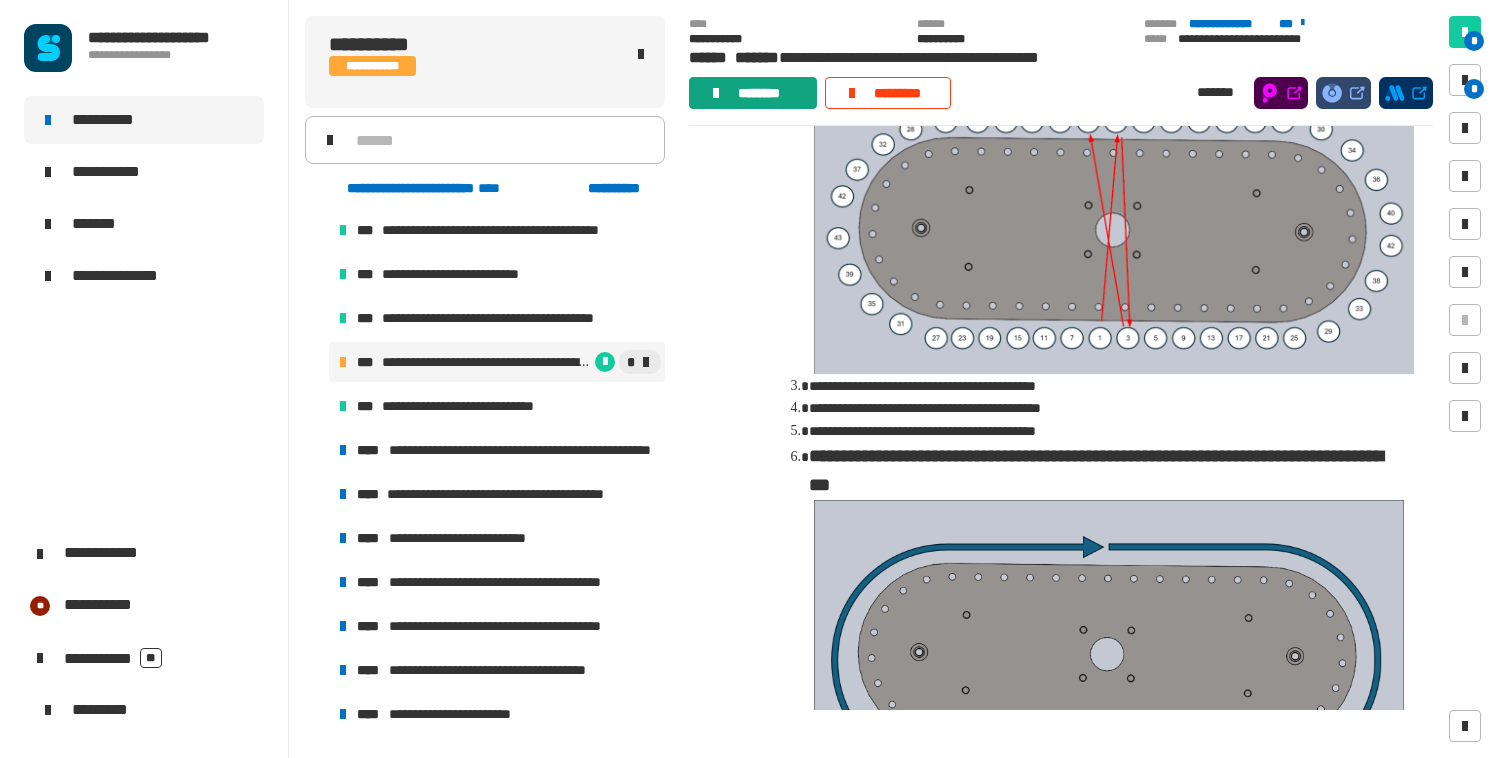 click on "********" 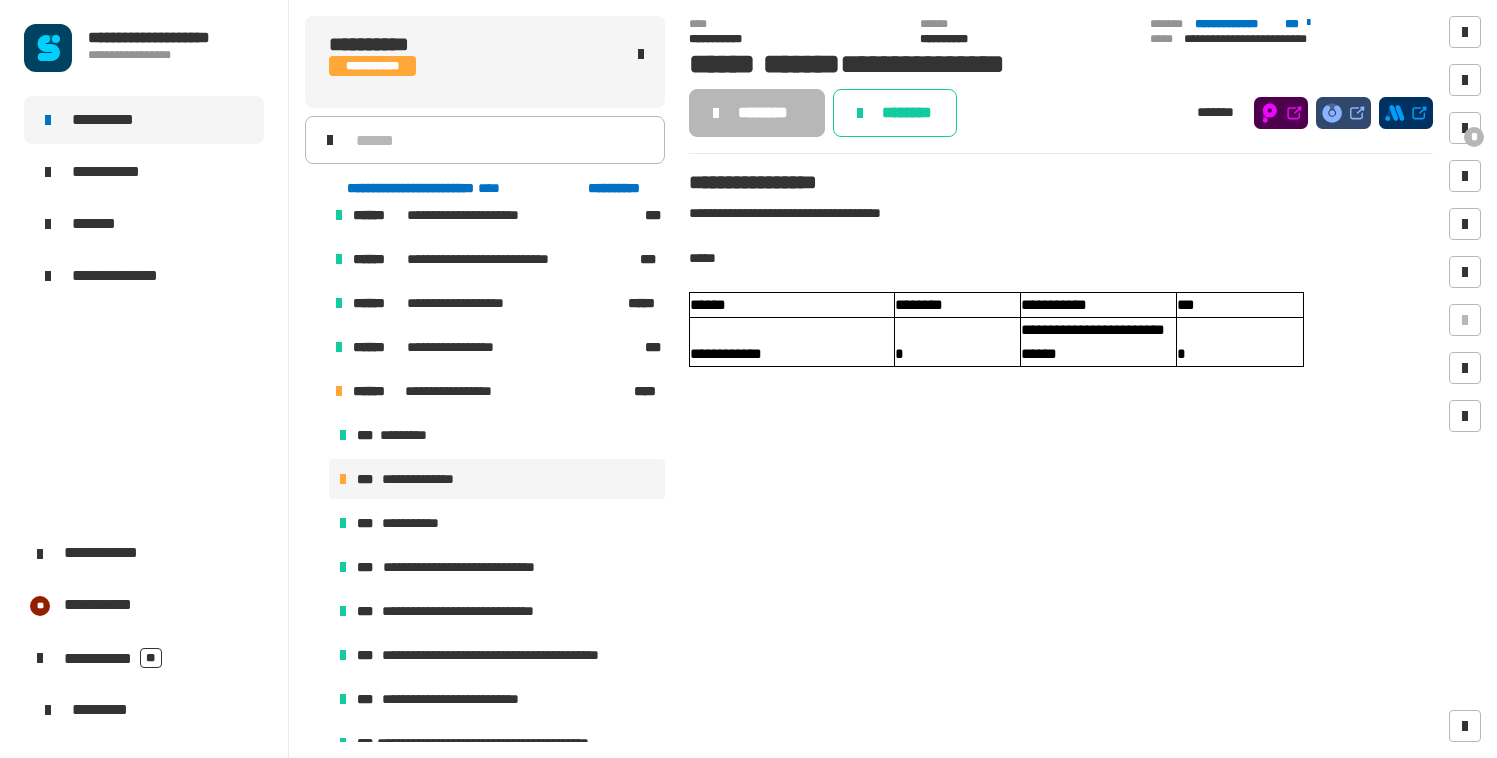 scroll, scrollTop: 915, scrollLeft: 0, axis: vertical 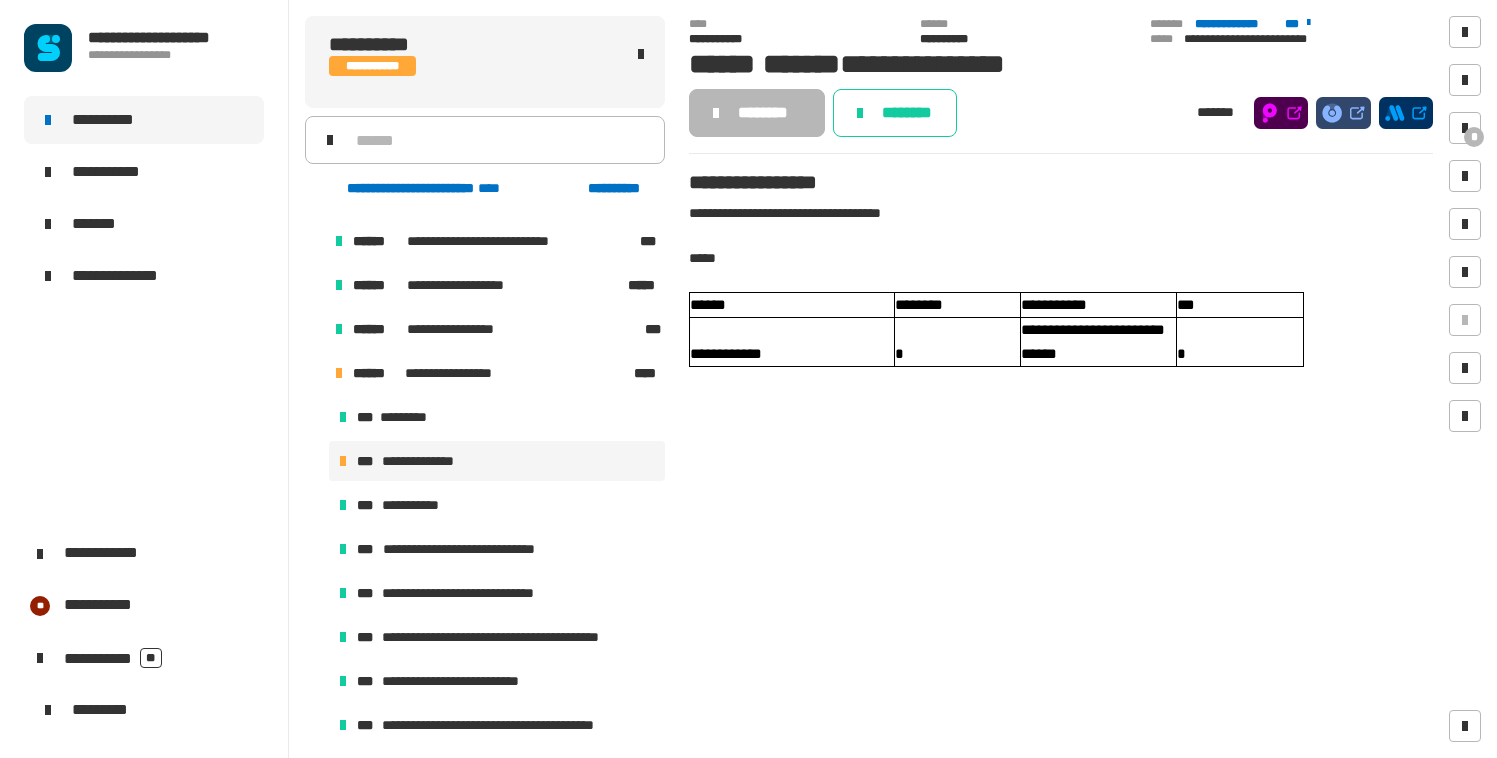 click on "**********" at bounding box center (427, 461) 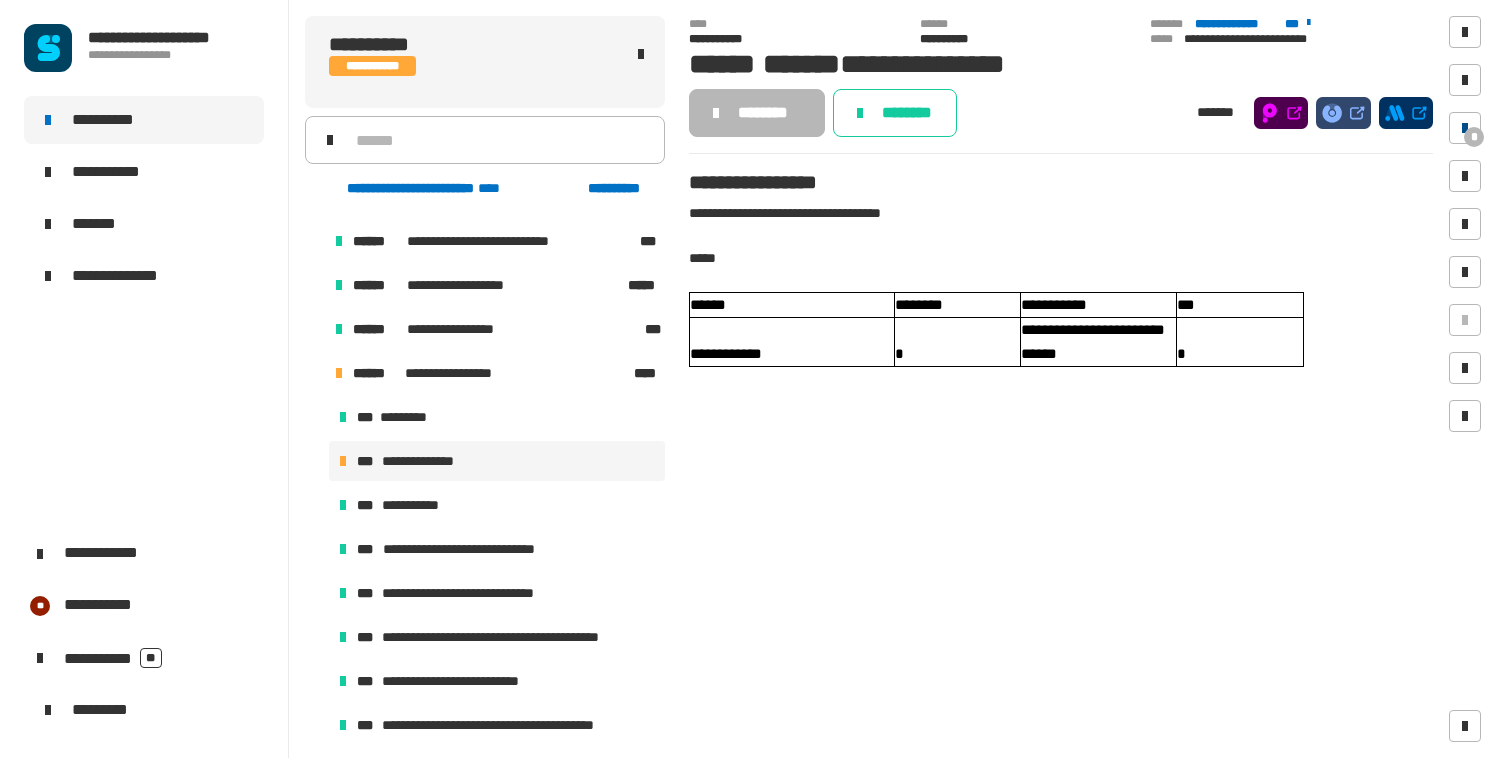 click at bounding box center (1465, 128) 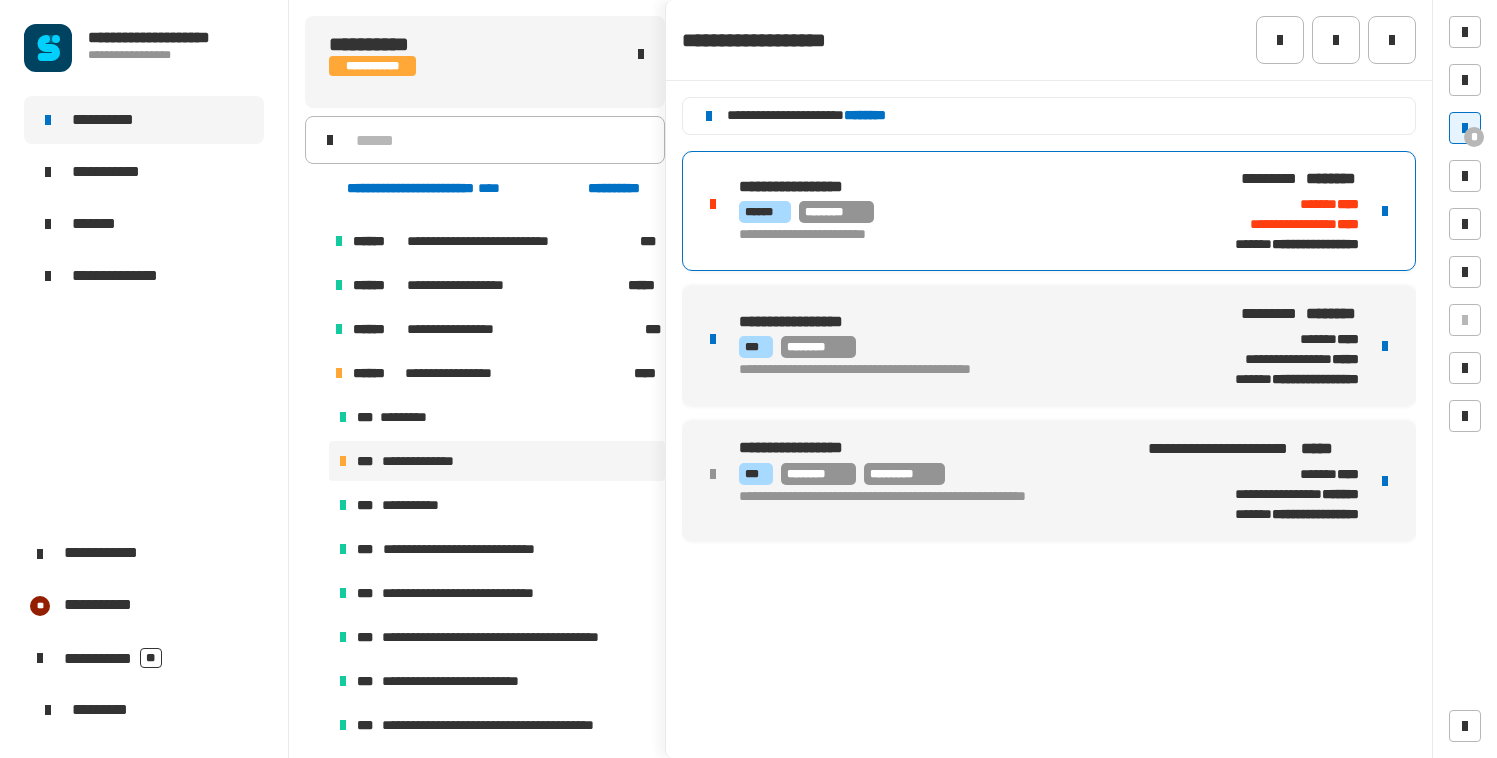 click on "****** ********" at bounding box center (960, 212) 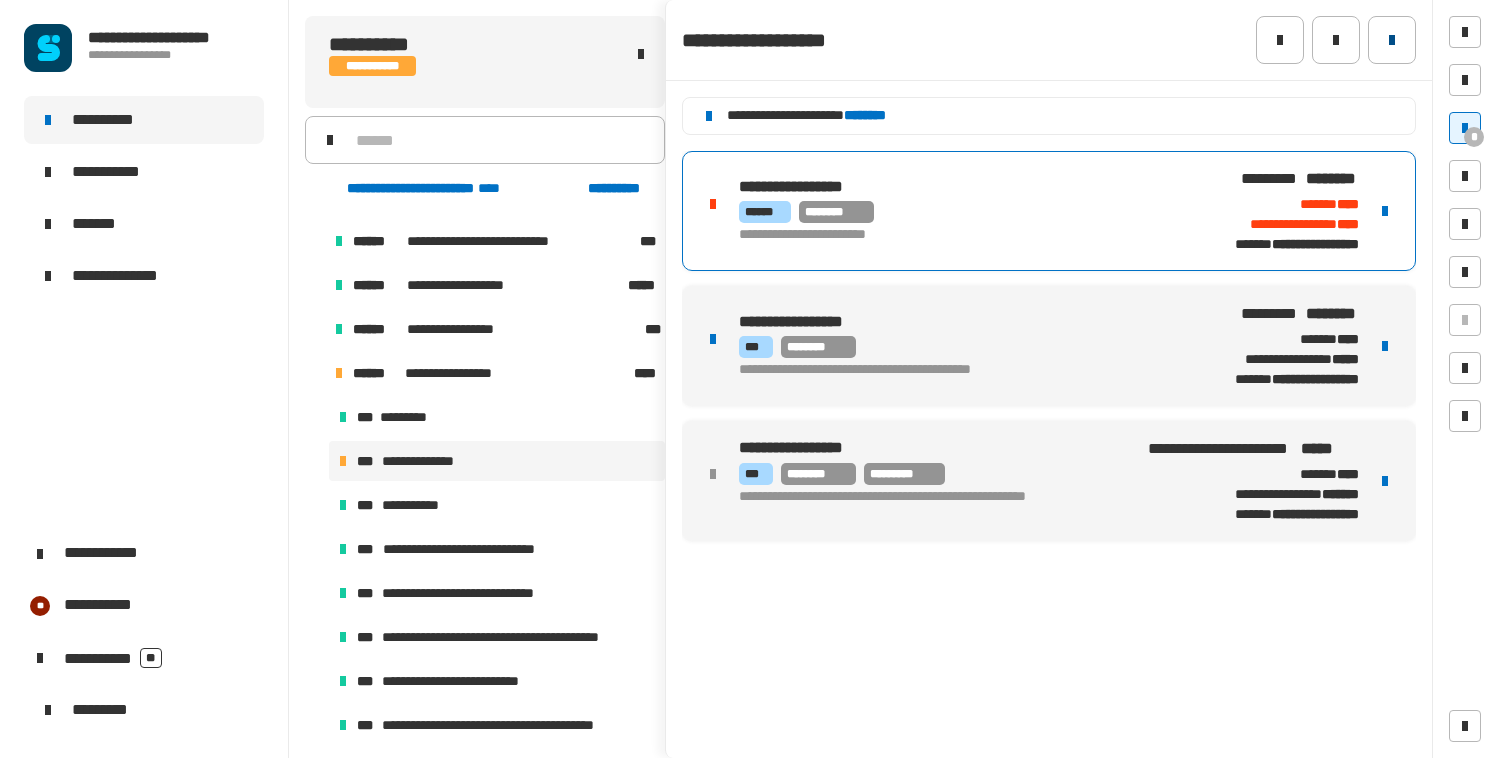click 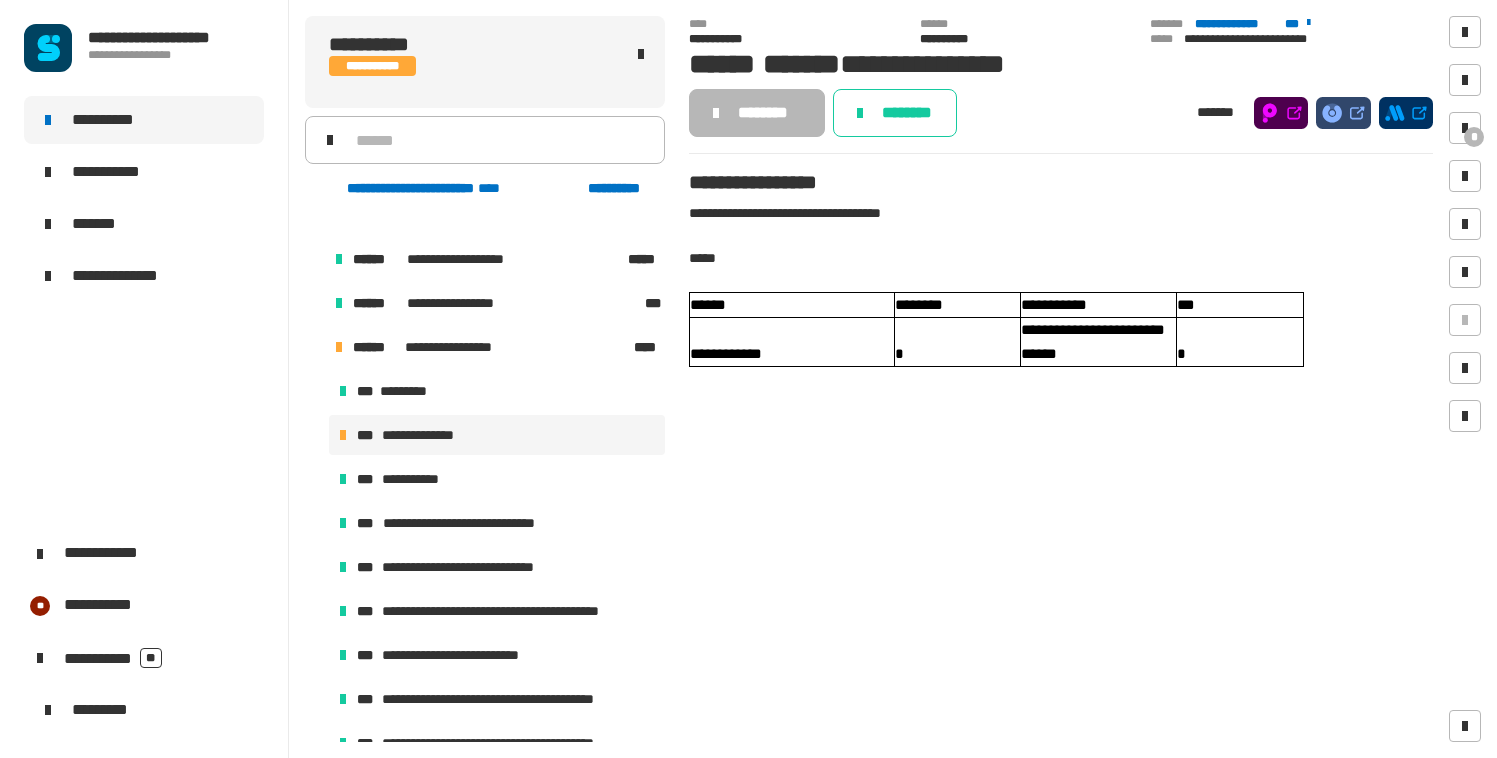 scroll, scrollTop: 1004, scrollLeft: 0, axis: vertical 